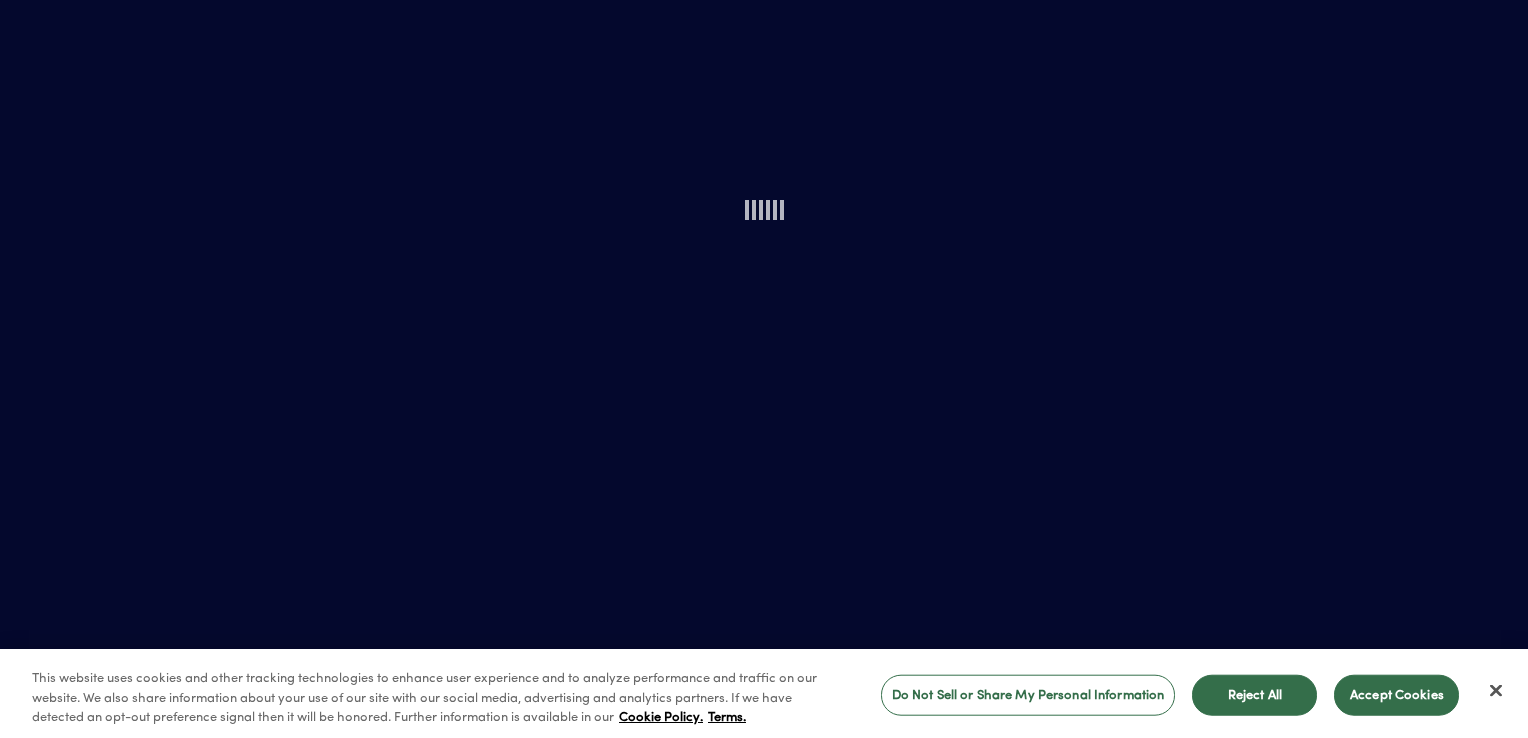 scroll, scrollTop: 0, scrollLeft: 0, axis: both 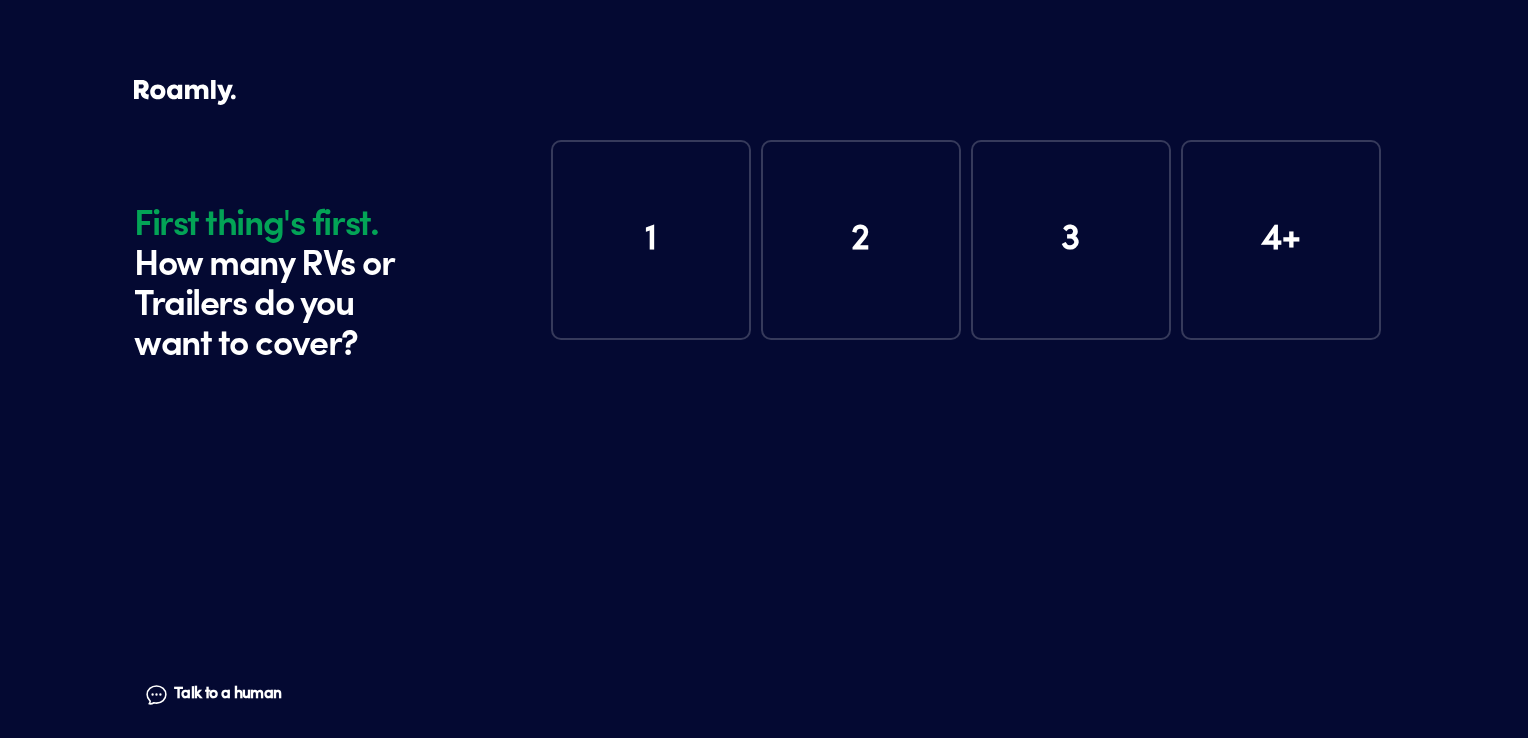 click on "First thing's first. How many RVs or Trailers do you want to cover? Talk to a human Chat First thing's first. How many RVs or Trailers do you want to cover? Talk to a human Chat 1 2 3 4+" at bounding box center (764, 369) 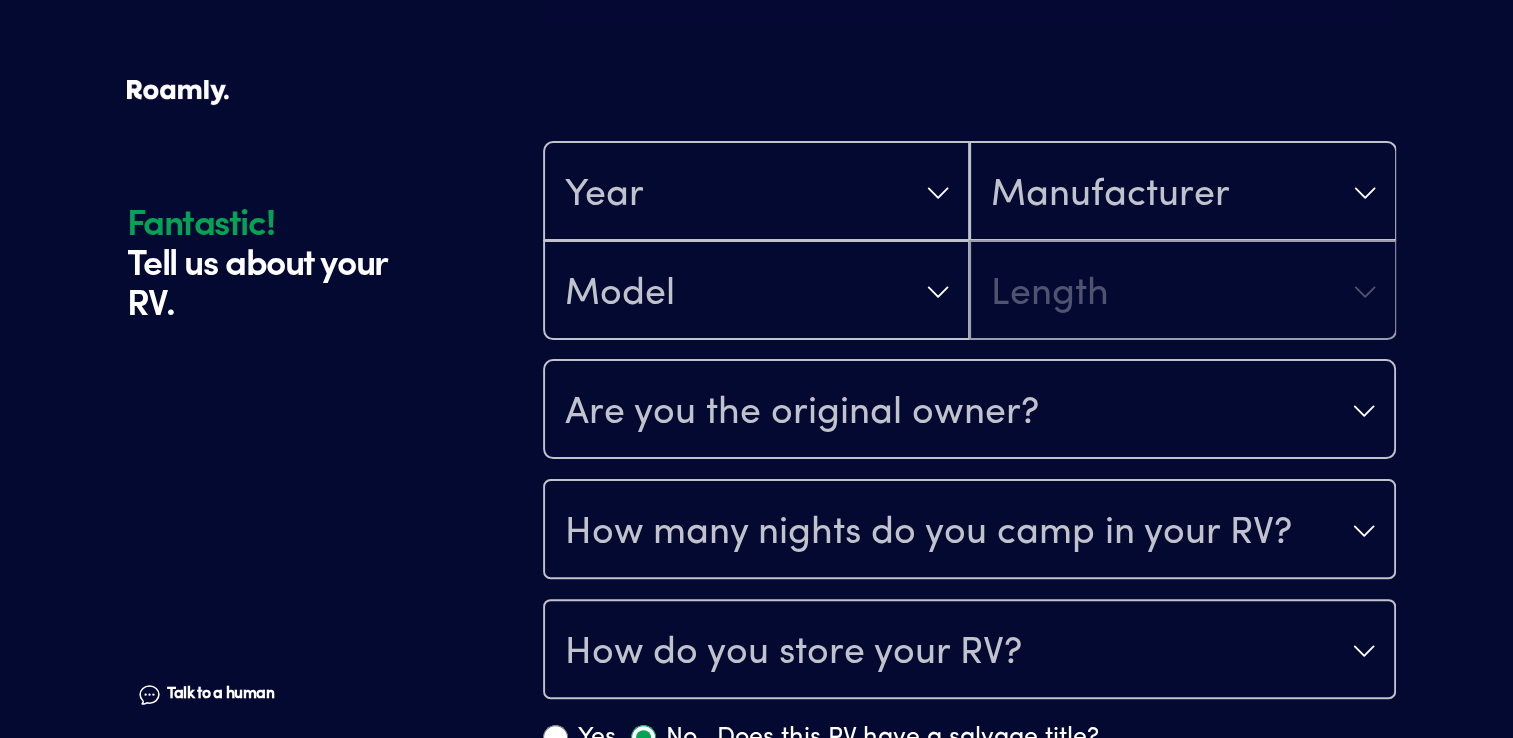 scroll, scrollTop: 390, scrollLeft: 0, axis: vertical 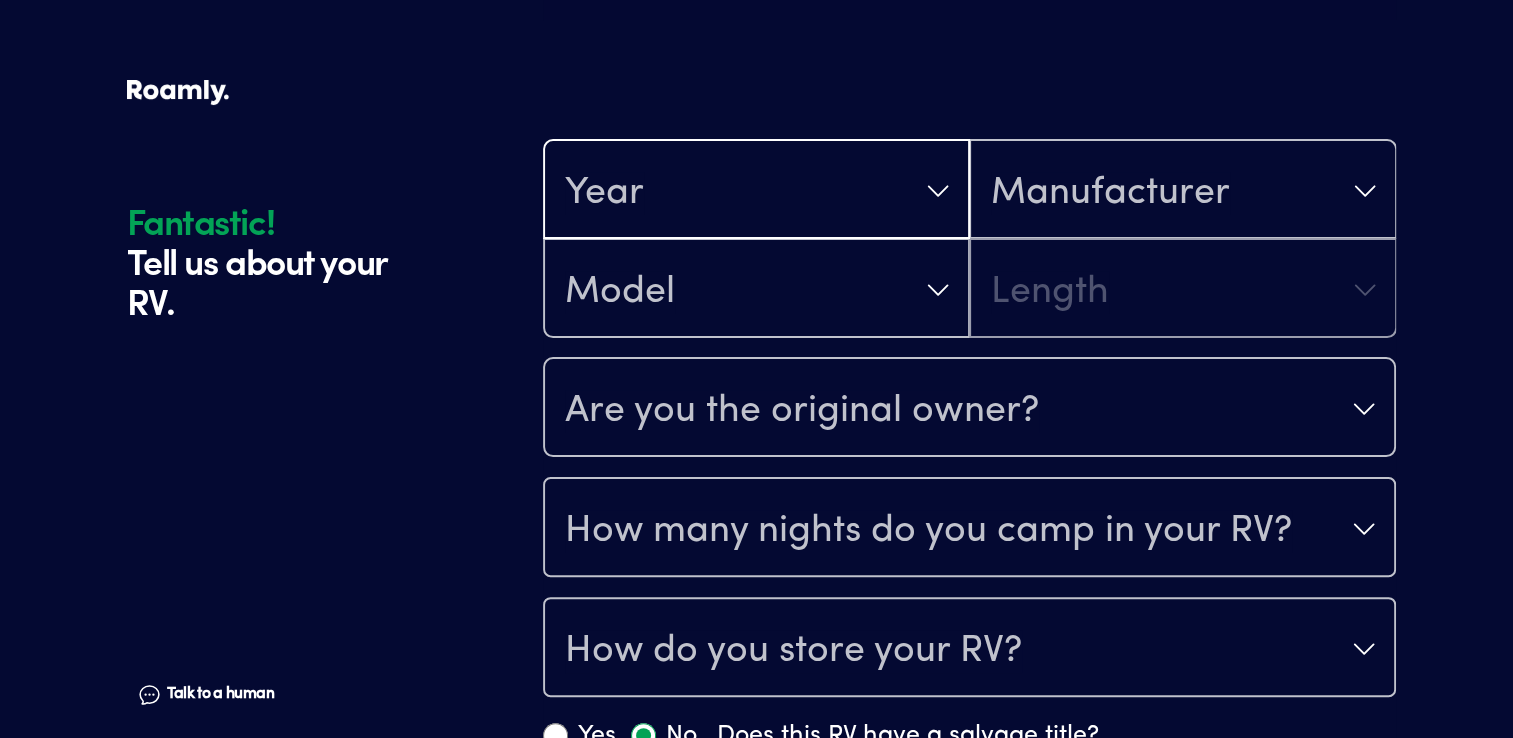 click on "Year" at bounding box center [756, 191] 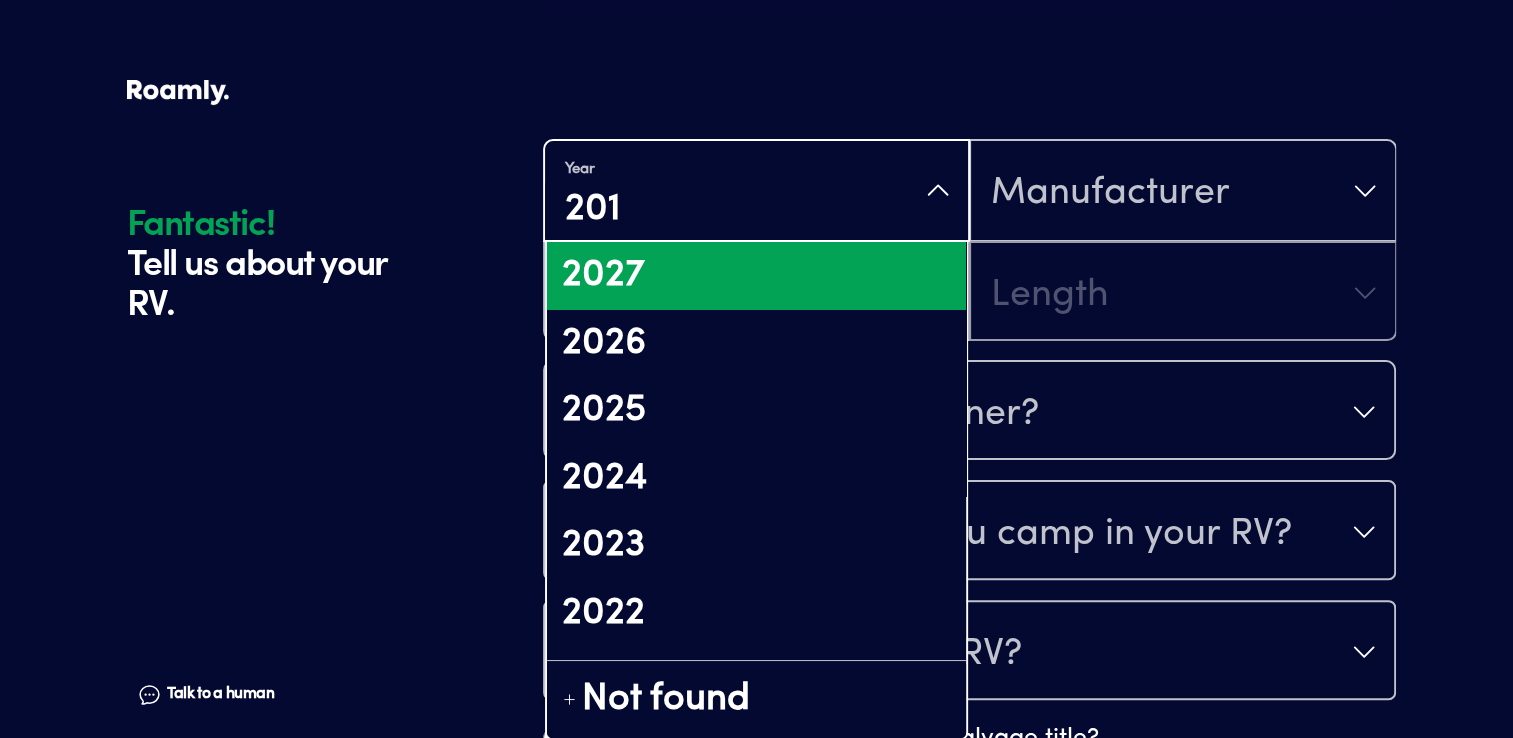 type on "2013" 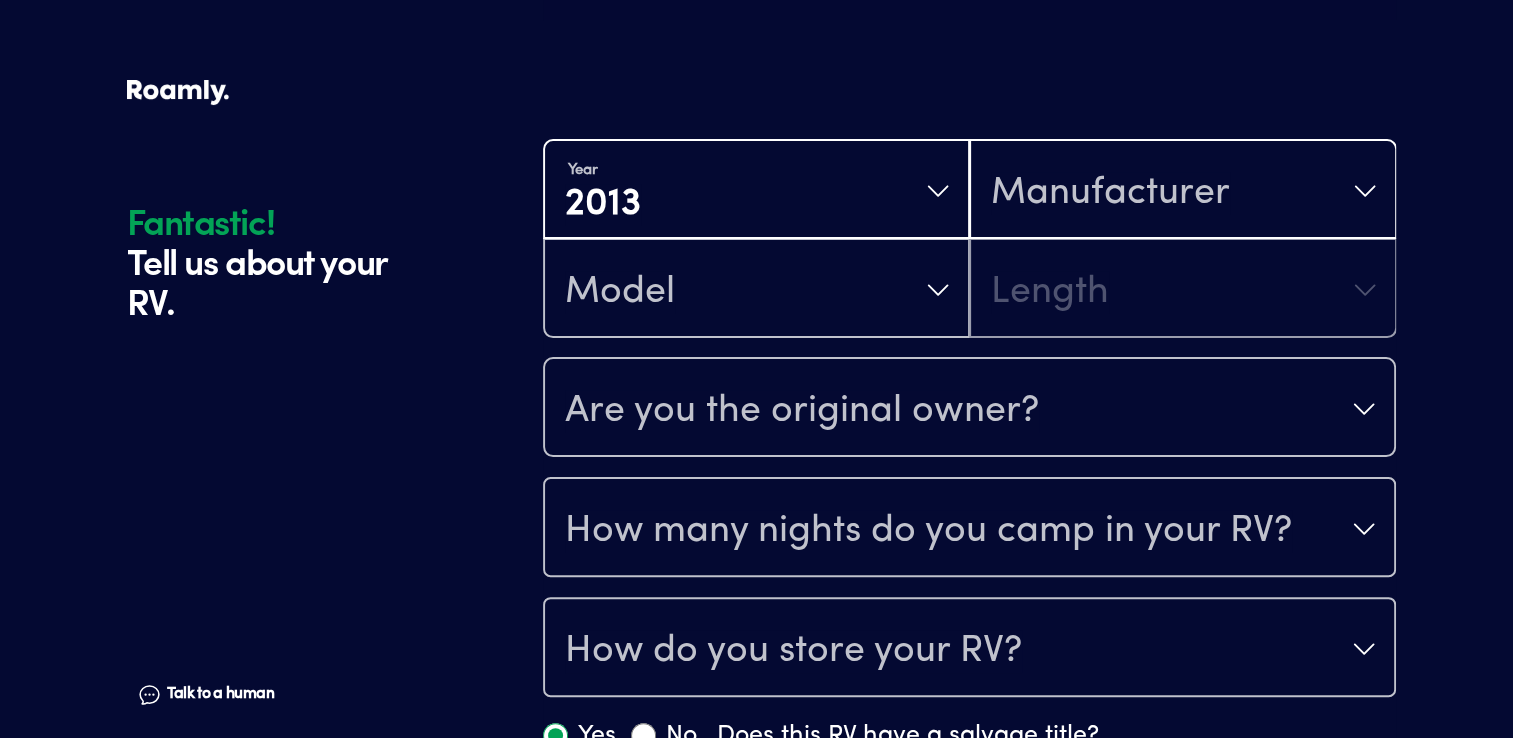 click on "Manufacturer" at bounding box center (1182, 191) 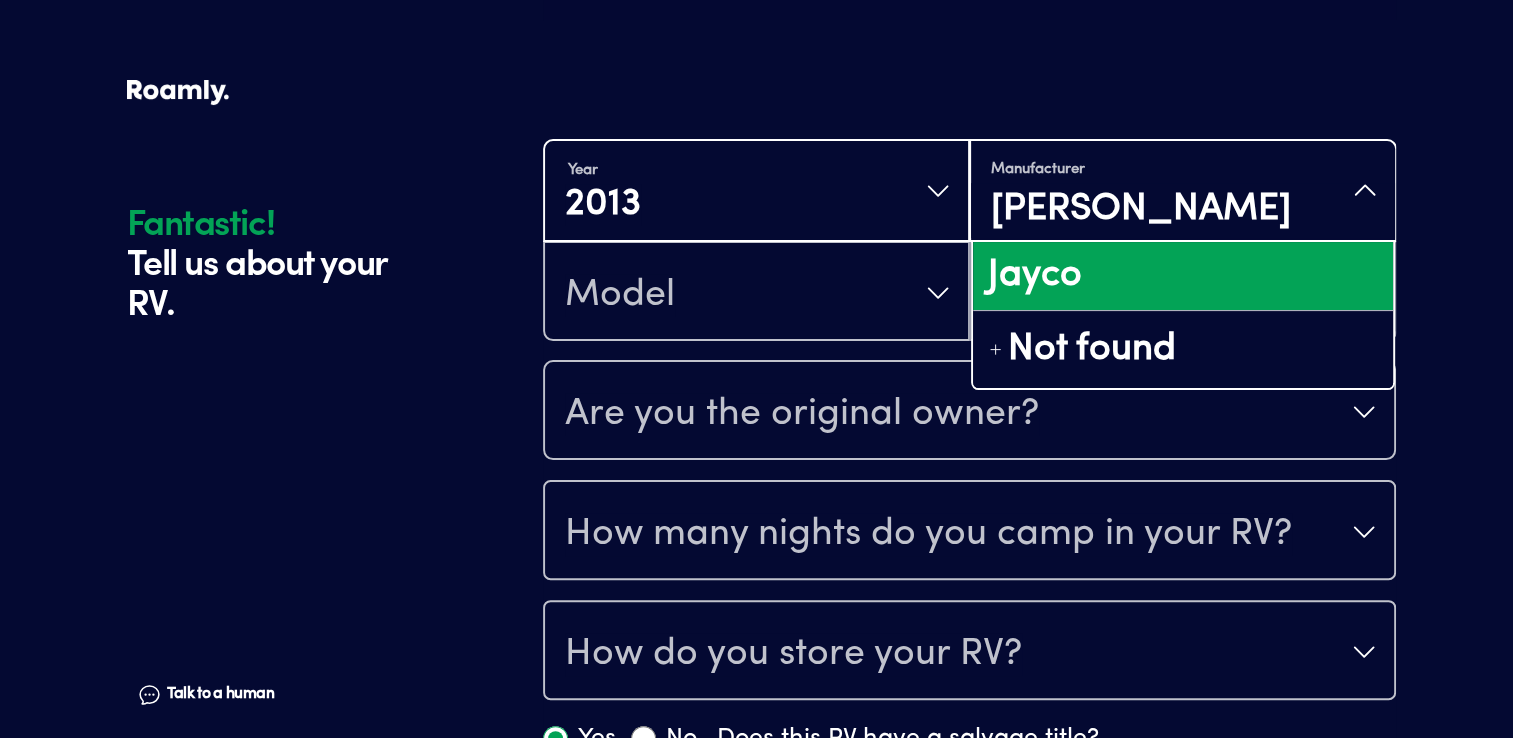 type on "[PERSON_NAME]" 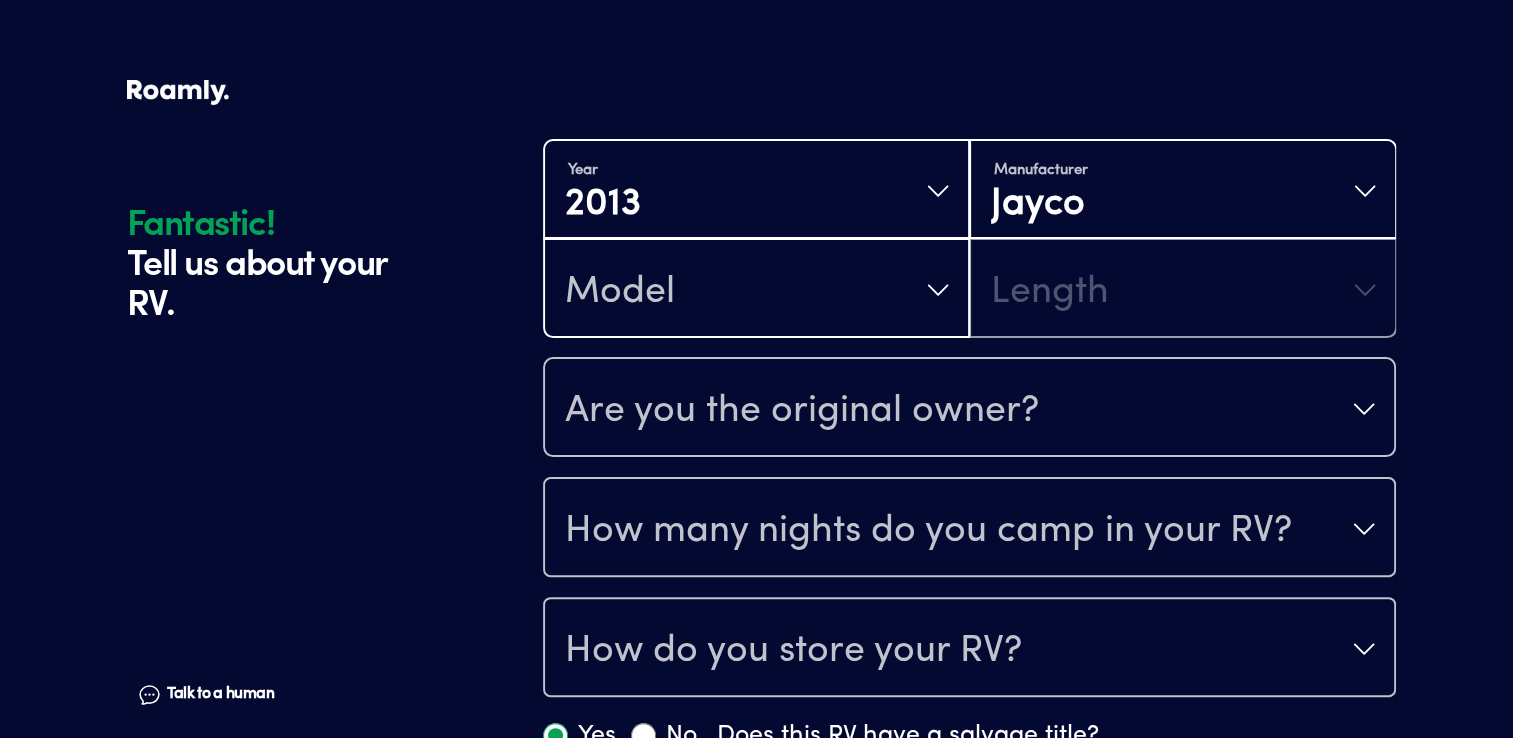 click on "Model" at bounding box center [756, 290] 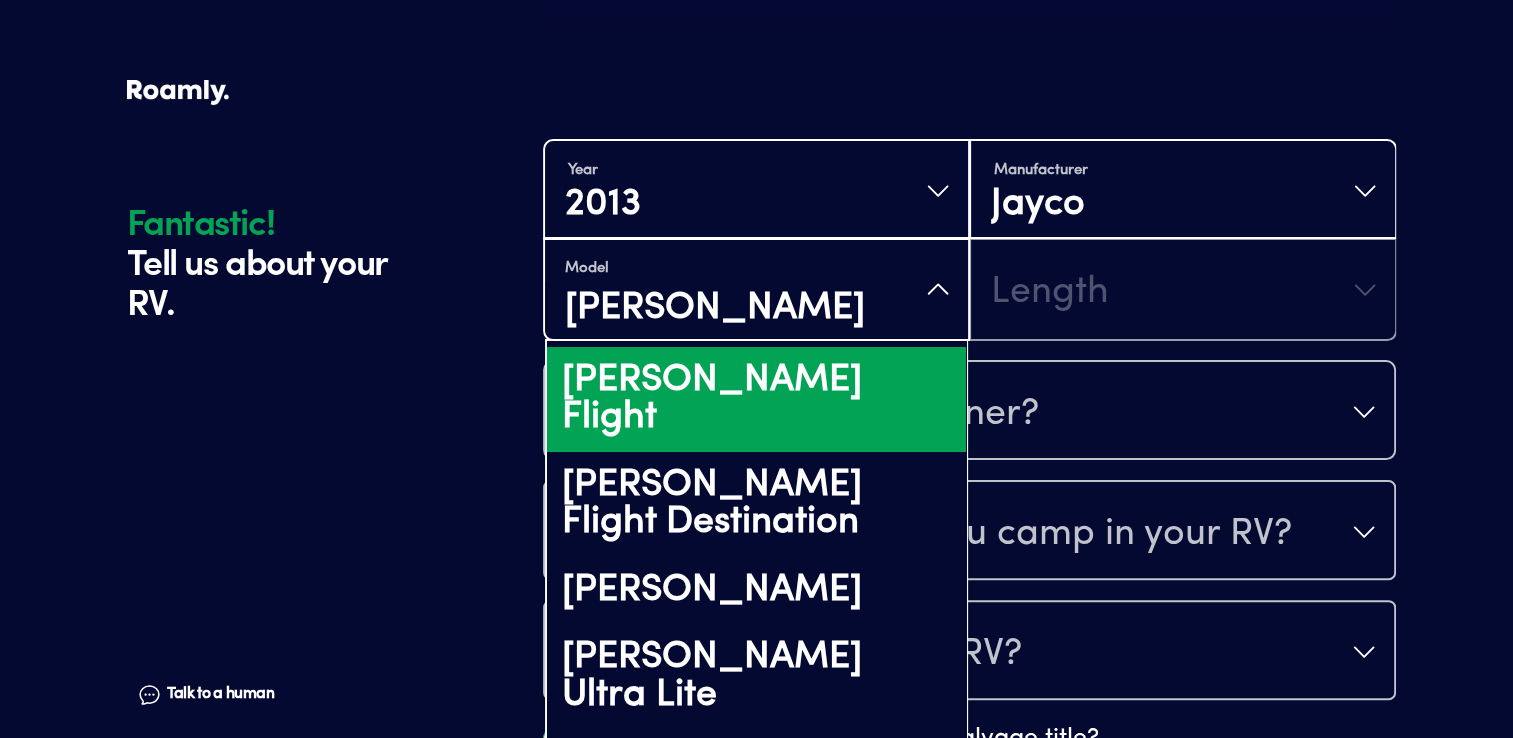 scroll, scrollTop: 91, scrollLeft: 0, axis: vertical 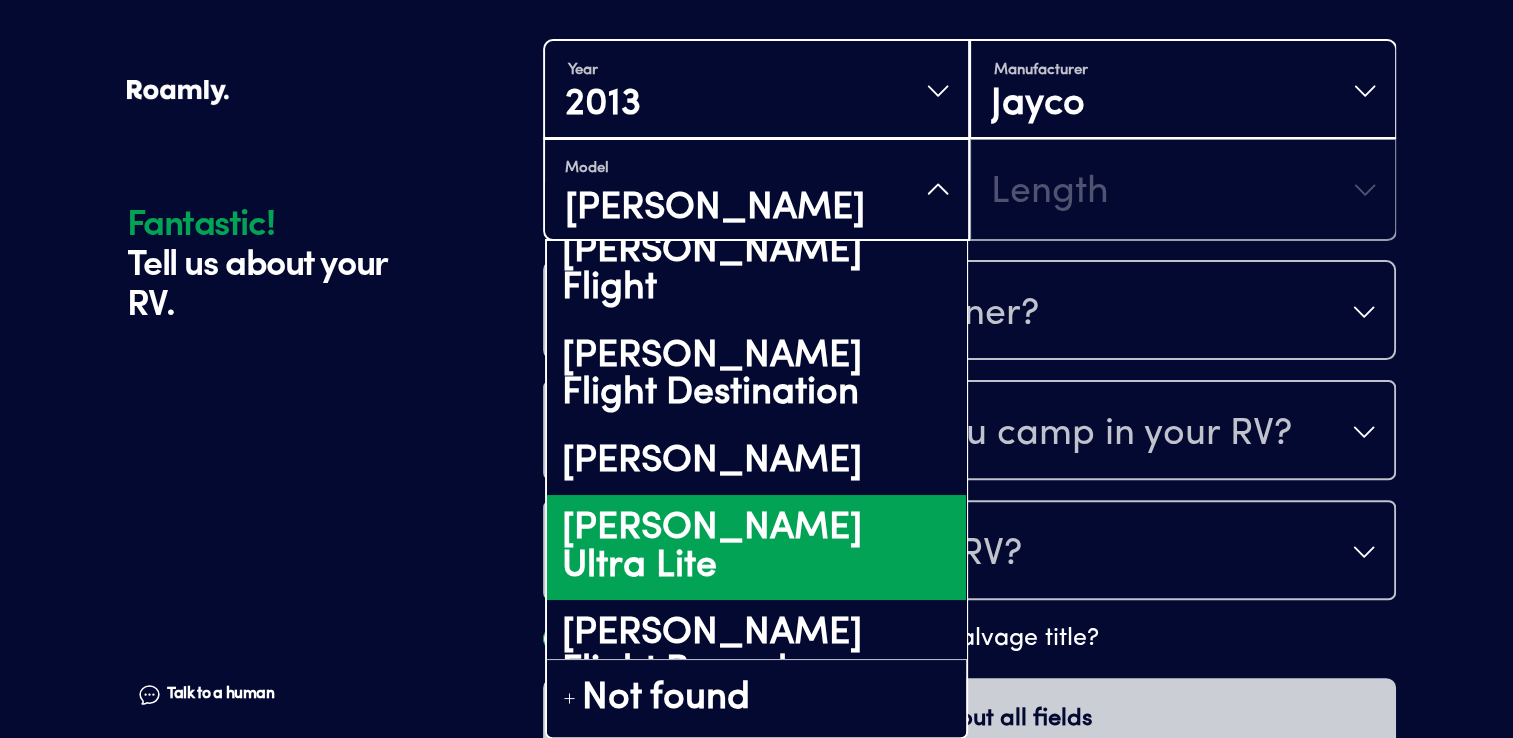 type on "[PERSON_NAME]" 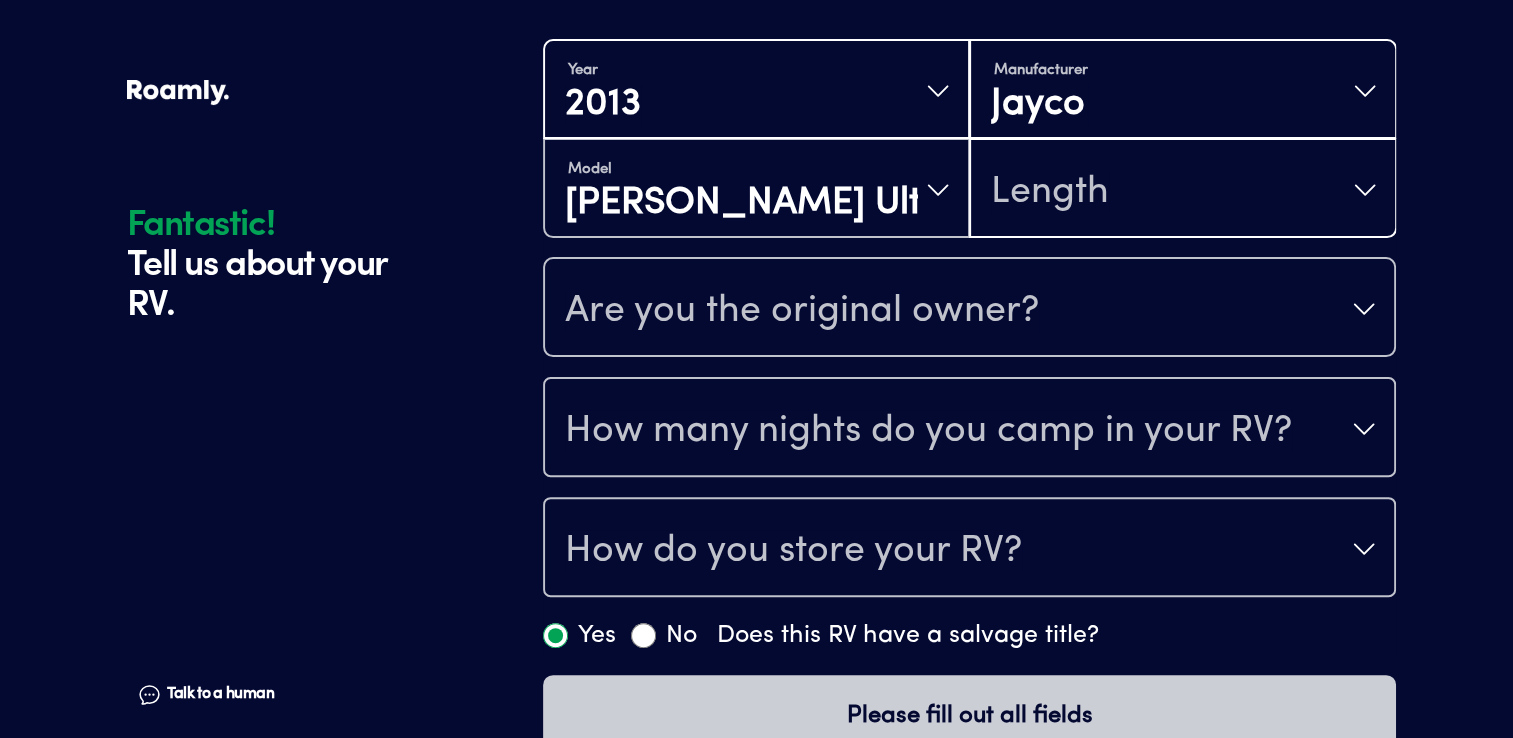 click on "Length" at bounding box center [1182, 190] 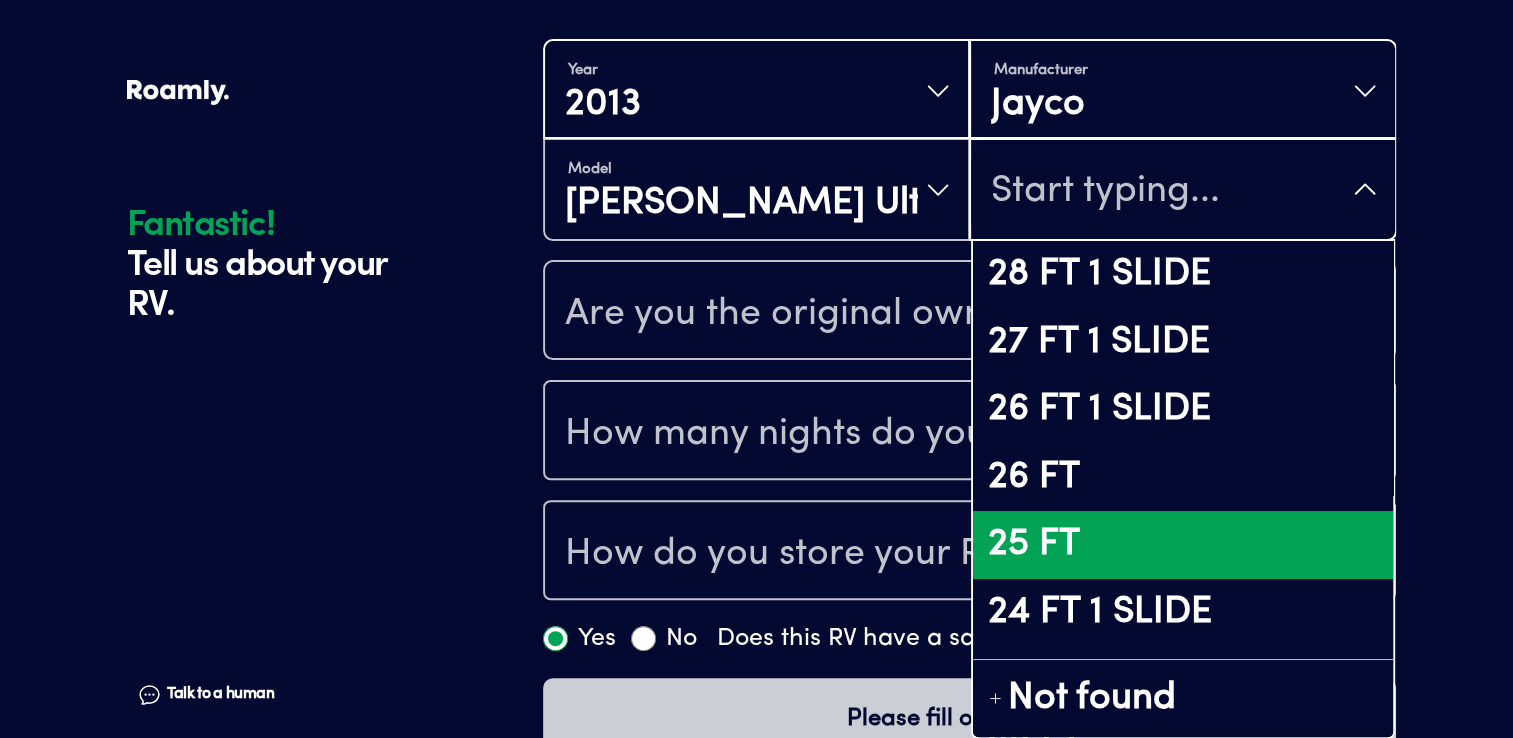 scroll, scrollTop: 188, scrollLeft: 0, axis: vertical 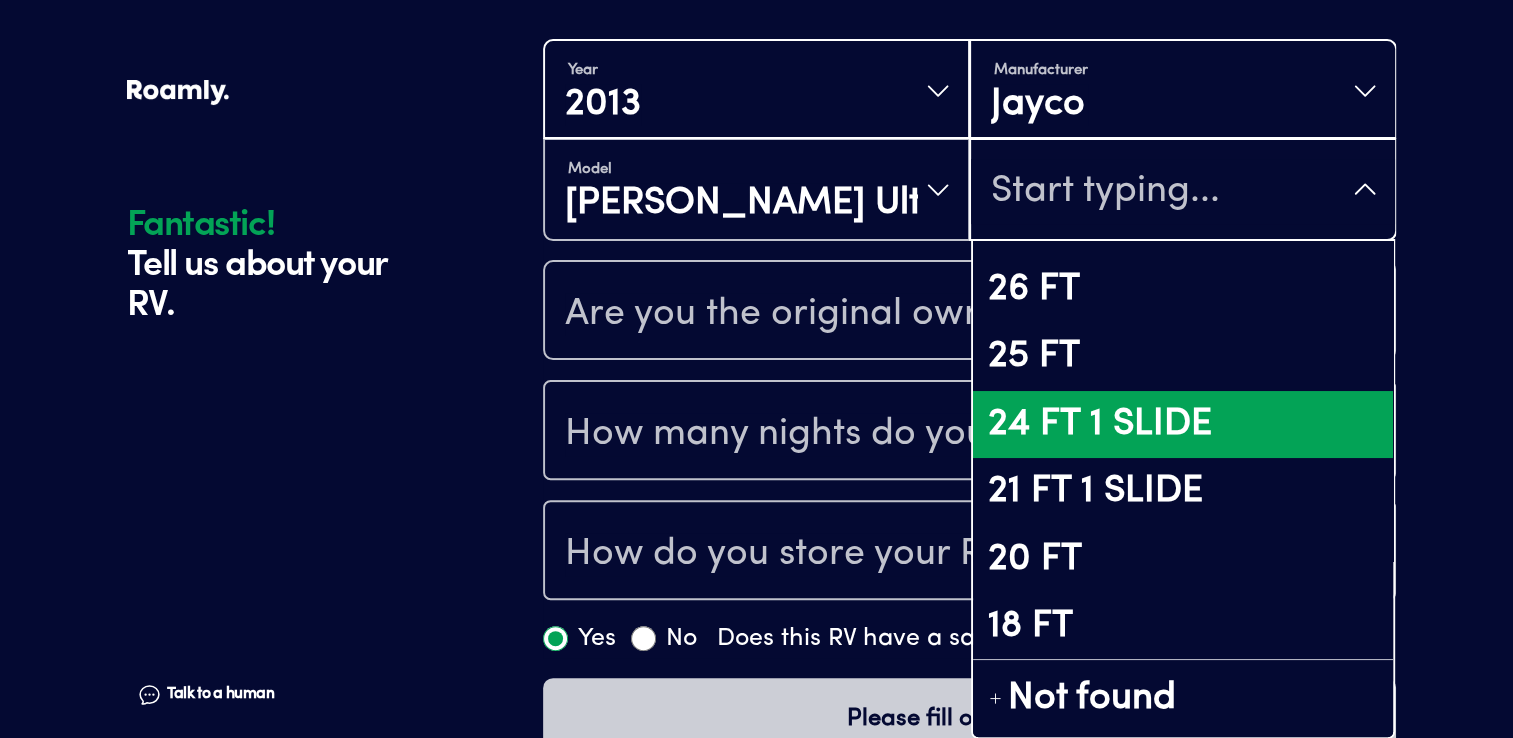 click on "24 FT 1 SLIDE" at bounding box center [1182, 425] 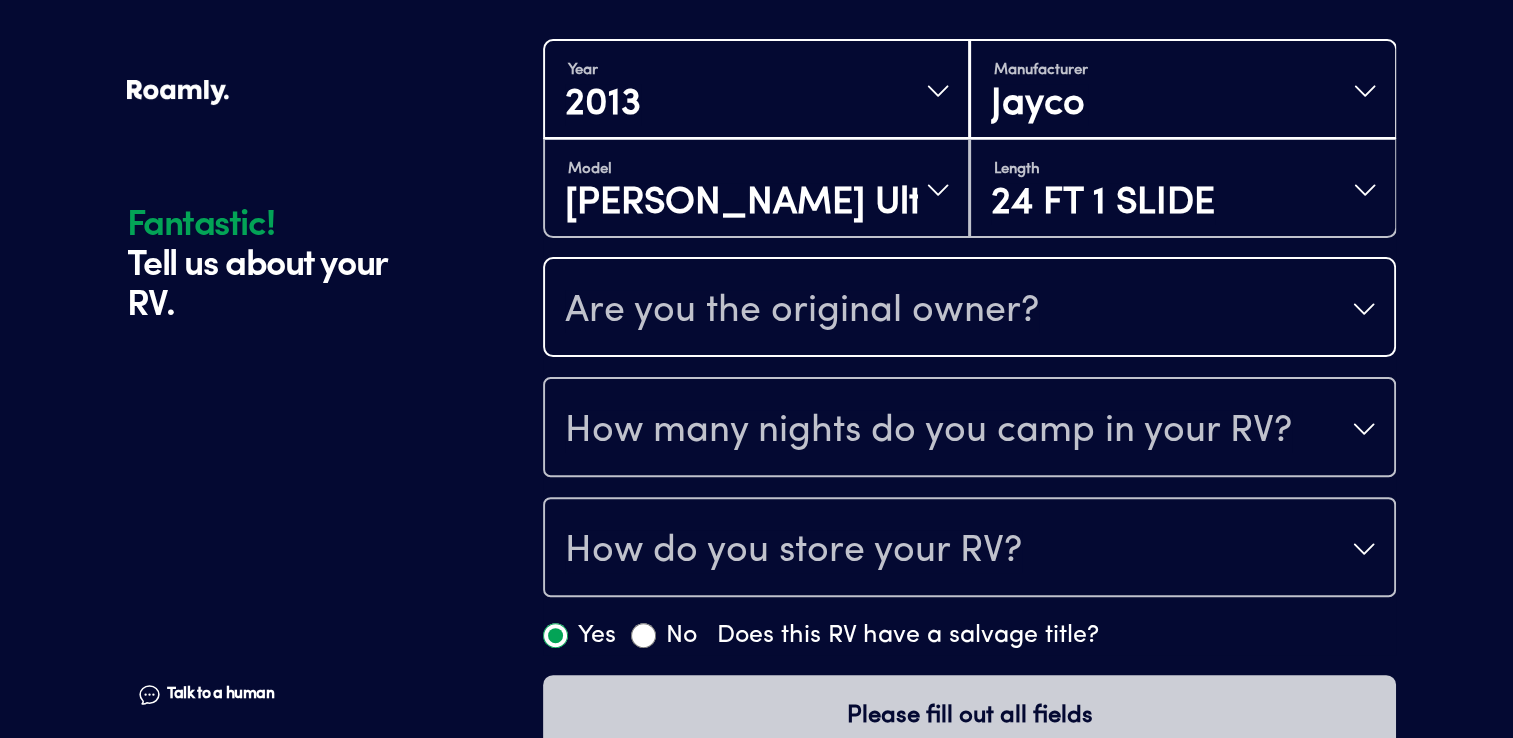 click on "Are you the original owner?" at bounding box center [802, 311] 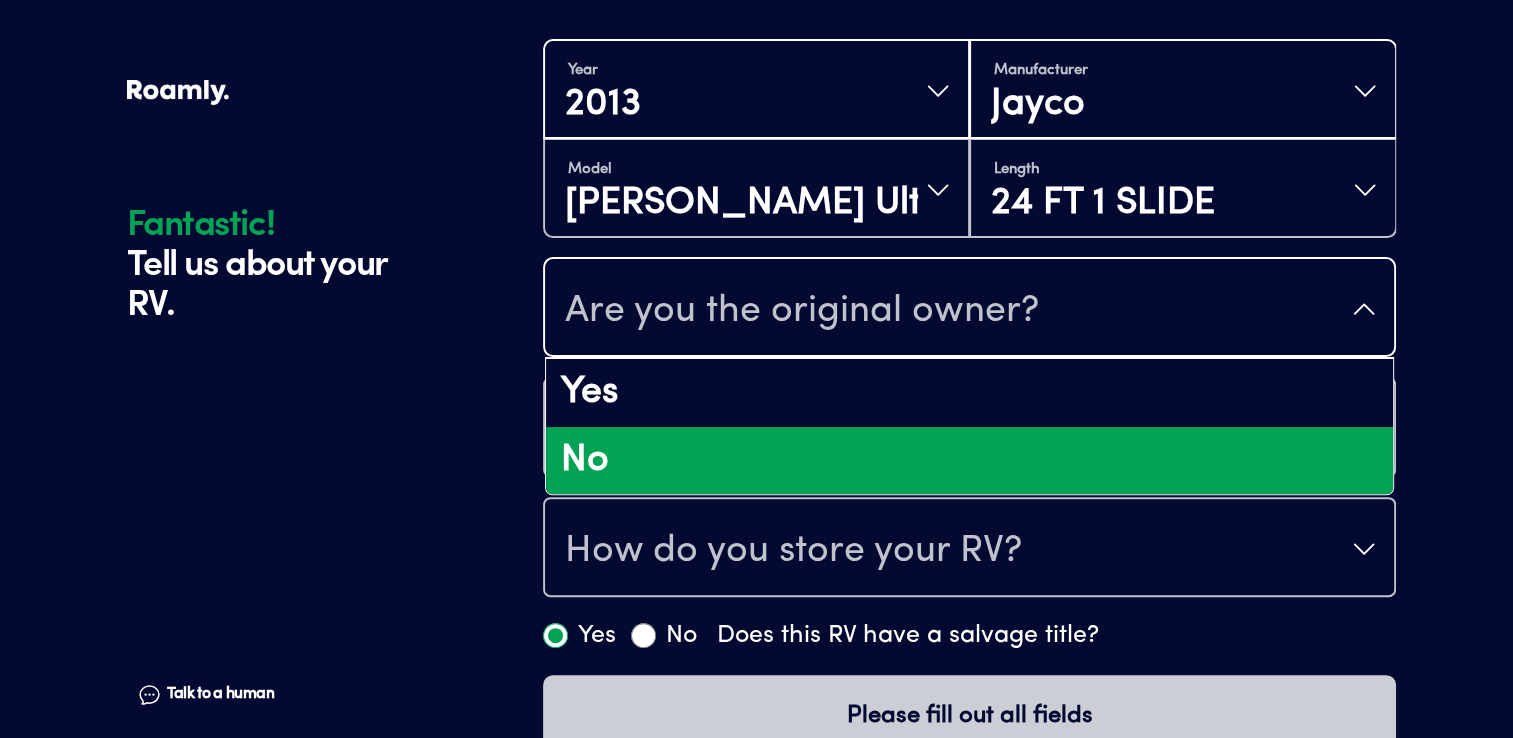 click on "No" at bounding box center (969, 461) 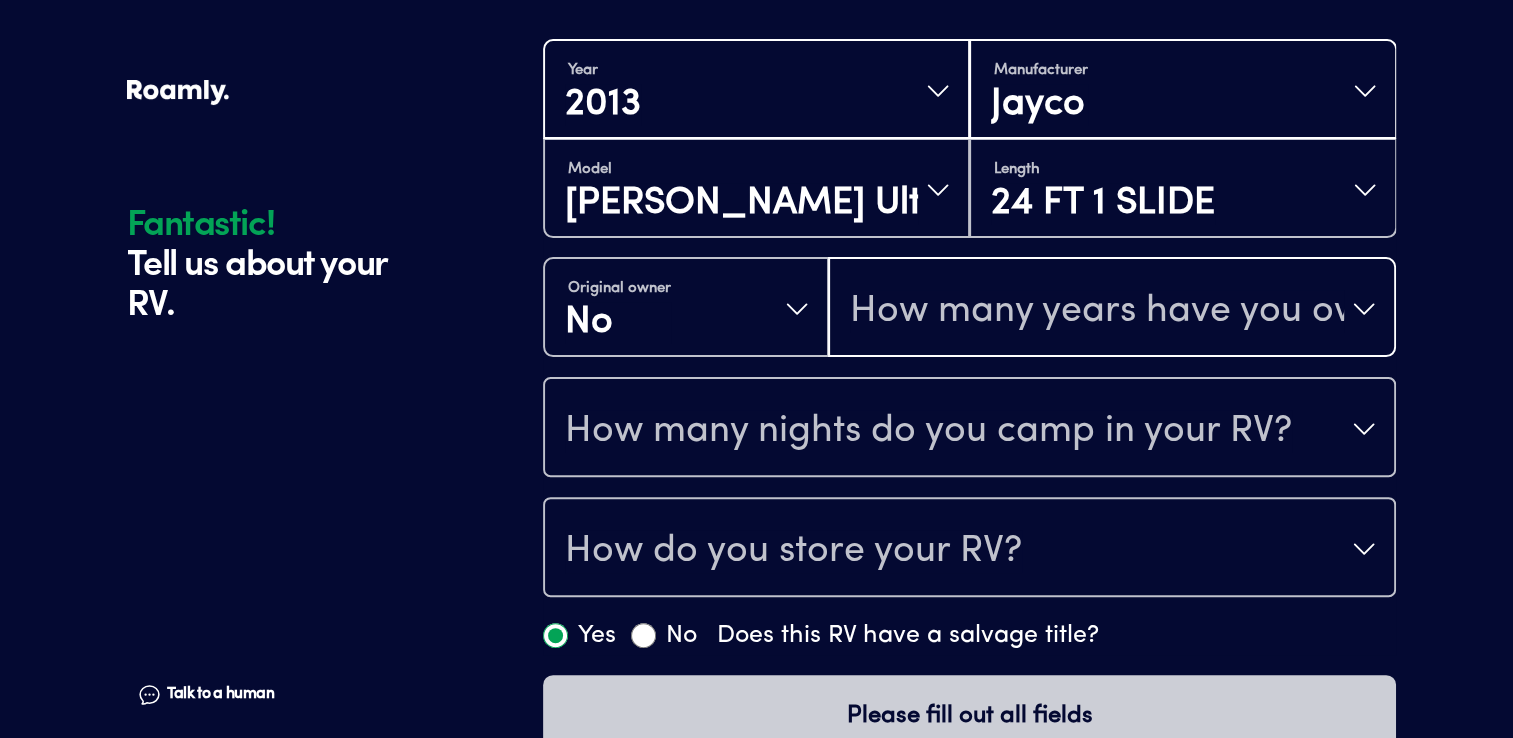 click on "How many years have you owned it?" at bounding box center [1097, 311] 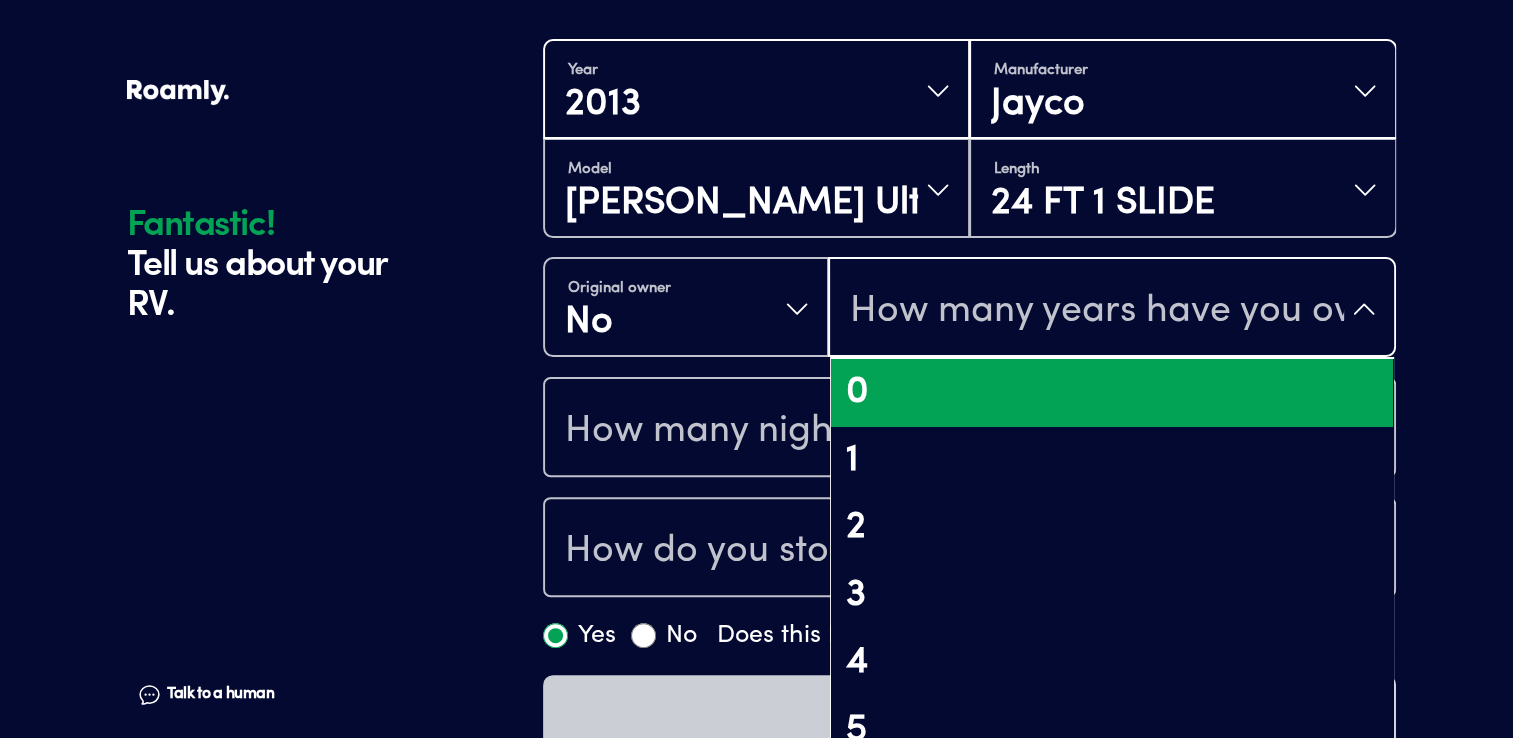 click on "0" at bounding box center [1112, 393] 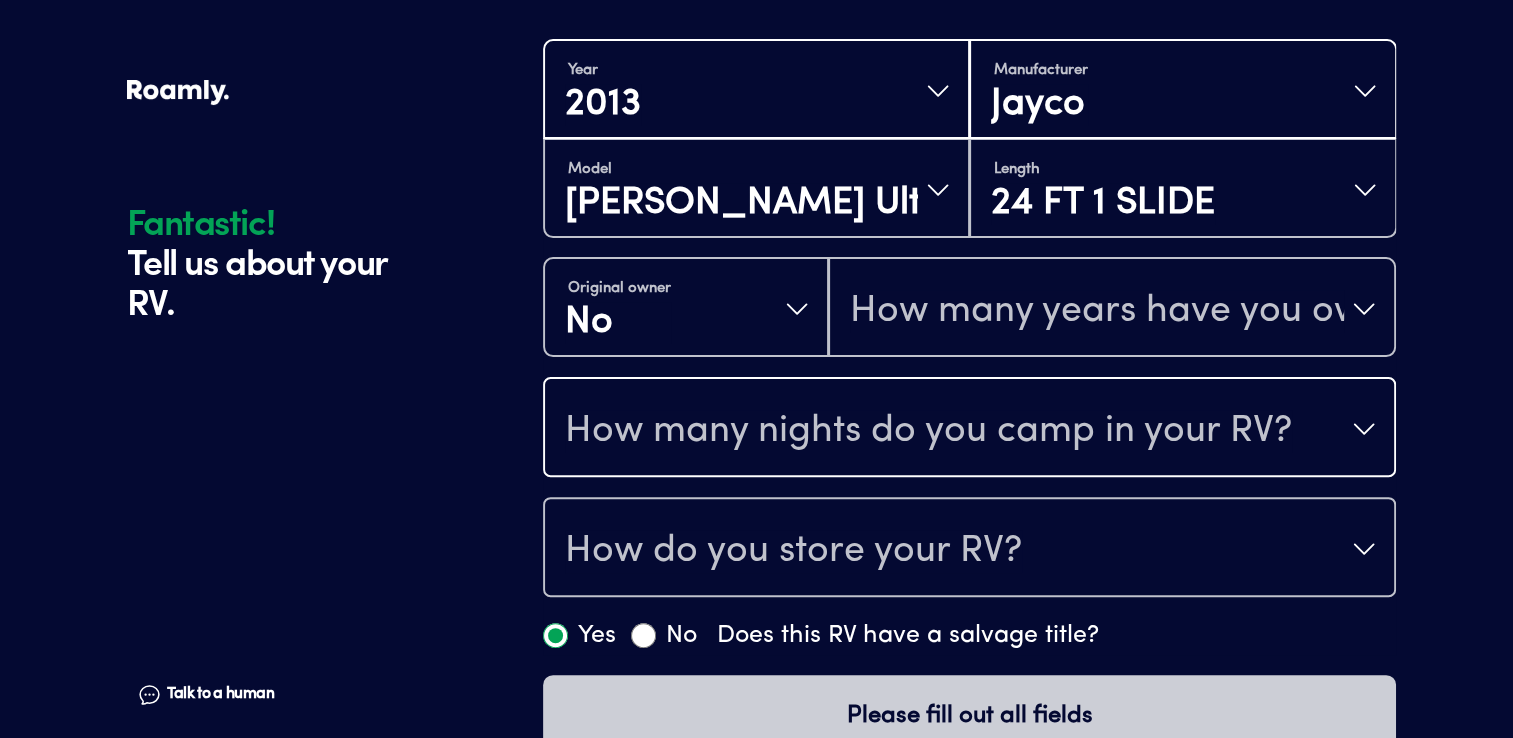 click on "How many nights do you camp in your RV?" at bounding box center [928, 431] 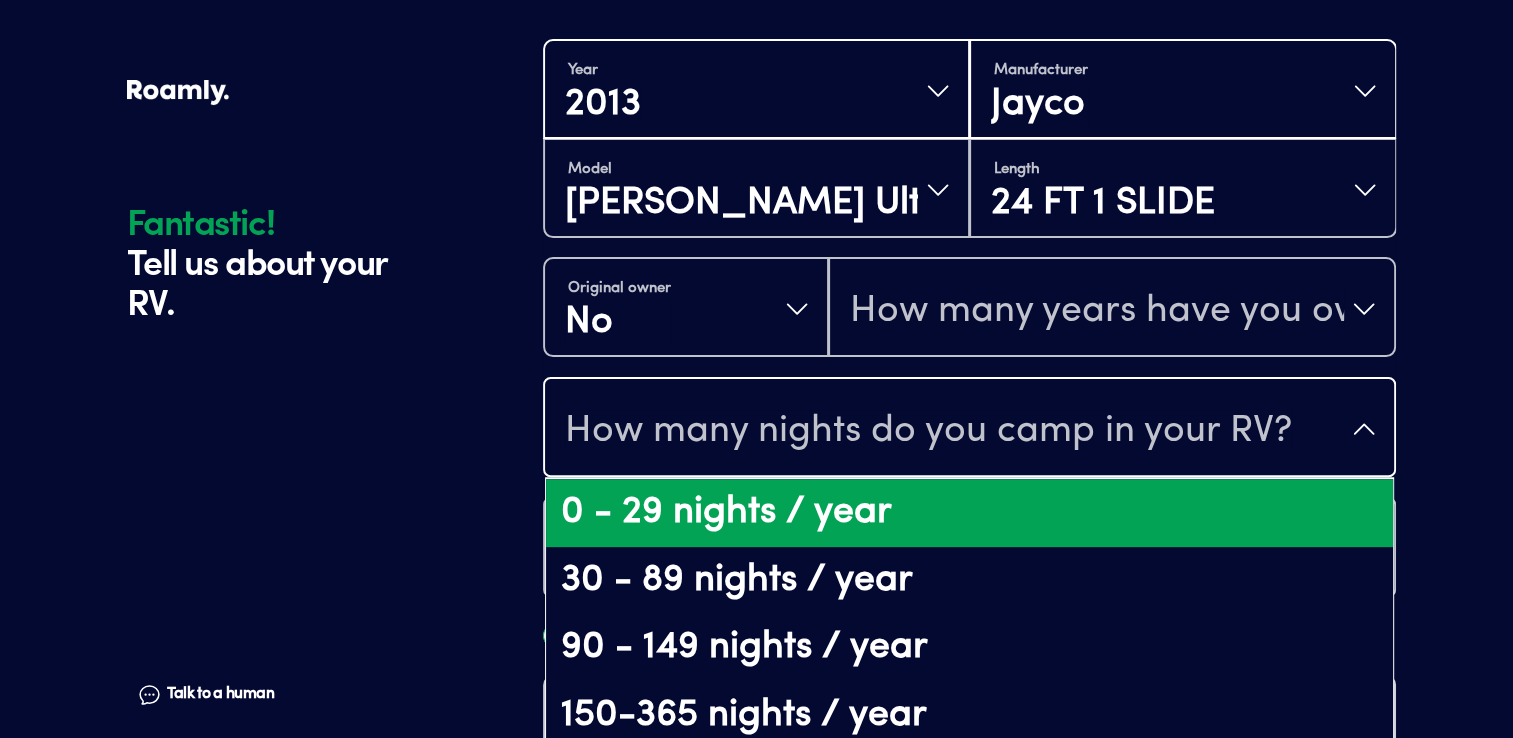 click on "0 - 29 nights / year" at bounding box center [969, 513] 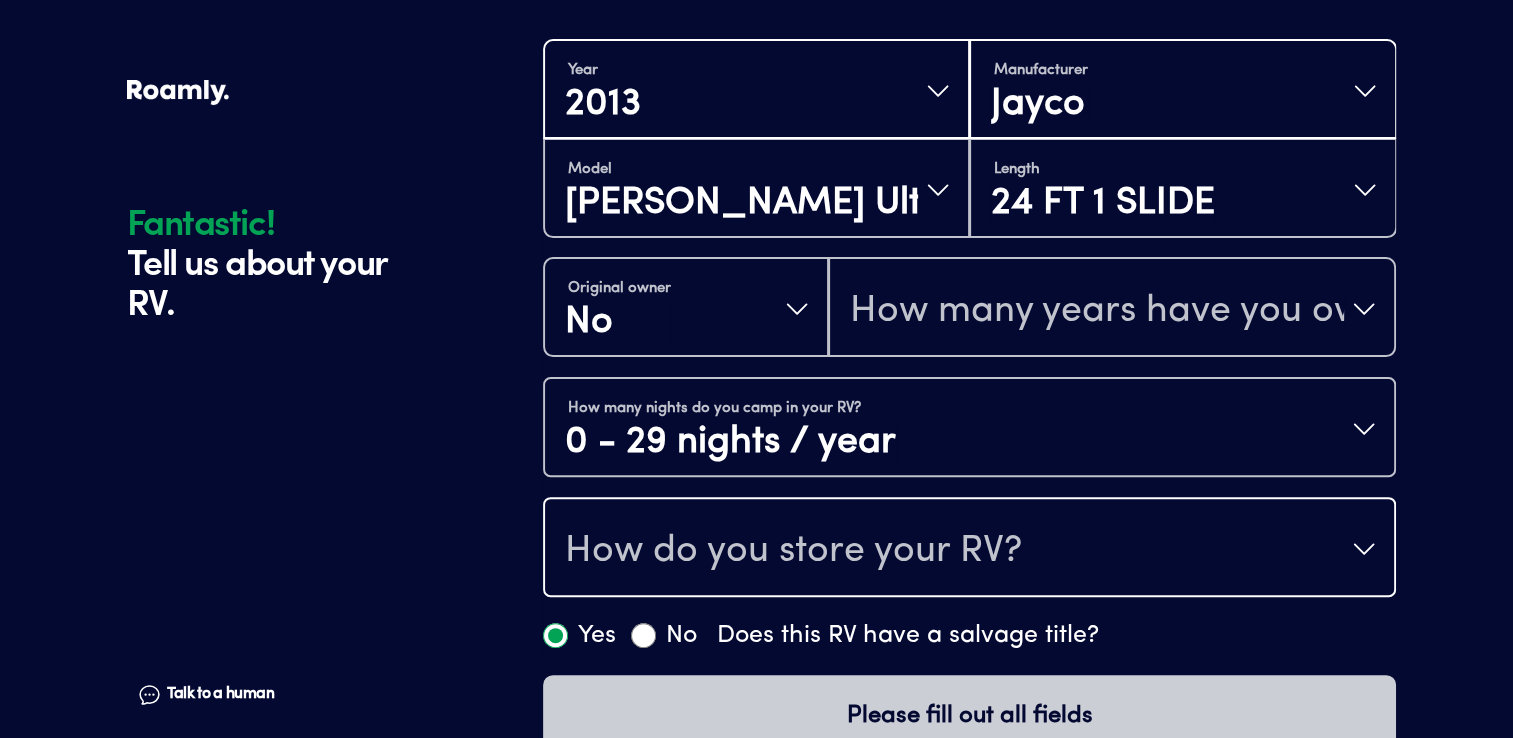 click on "How do you store your RV?" at bounding box center (793, 551) 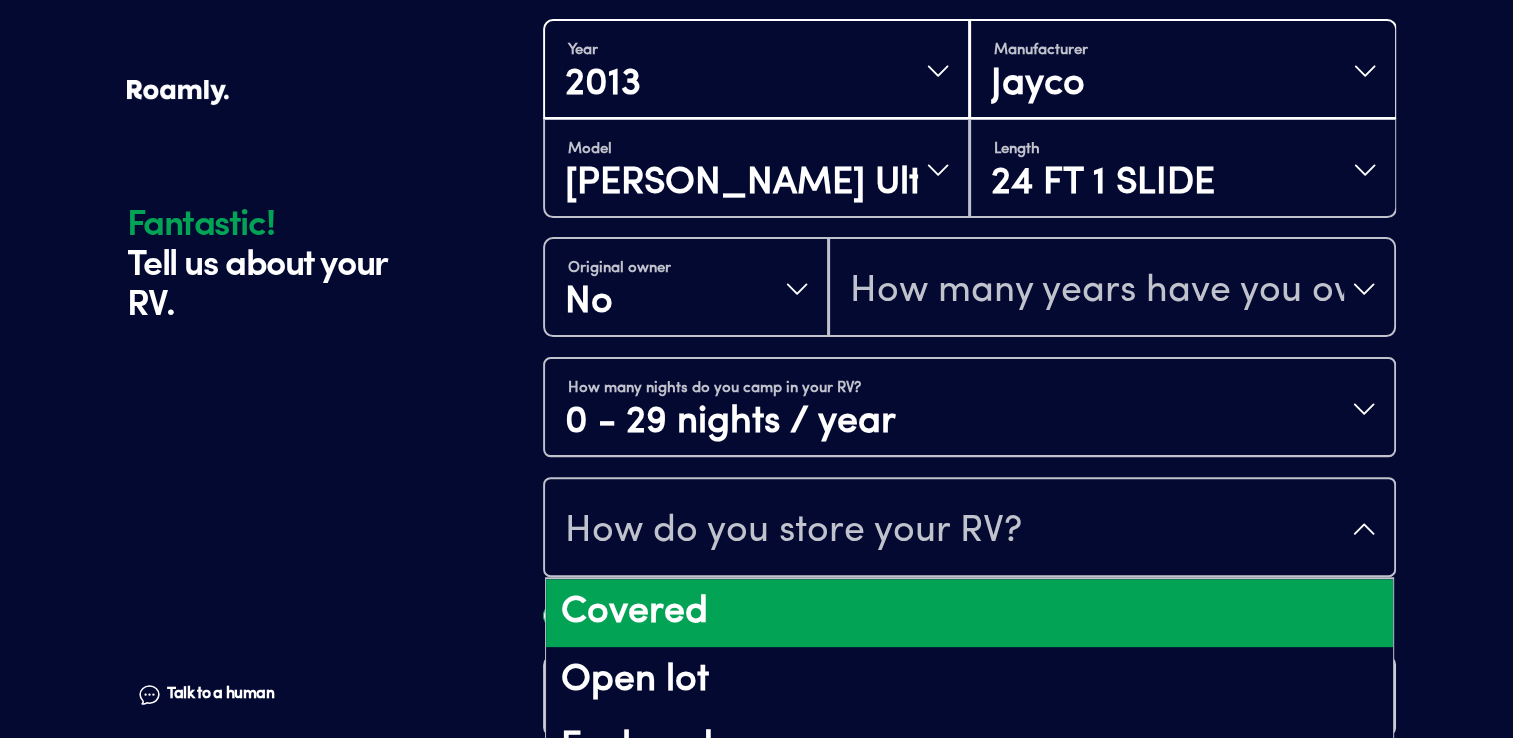 scroll, scrollTop: 24, scrollLeft: 0, axis: vertical 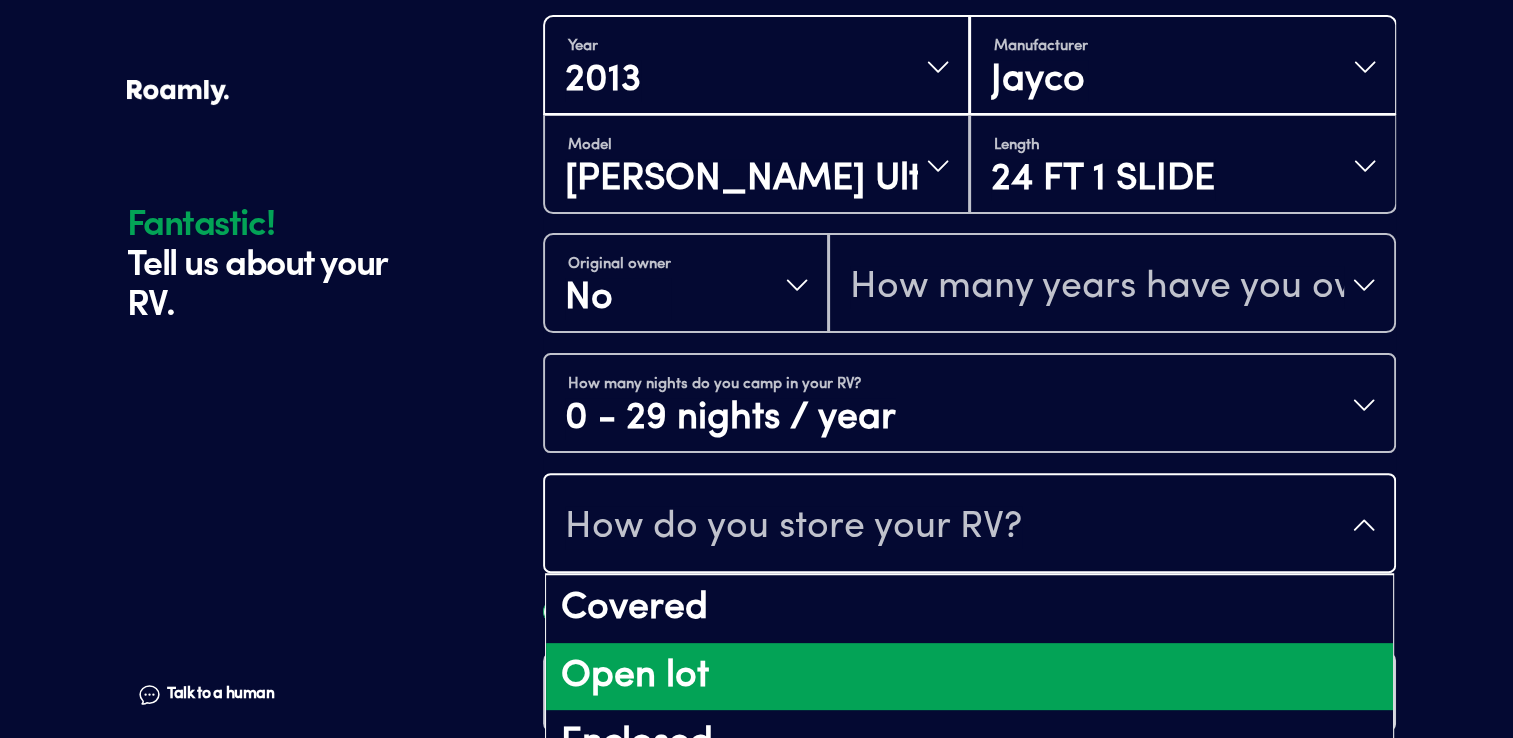 click on "Open lot" at bounding box center (969, 677) 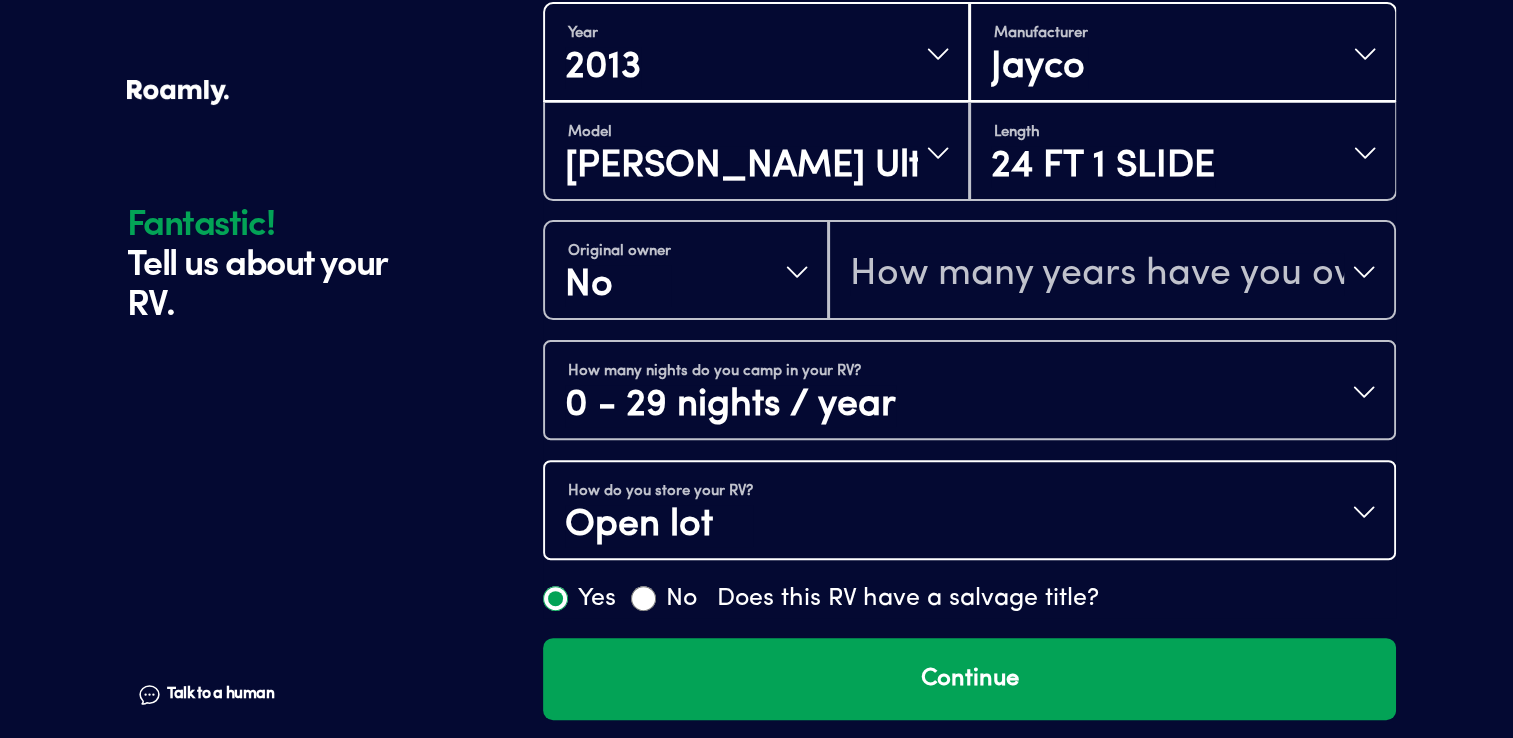 scroll, scrollTop: 538, scrollLeft: 0, axis: vertical 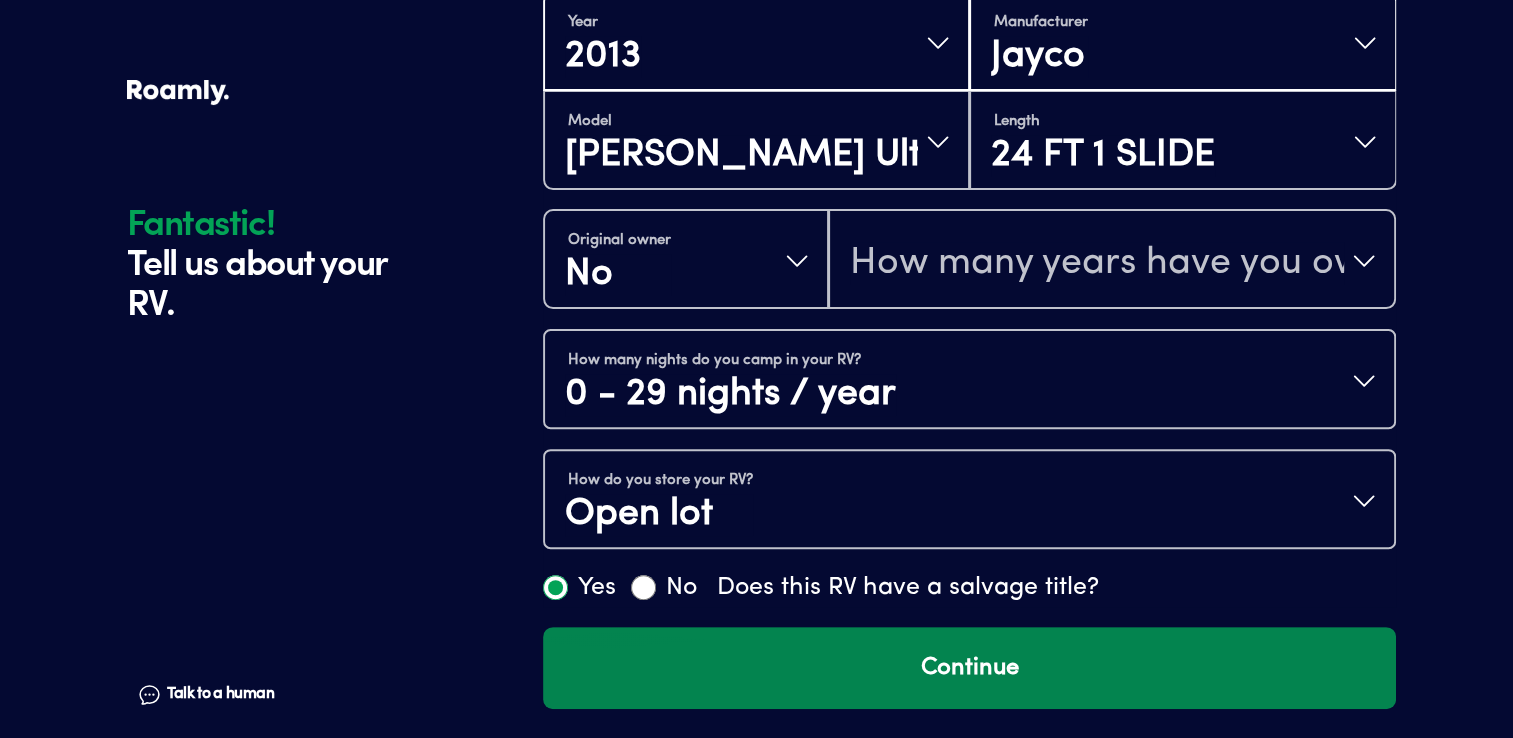click on "Continue" at bounding box center [969, 668] 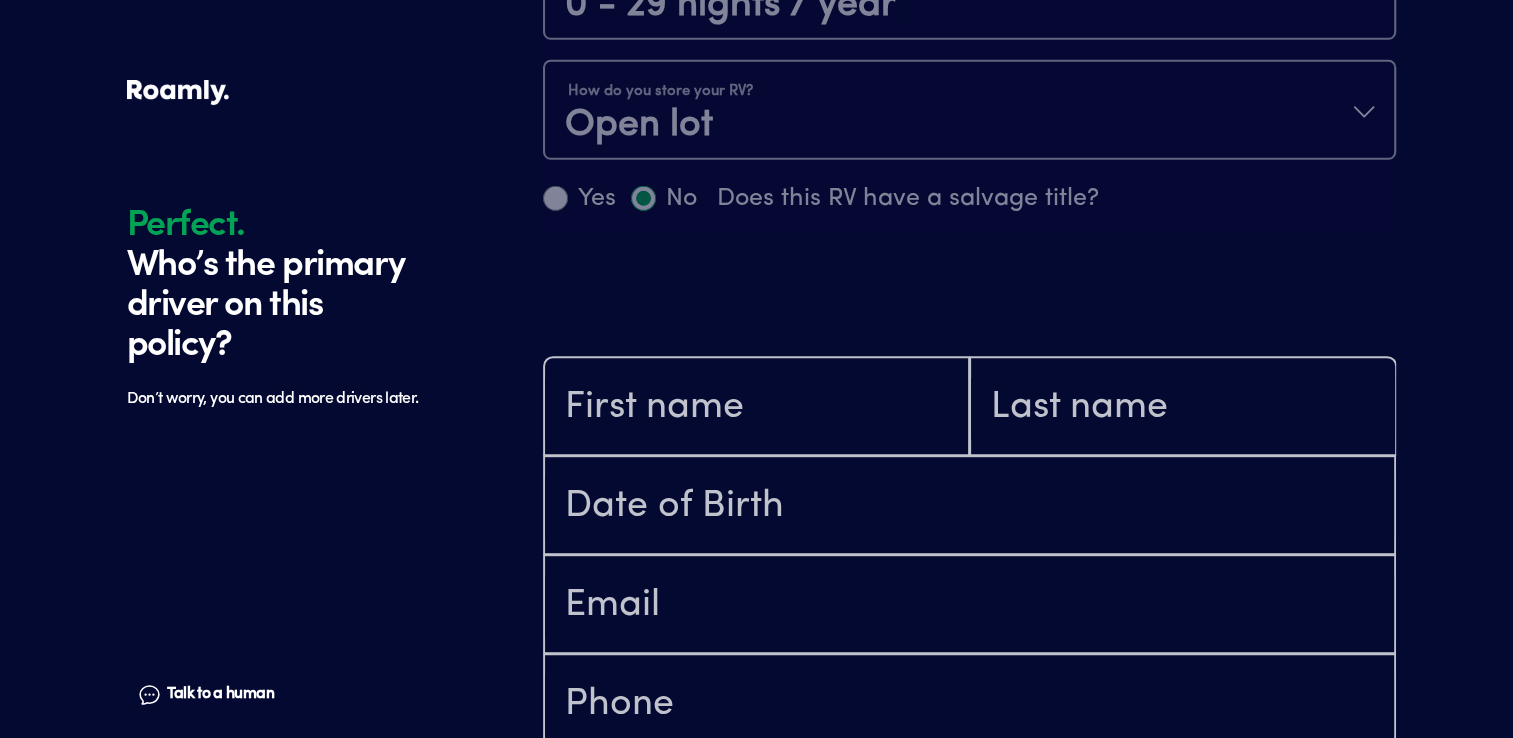 scroll, scrollTop: 1184, scrollLeft: 0, axis: vertical 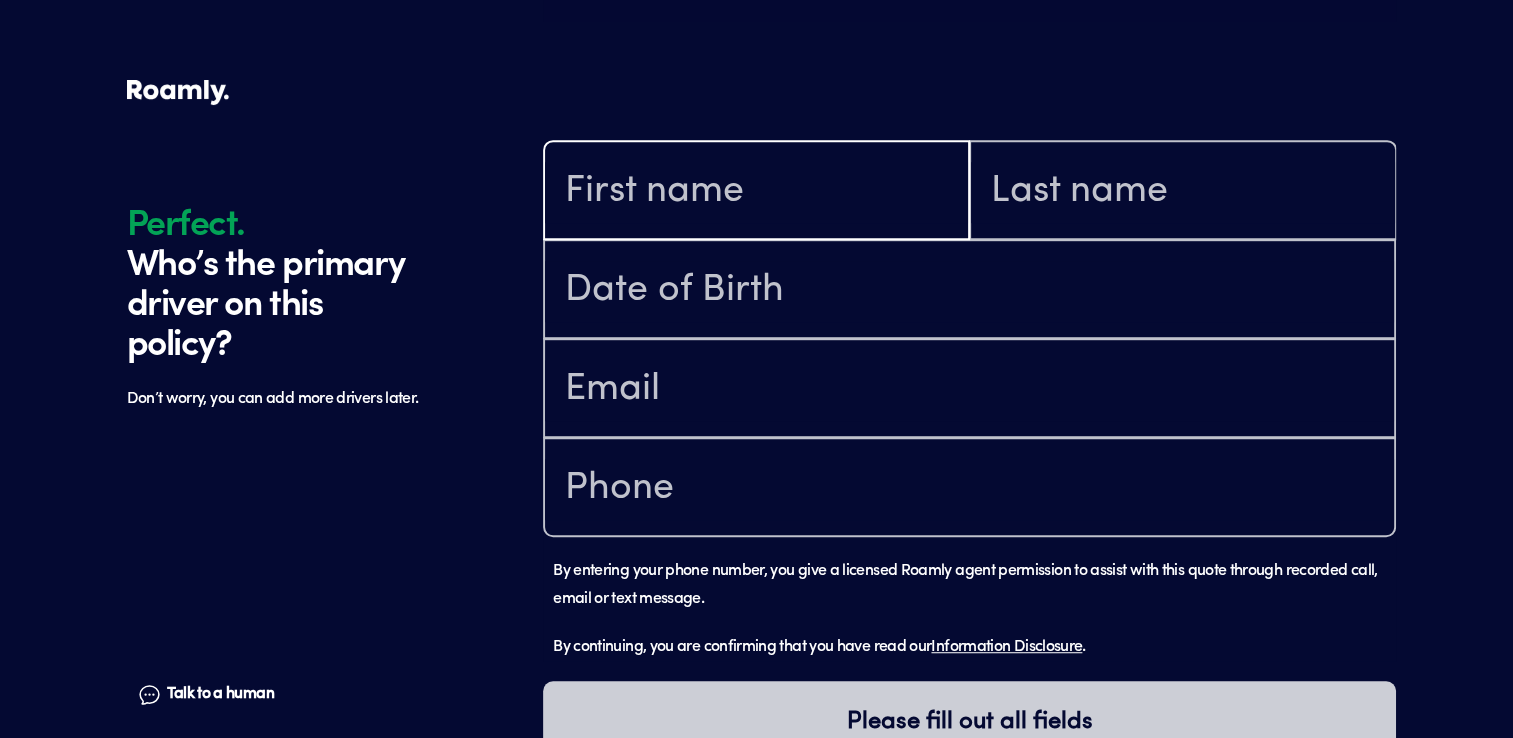 click at bounding box center (756, 192) 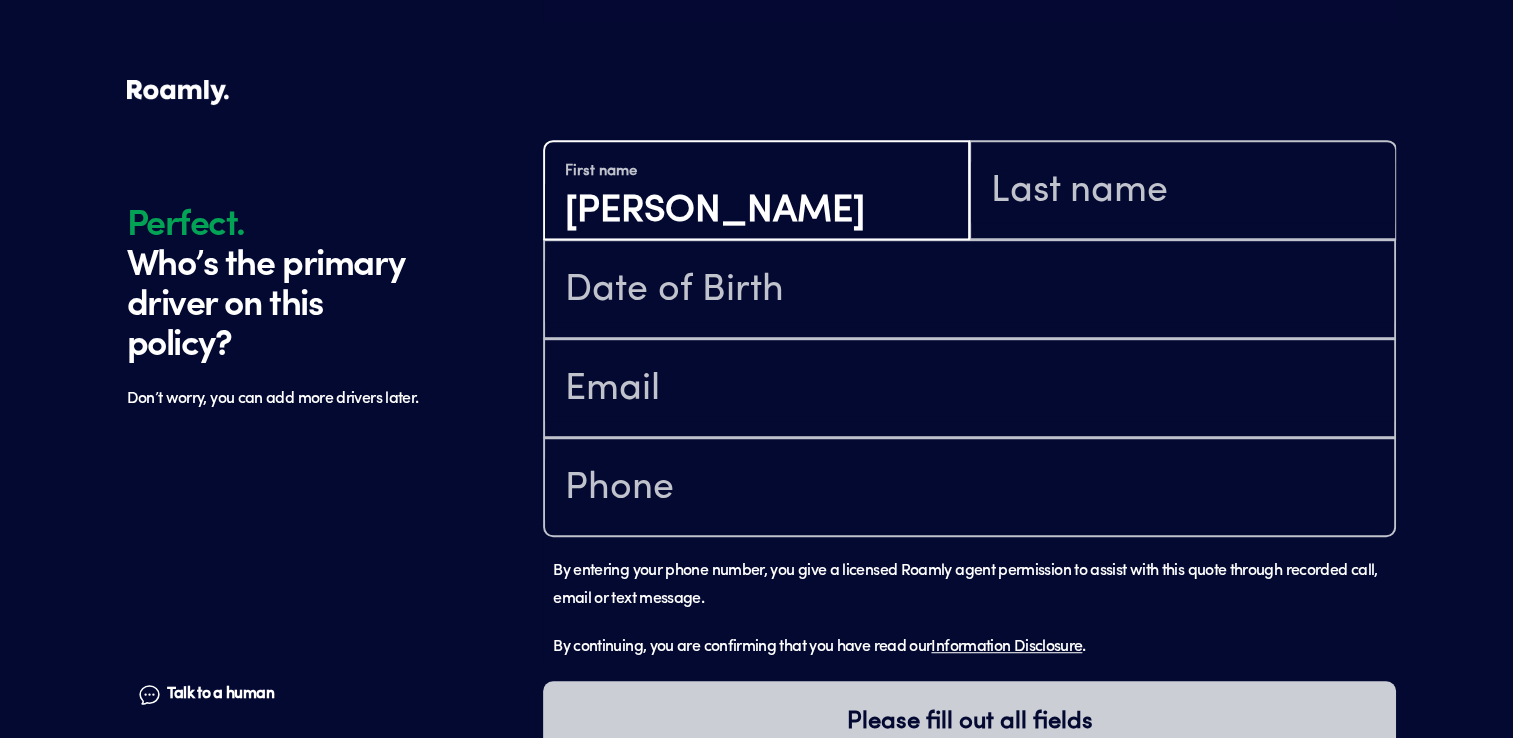 type on "[PERSON_NAME]" 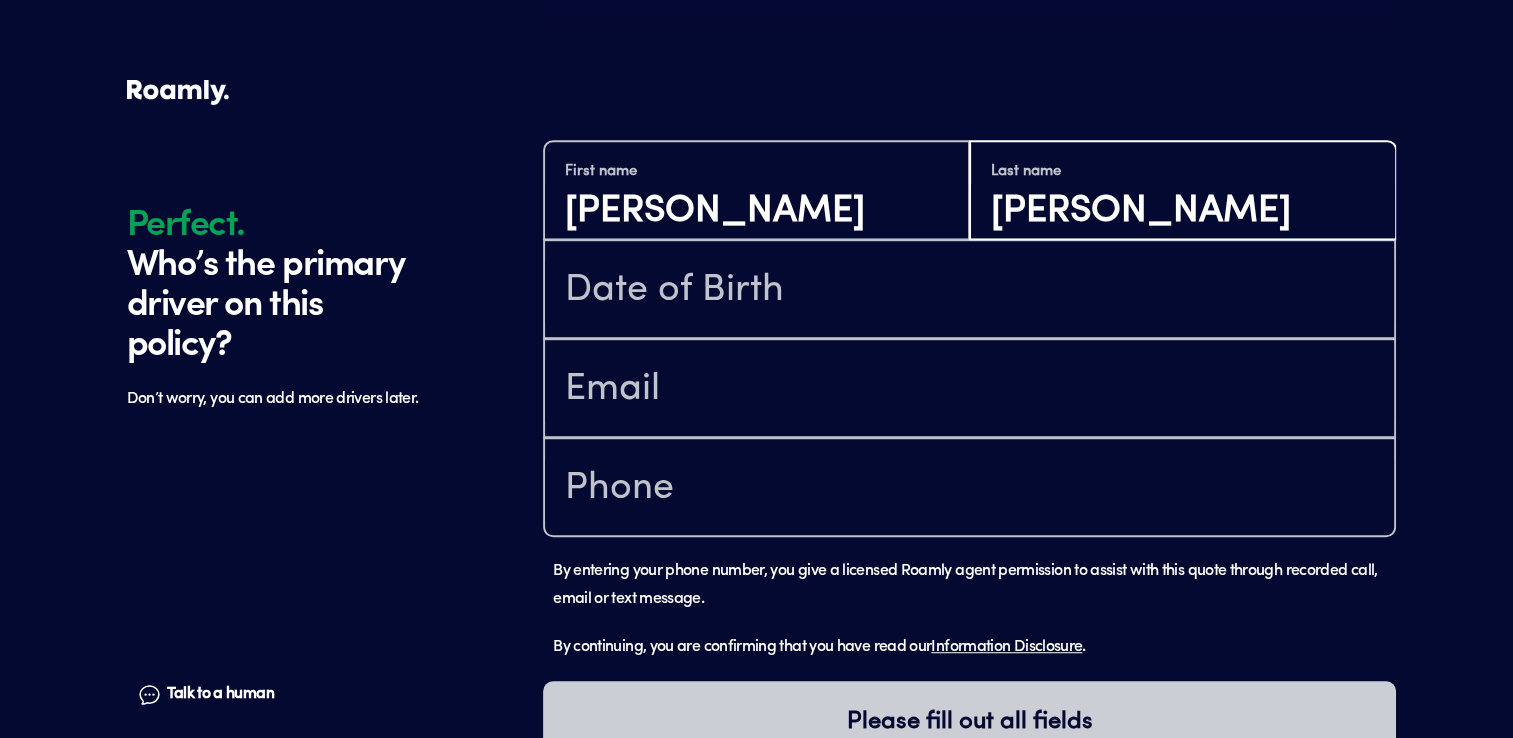 type on "[PERSON_NAME]" 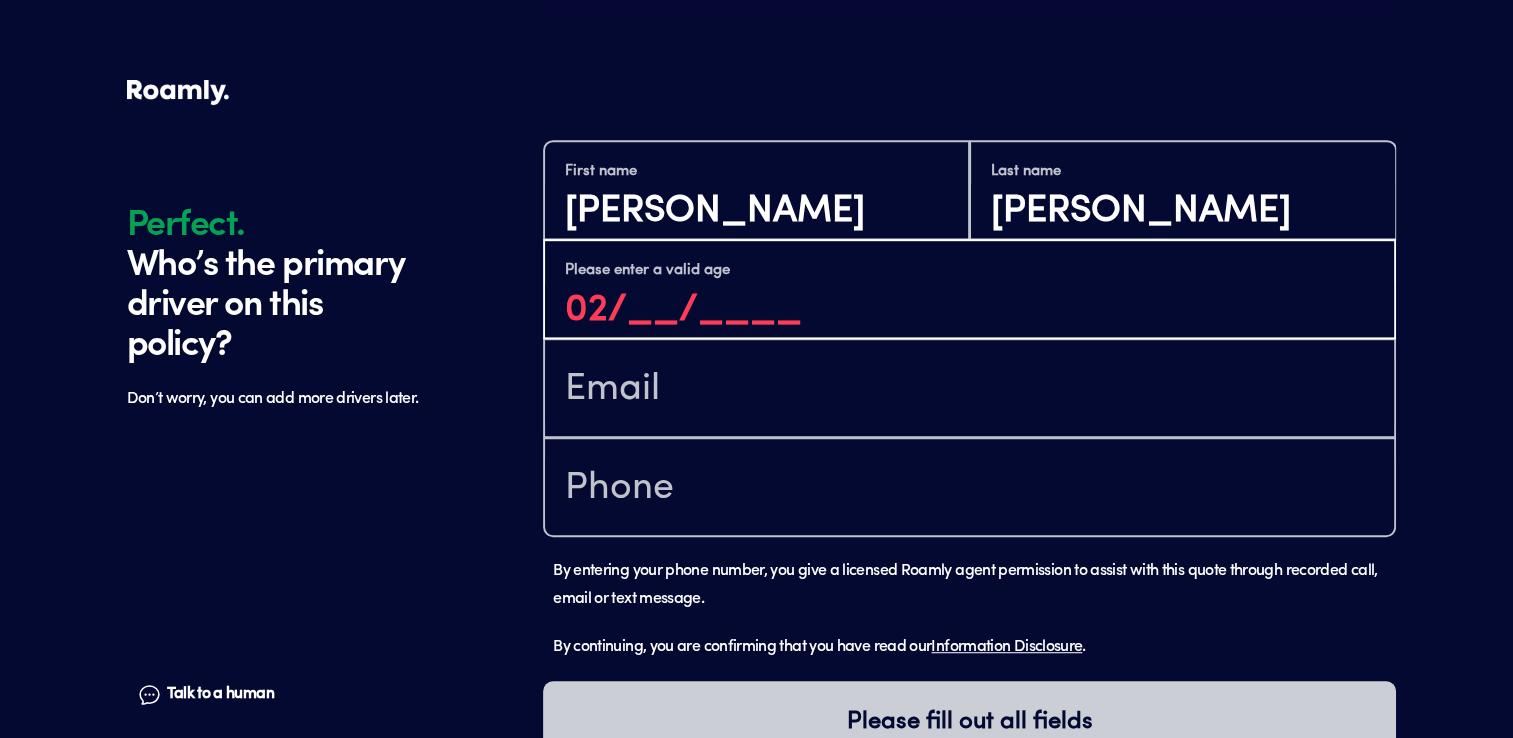 type on "0_/__/____" 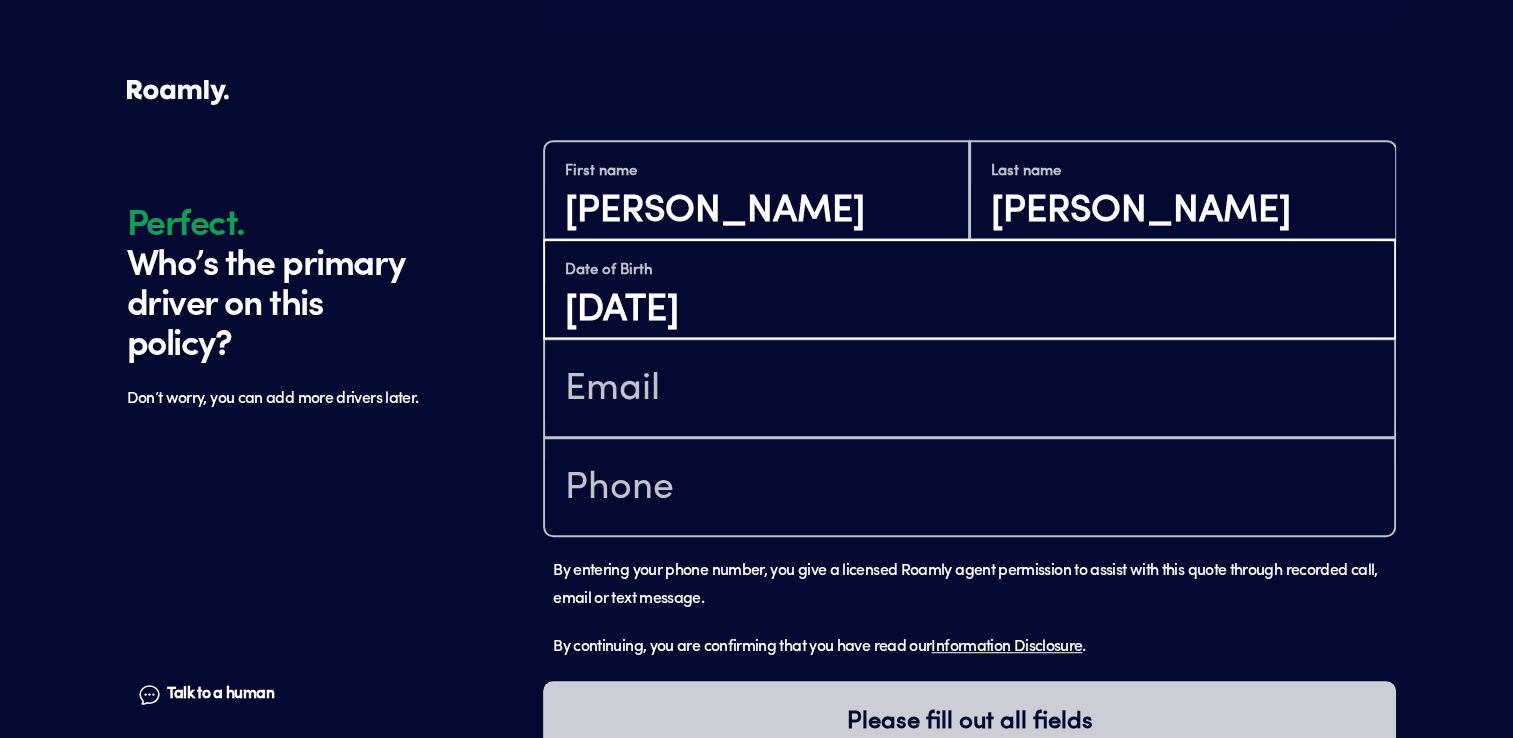 type on "[DATE]" 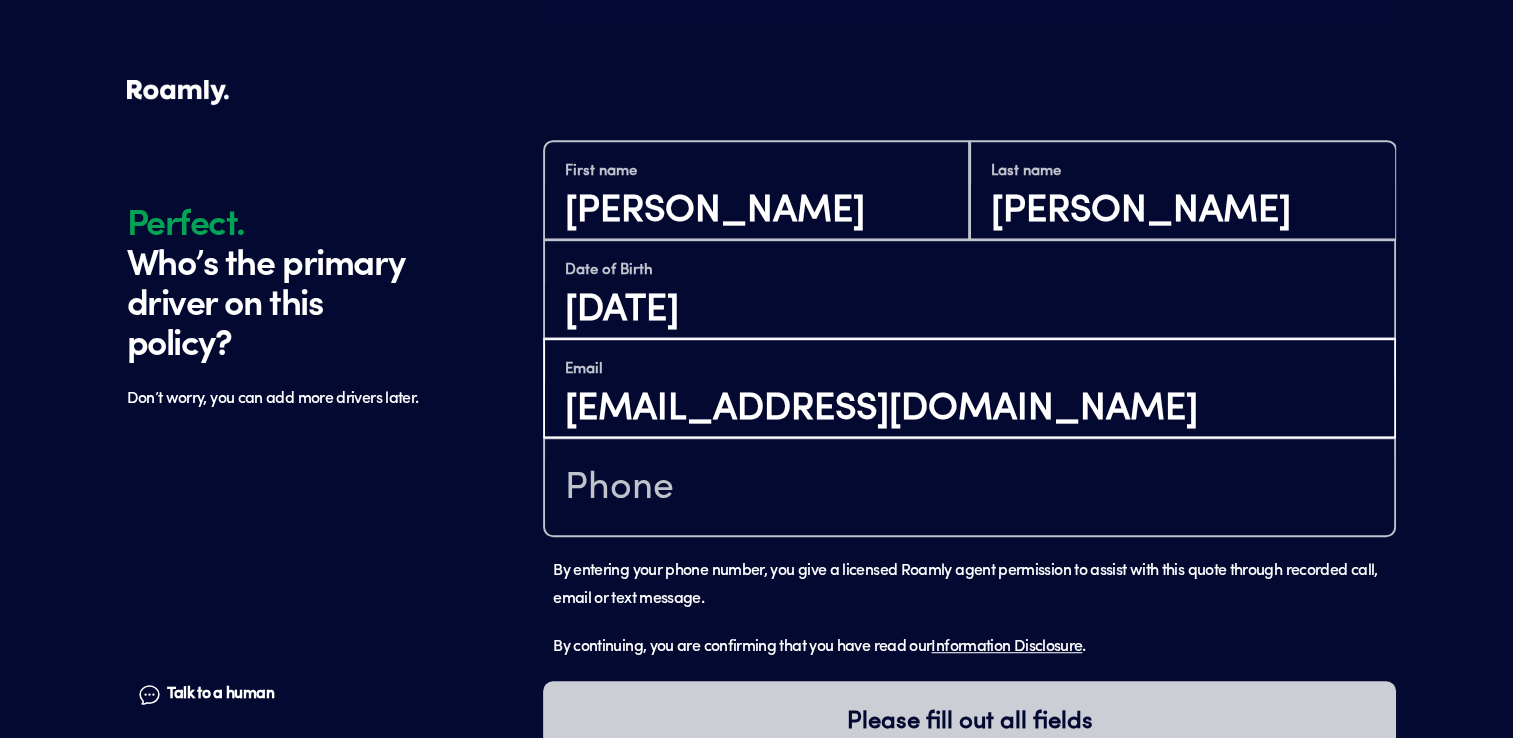 type on "[EMAIL_ADDRESS][DOMAIN_NAME]" 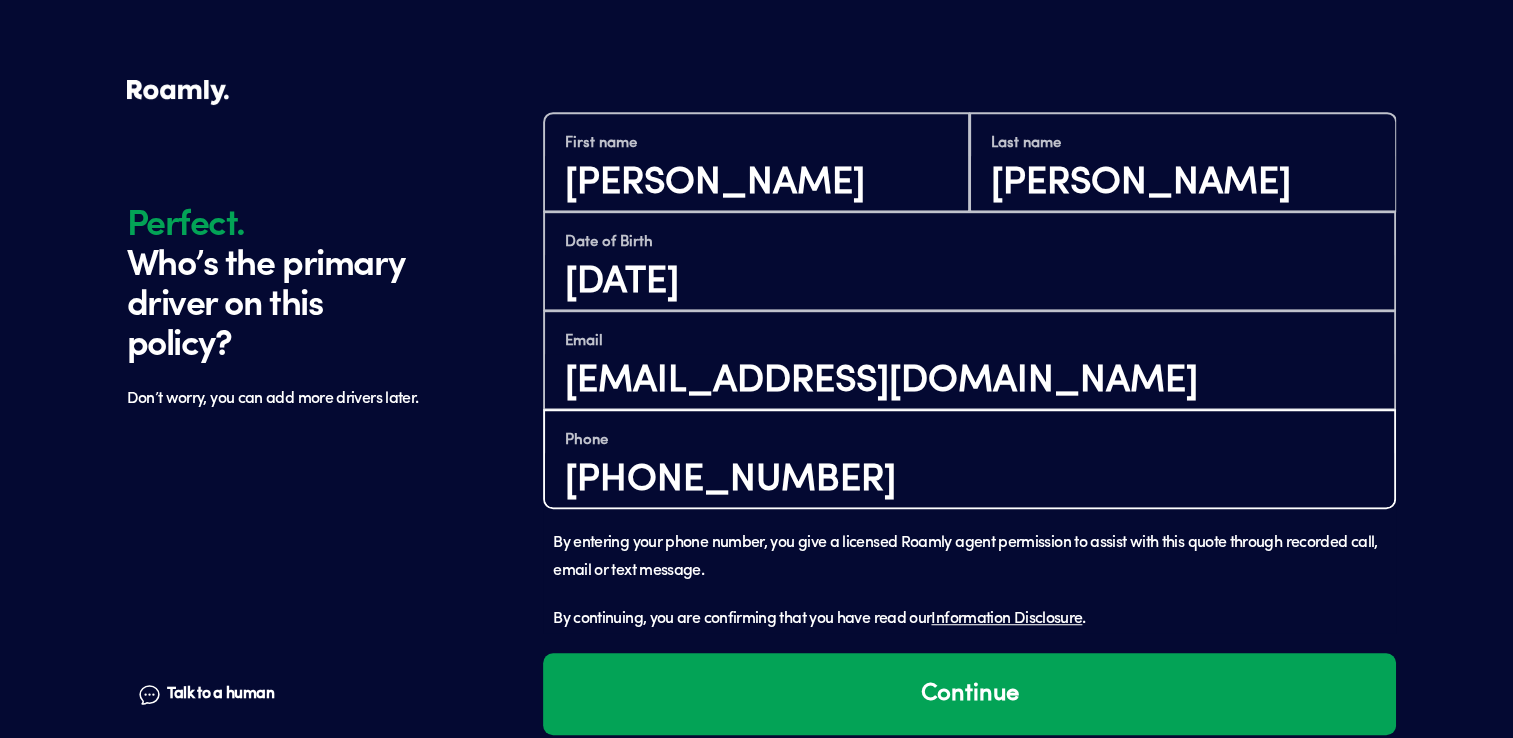 scroll, scrollTop: 1238, scrollLeft: 0, axis: vertical 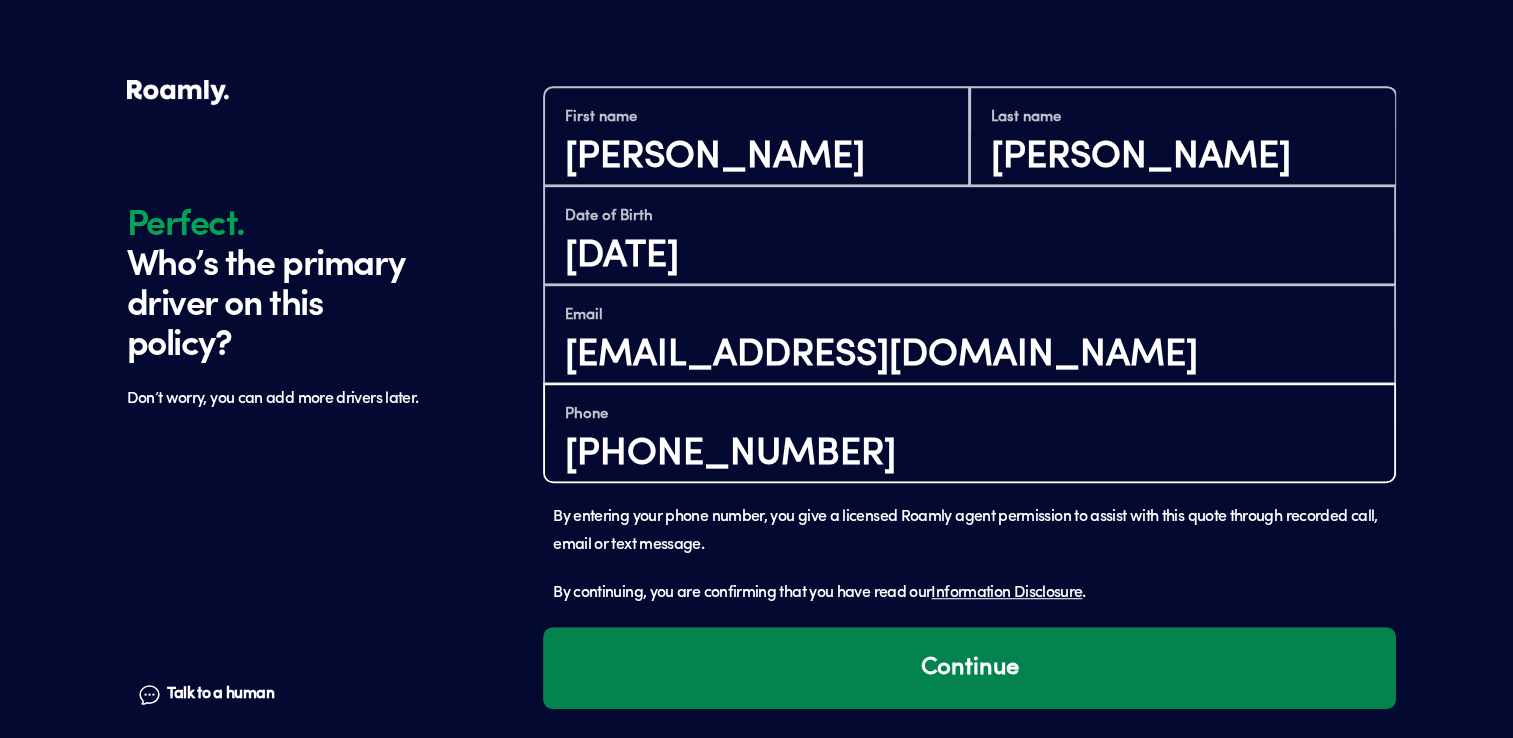 type on "[PHONE_NUMBER]" 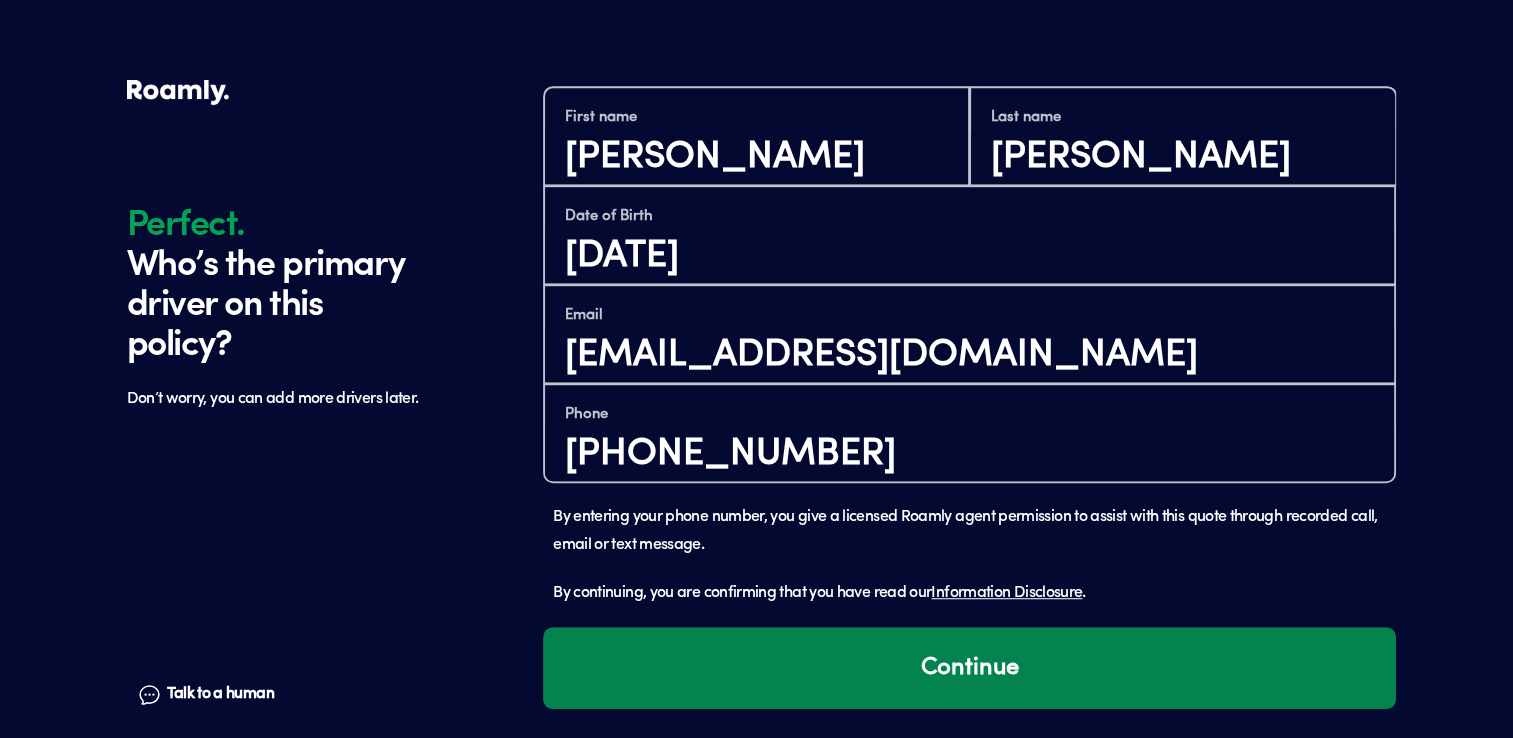 click on "Continue" at bounding box center [969, 668] 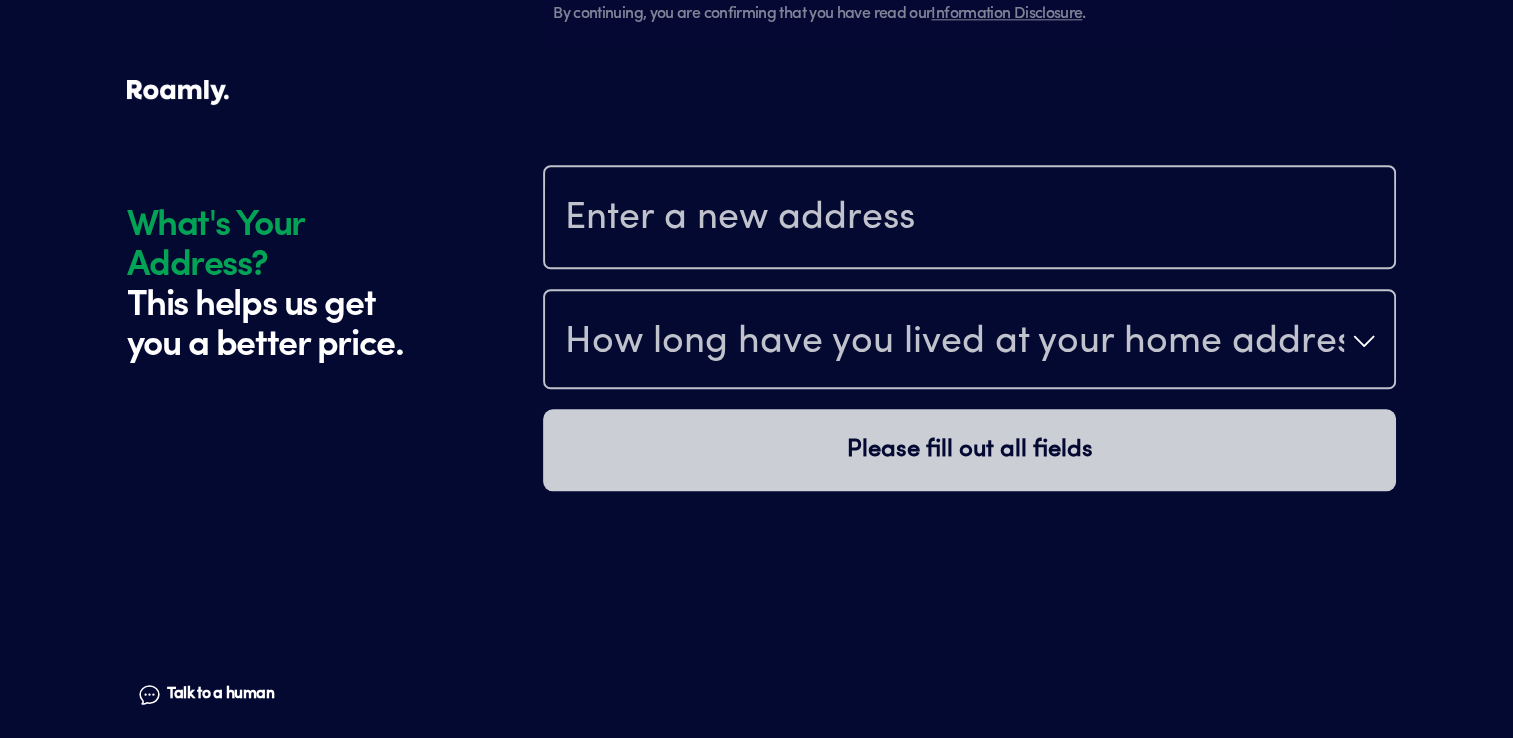 scroll, scrollTop: 1866, scrollLeft: 0, axis: vertical 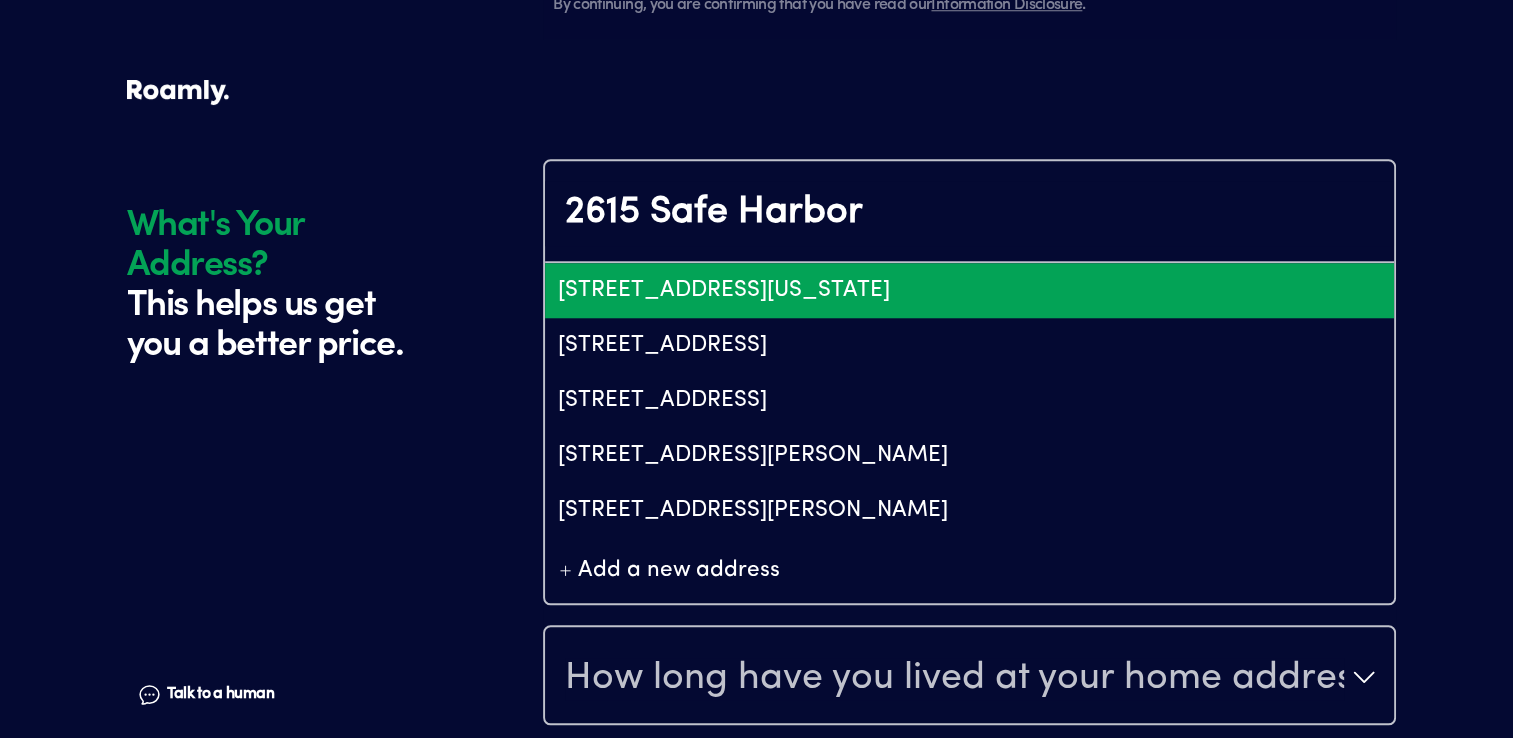 click on "[STREET_ADDRESS][US_STATE]" at bounding box center (969, 290) 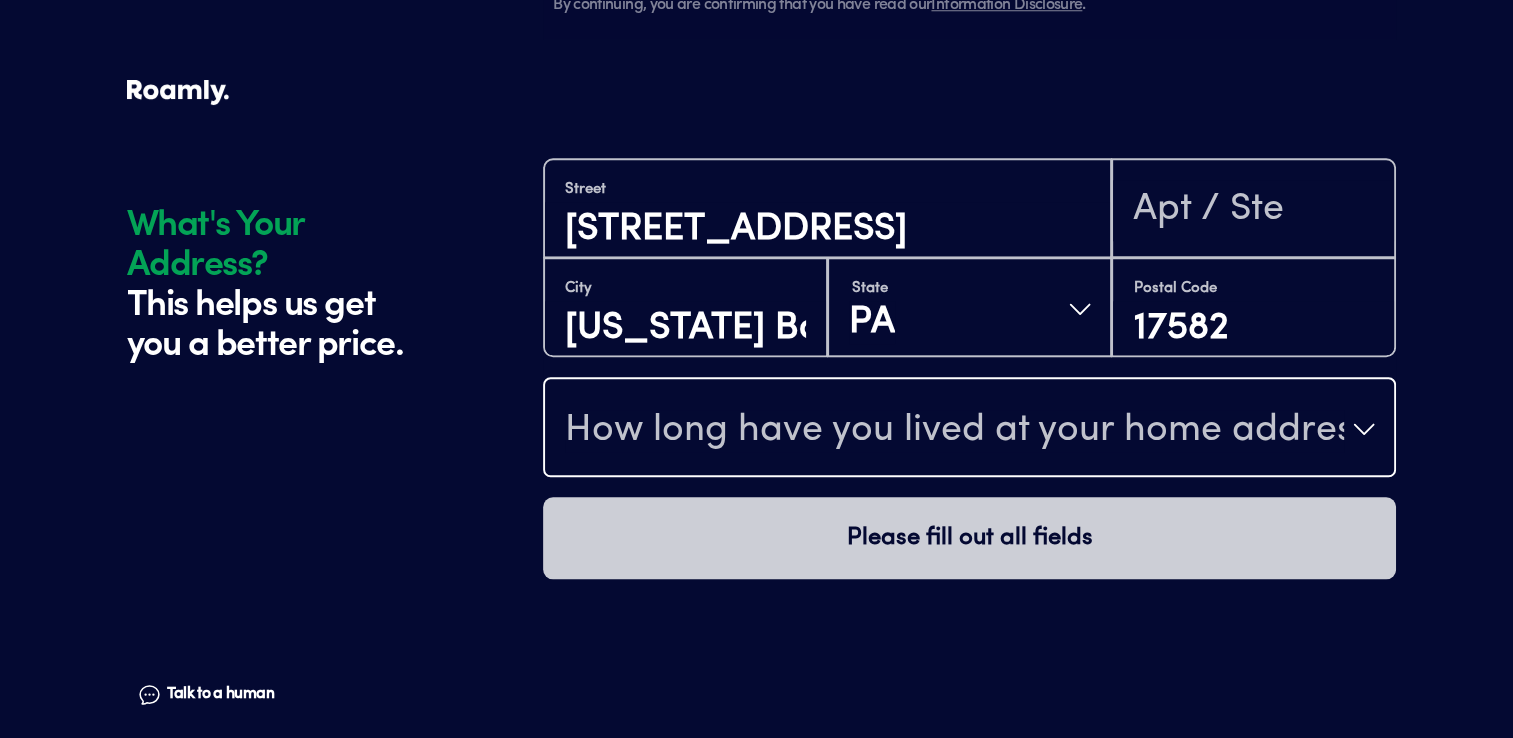 click on "How long have you lived at your home address?" at bounding box center [954, 431] 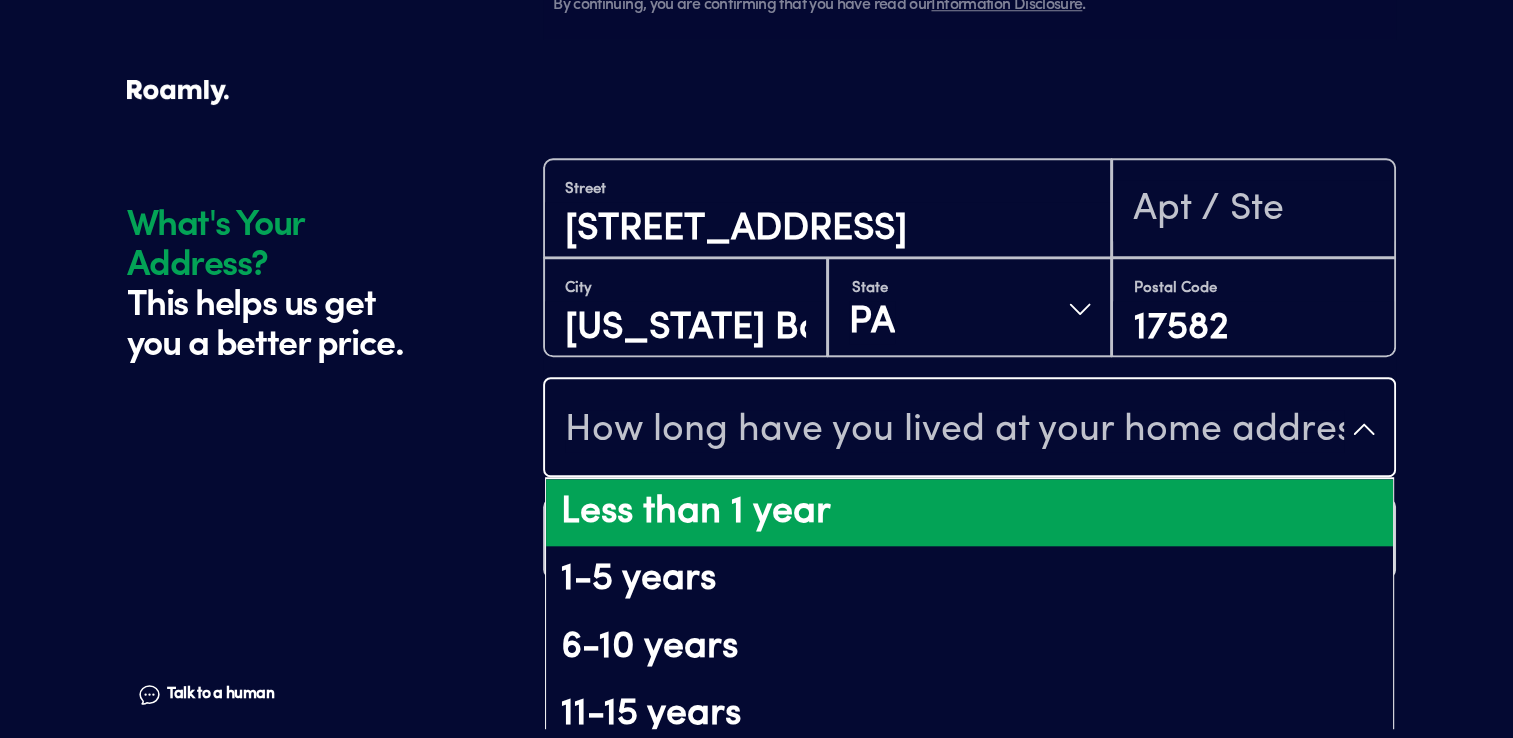 click on "Less than 1 year" at bounding box center (969, 513) 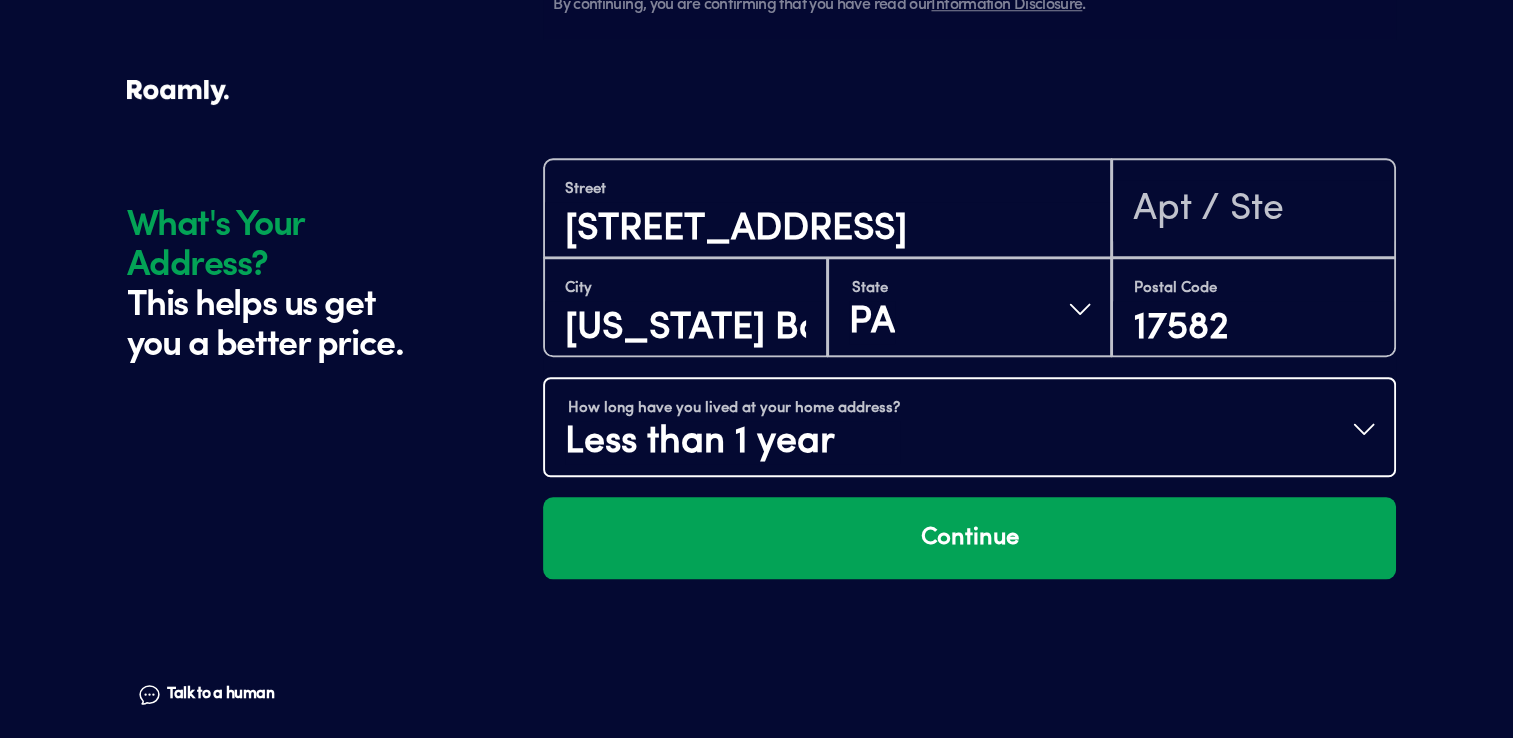 click on "Less than 1 year" at bounding box center (732, 442) 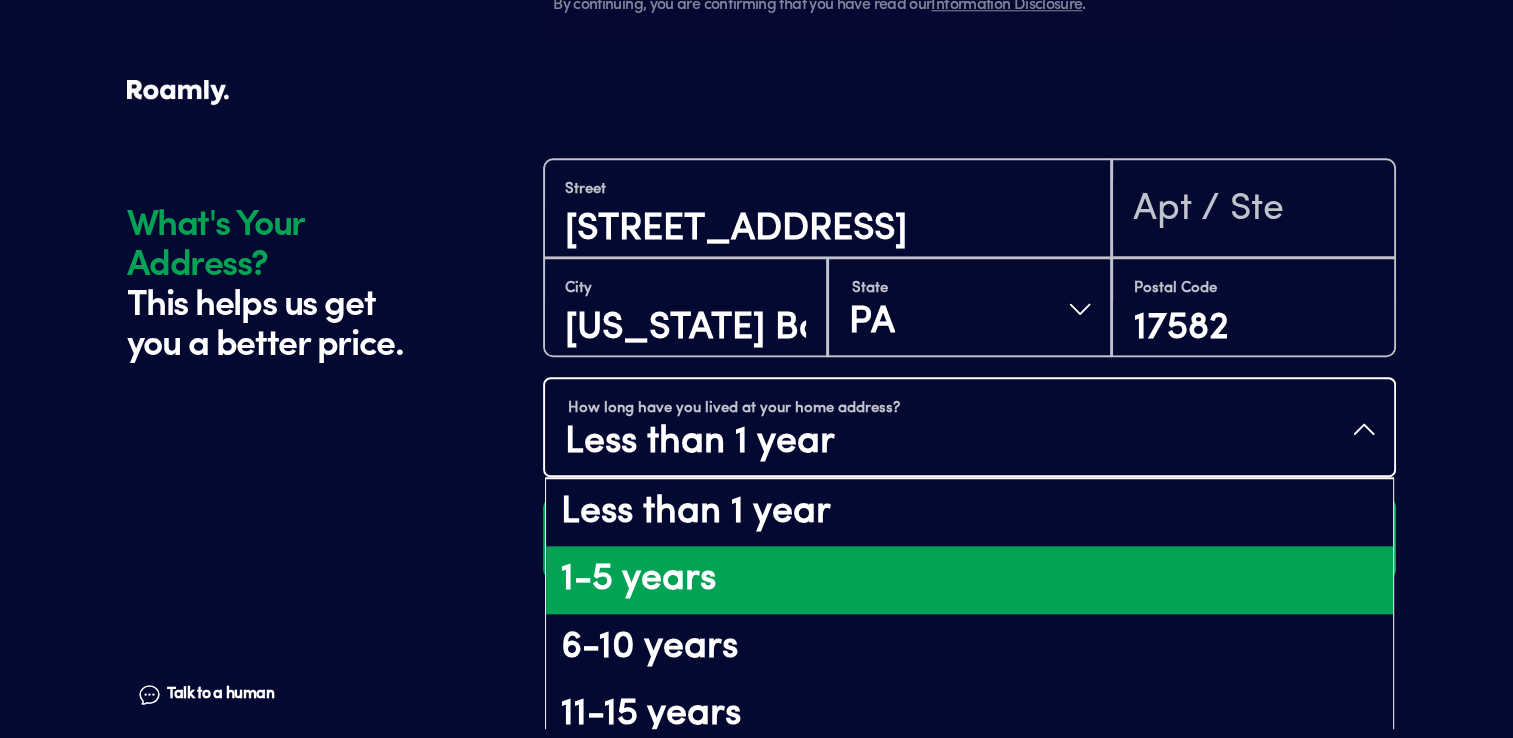 click on "1-5 years" at bounding box center (969, 580) 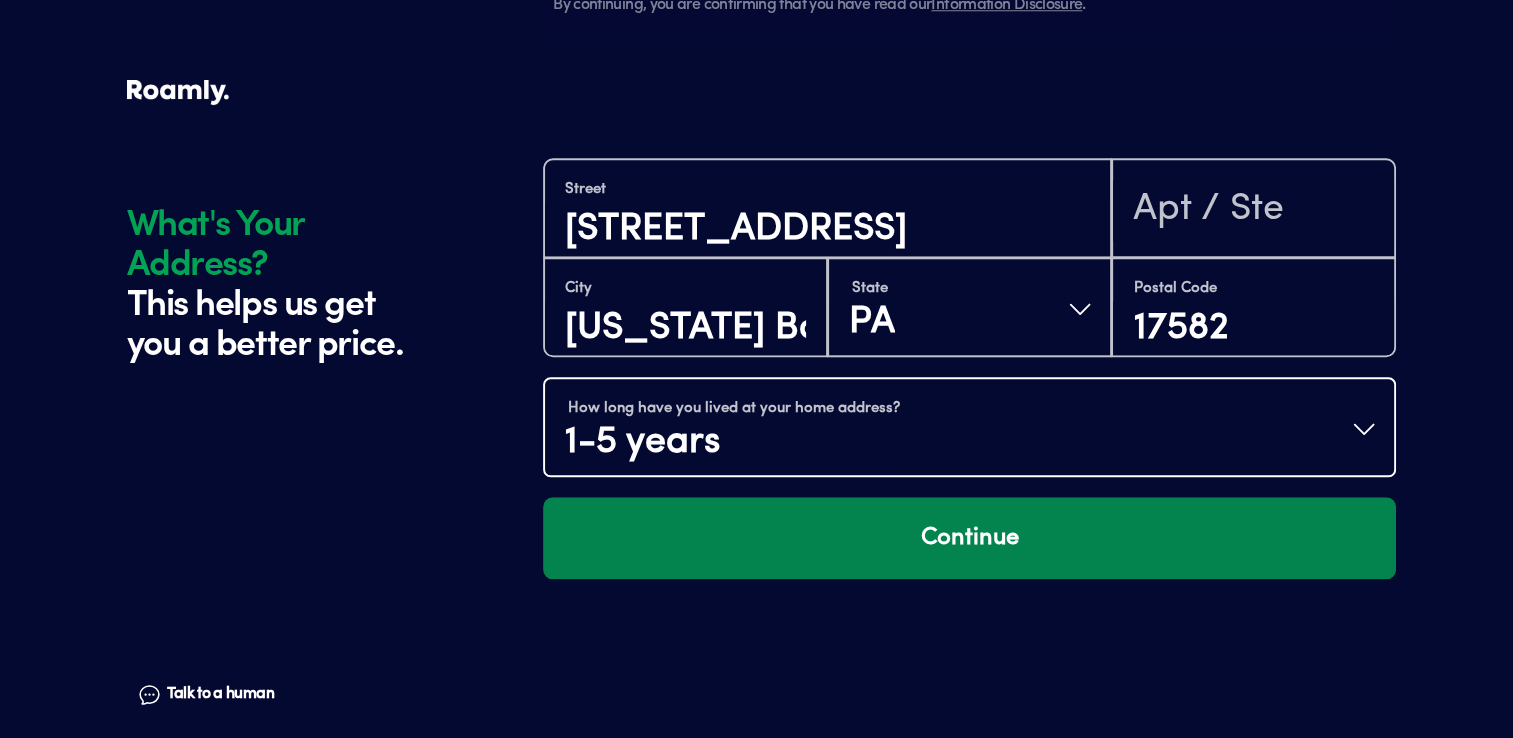 click on "Continue" at bounding box center [969, 538] 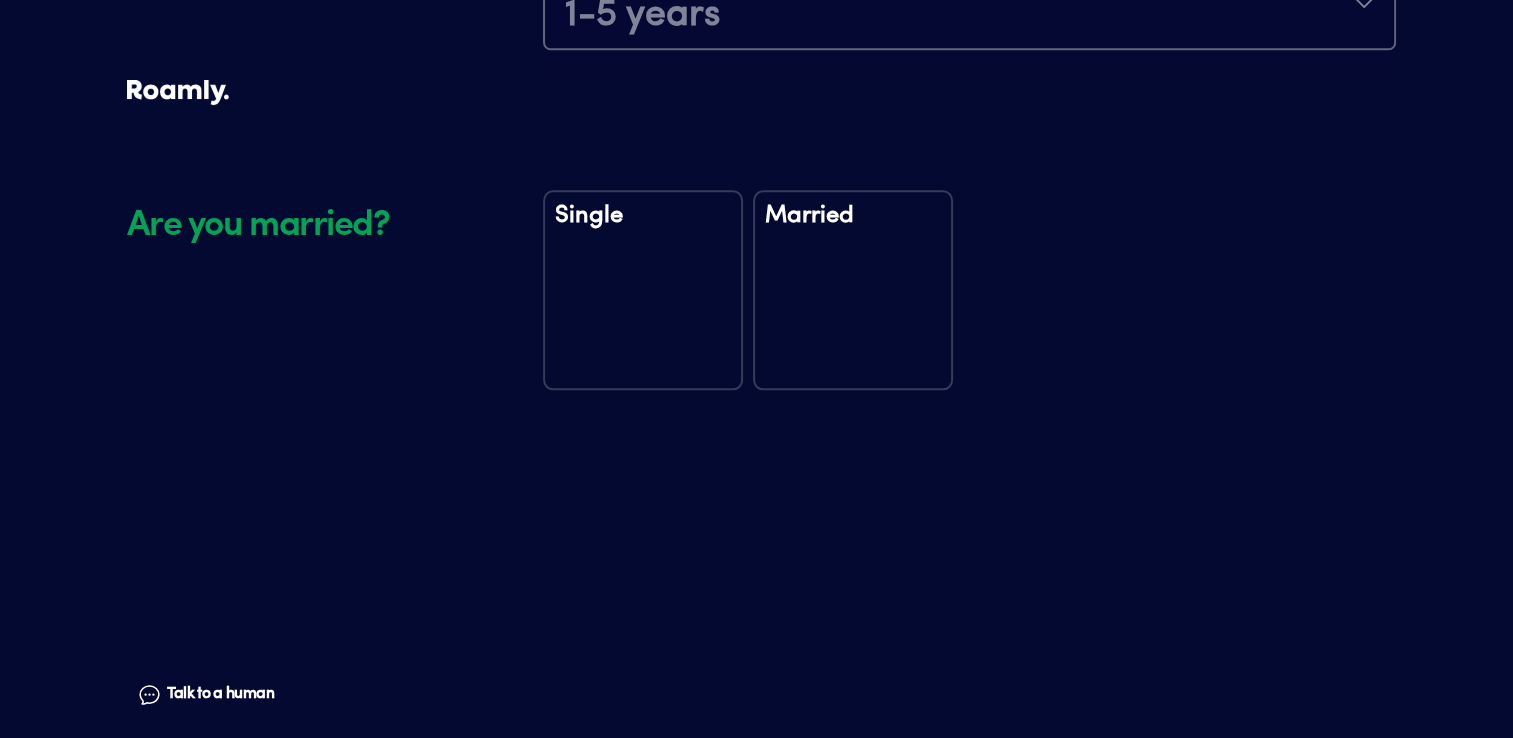 scroll, scrollTop: 2336, scrollLeft: 0, axis: vertical 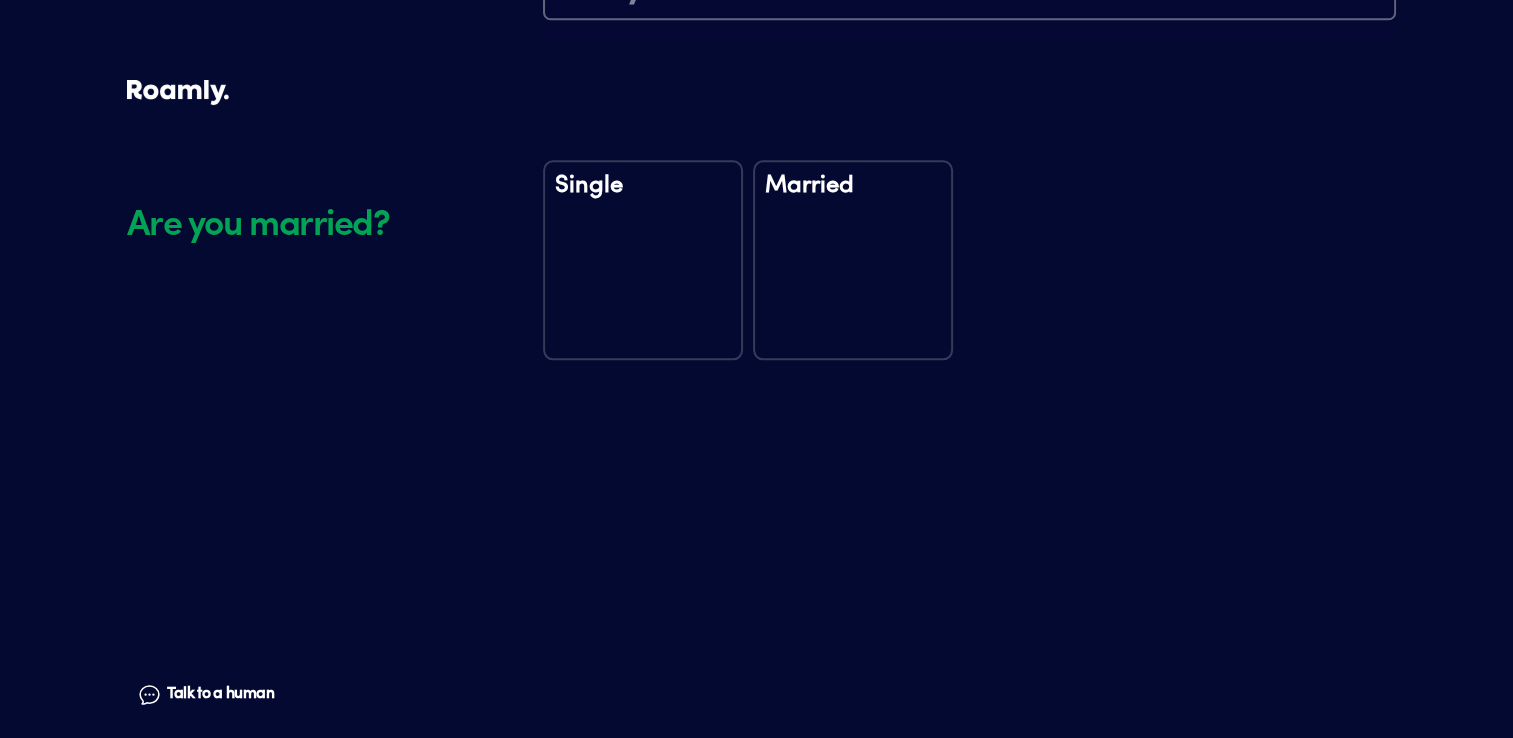 click on "Single" at bounding box center (643, 260) 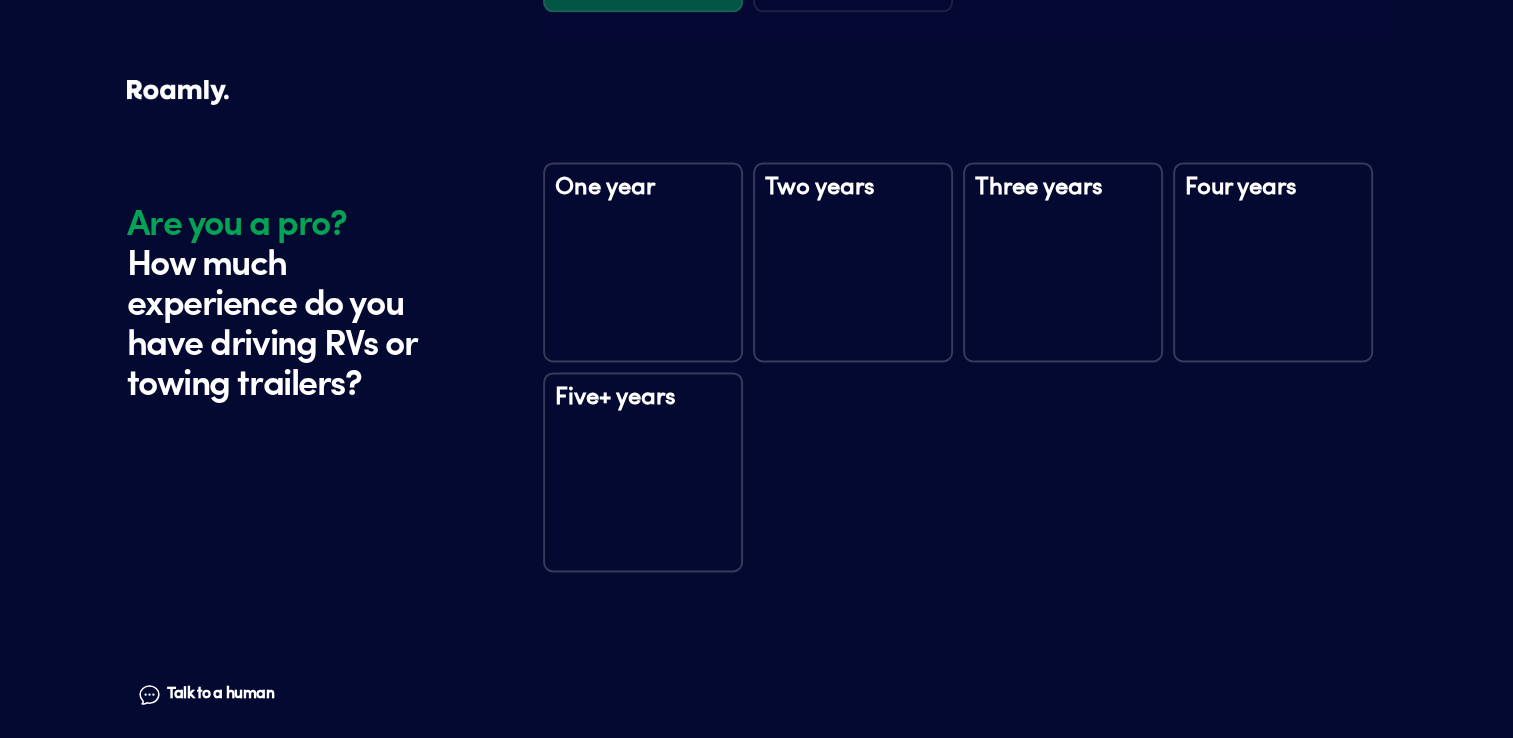scroll, scrollTop: 2726, scrollLeft: 0, axis: vertical 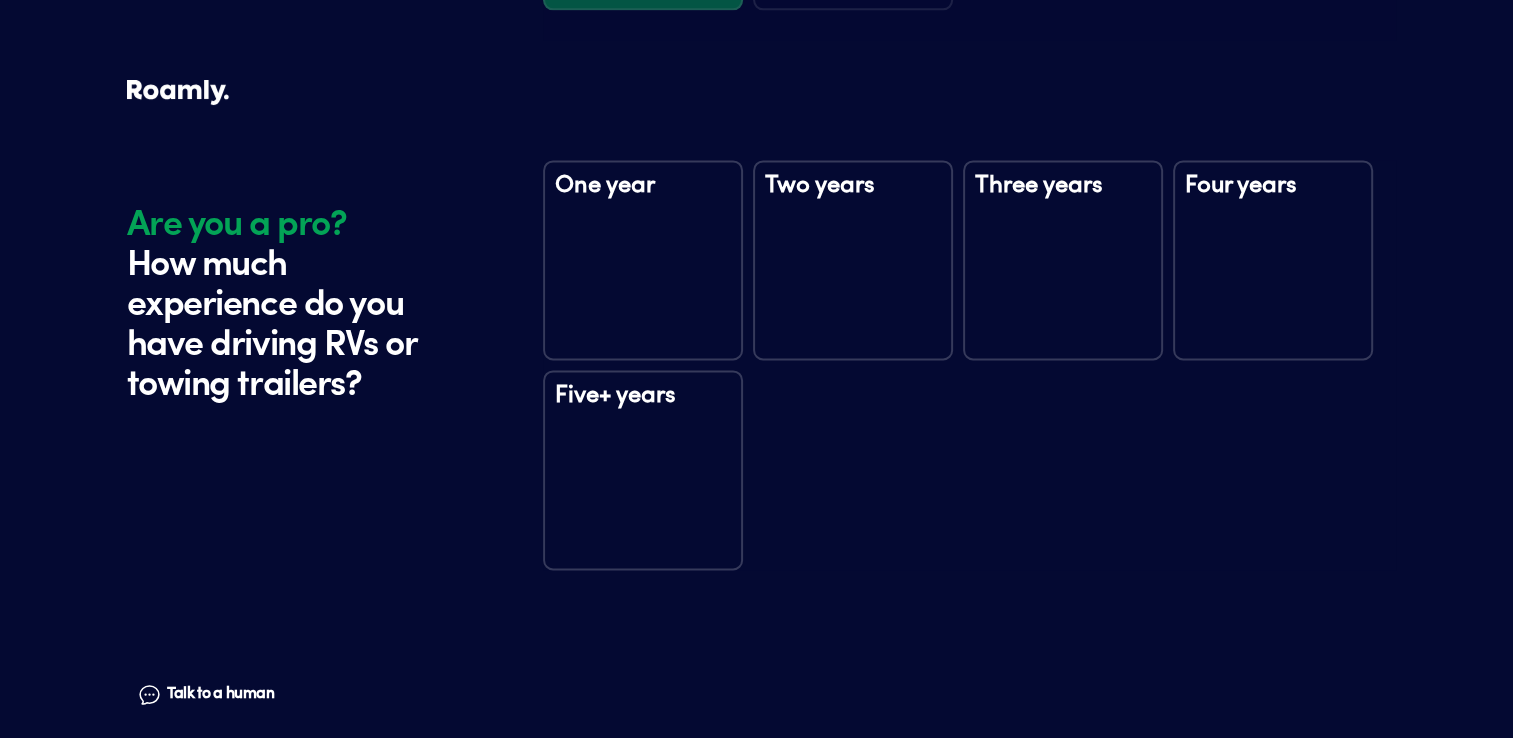 click on "One year" at bounding box center (643, 260) 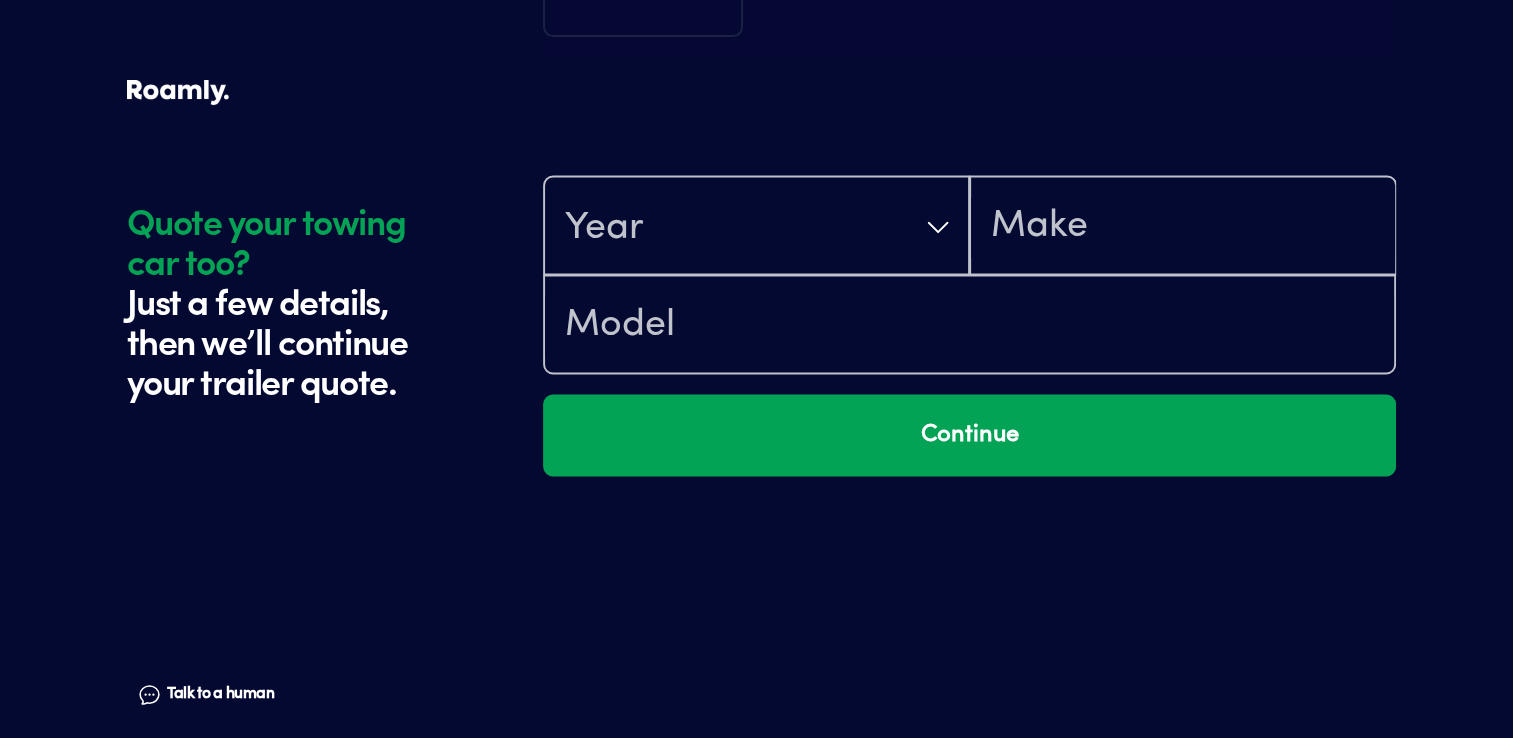 scroll, scrollTop: 3316, scrollLeft: 0, axis: vertical 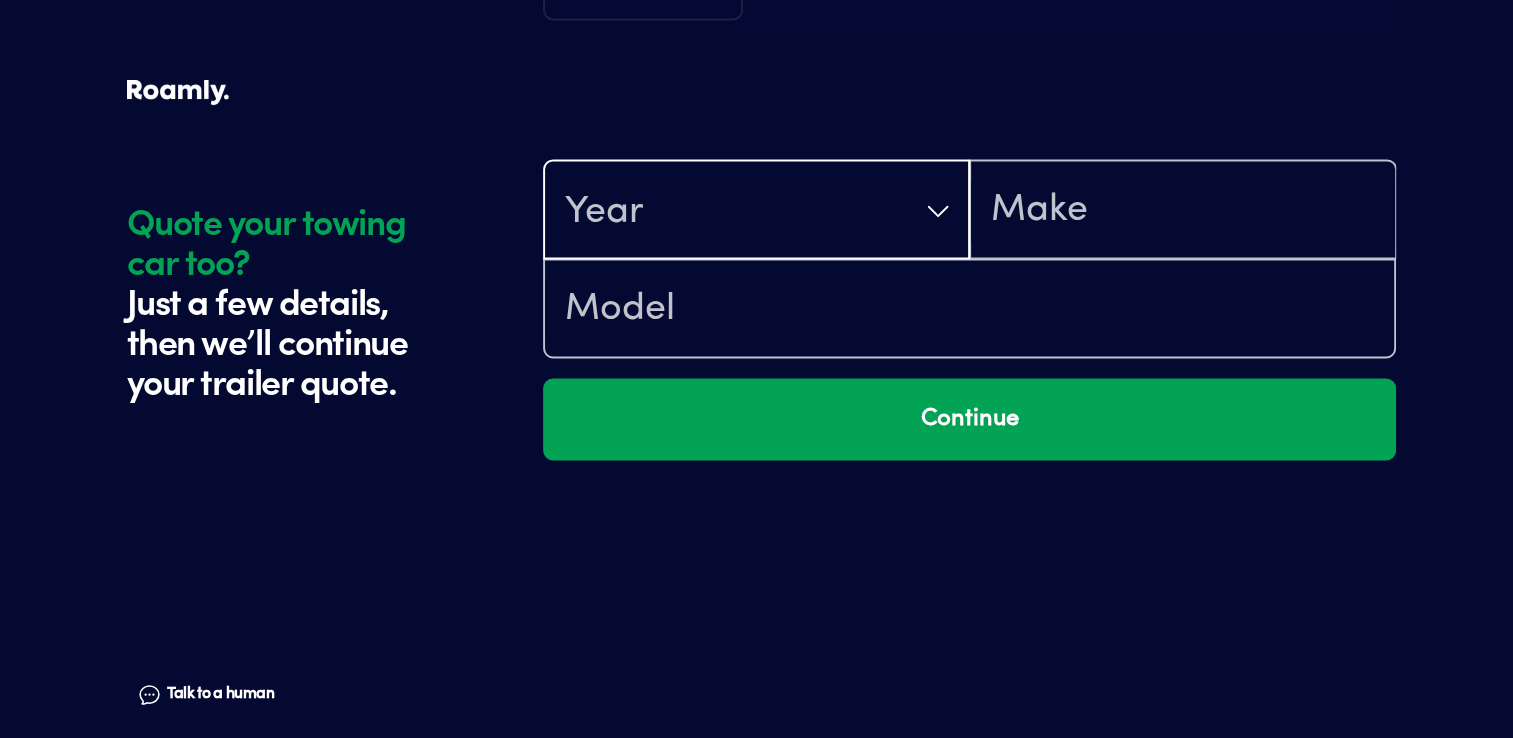 click on "Year" at bounding box center [756, 211] 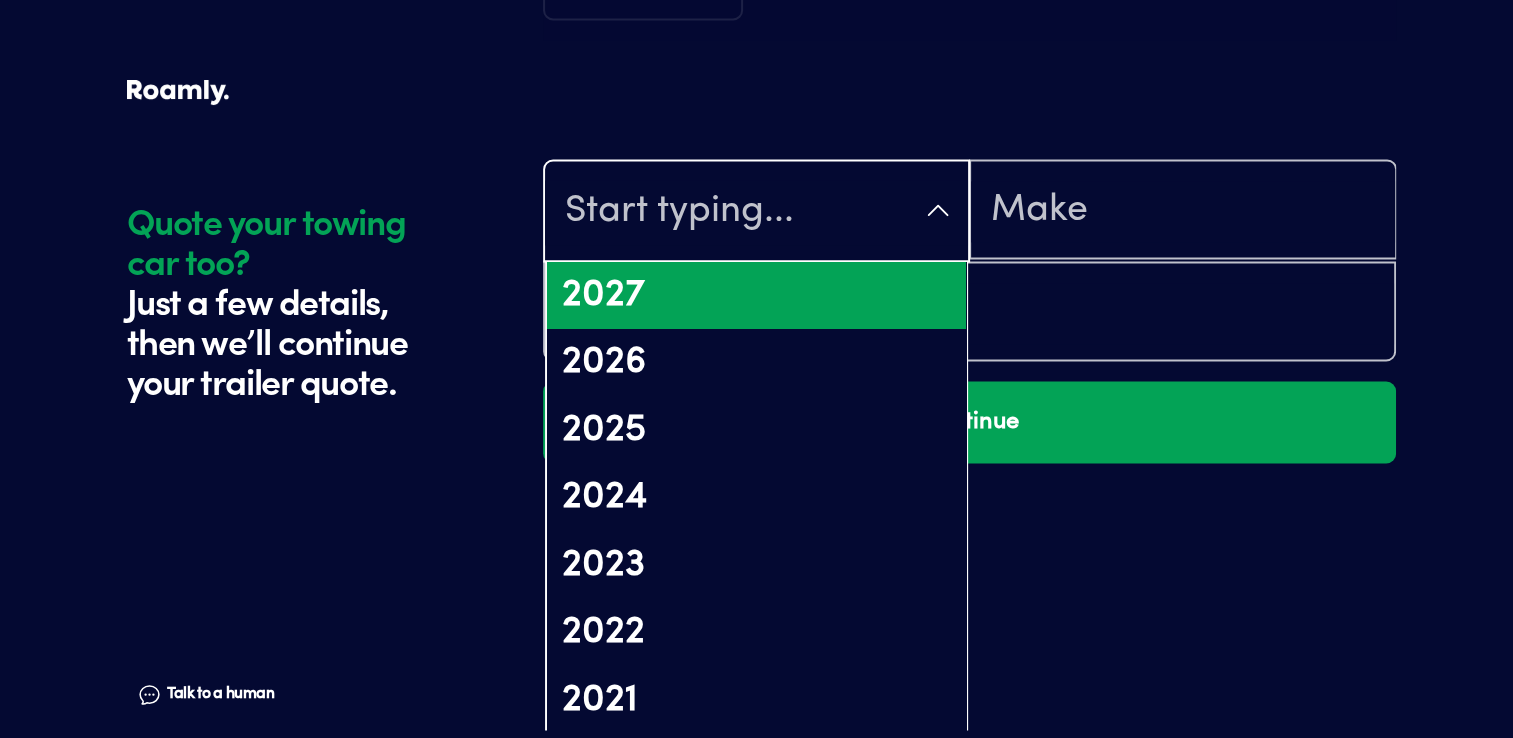 click on "Quote your towing car too? Just a few details, then we’ll continue your trailer quote. Talk to a human Chat" at bounding box center [330, -1288] 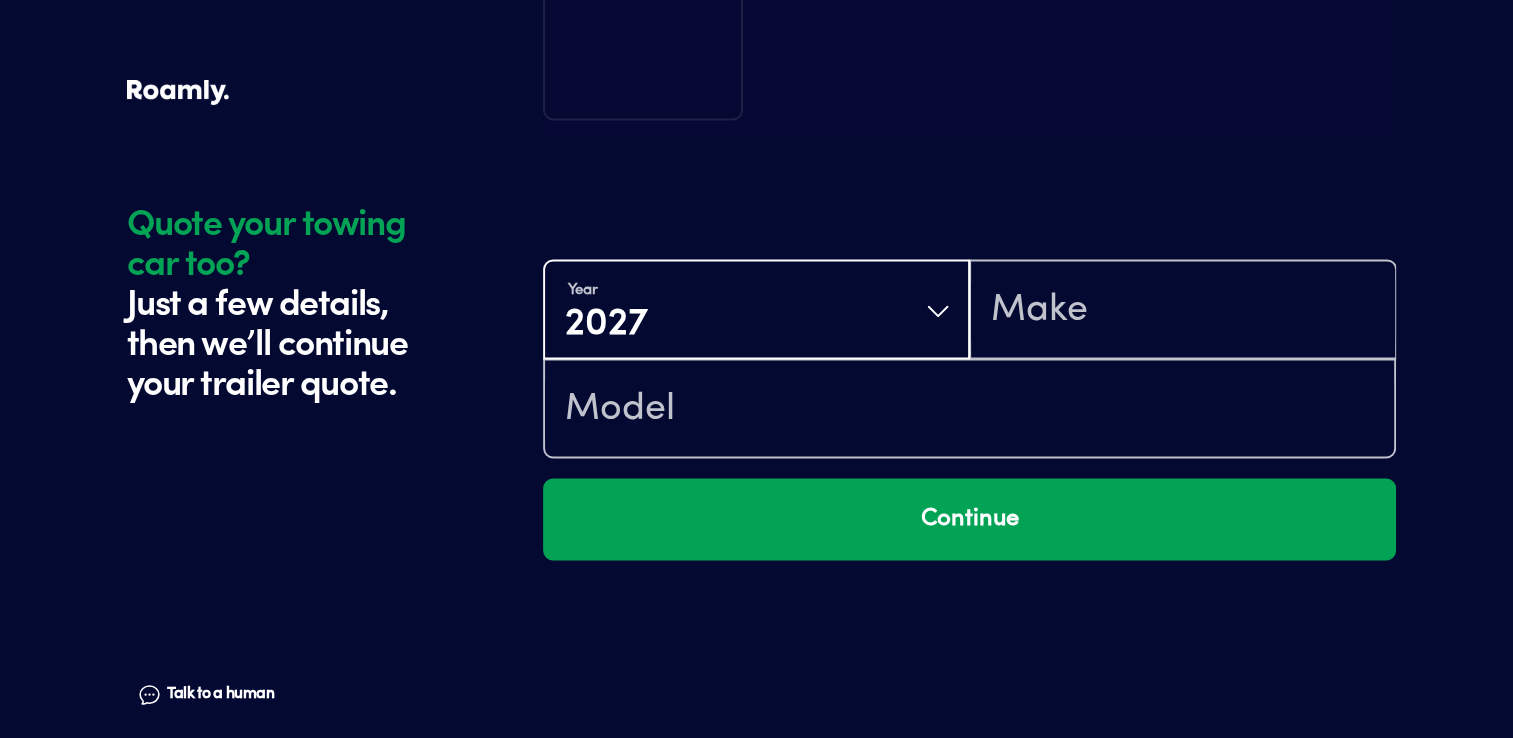 scroll, scrollTop: 3316, scrollLeft: 0, axis: vertical 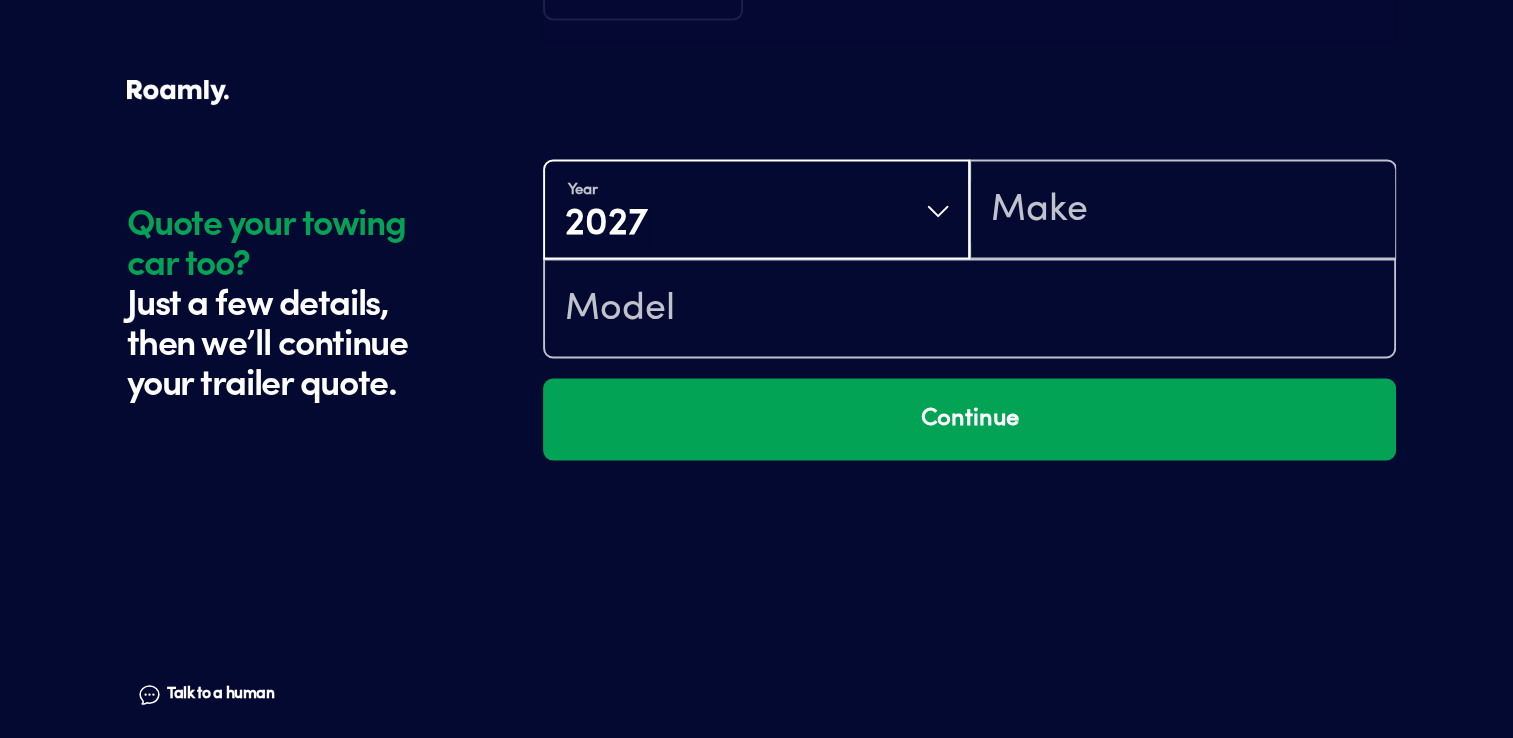 click on "Year [DATE]" at bounding box center (756, 211) 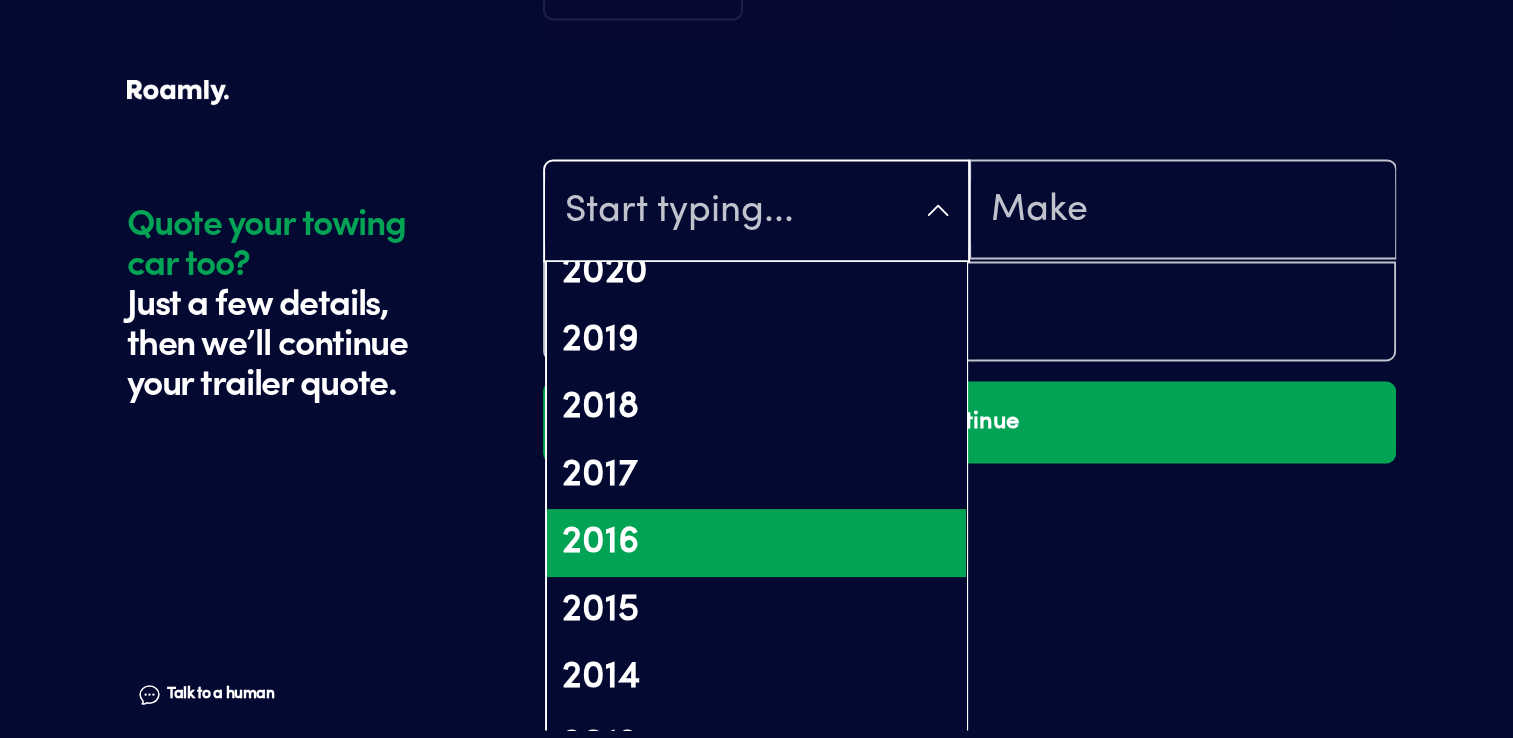 scroll, scrollTop: 600, scrollLeft: 0, axis: vertical 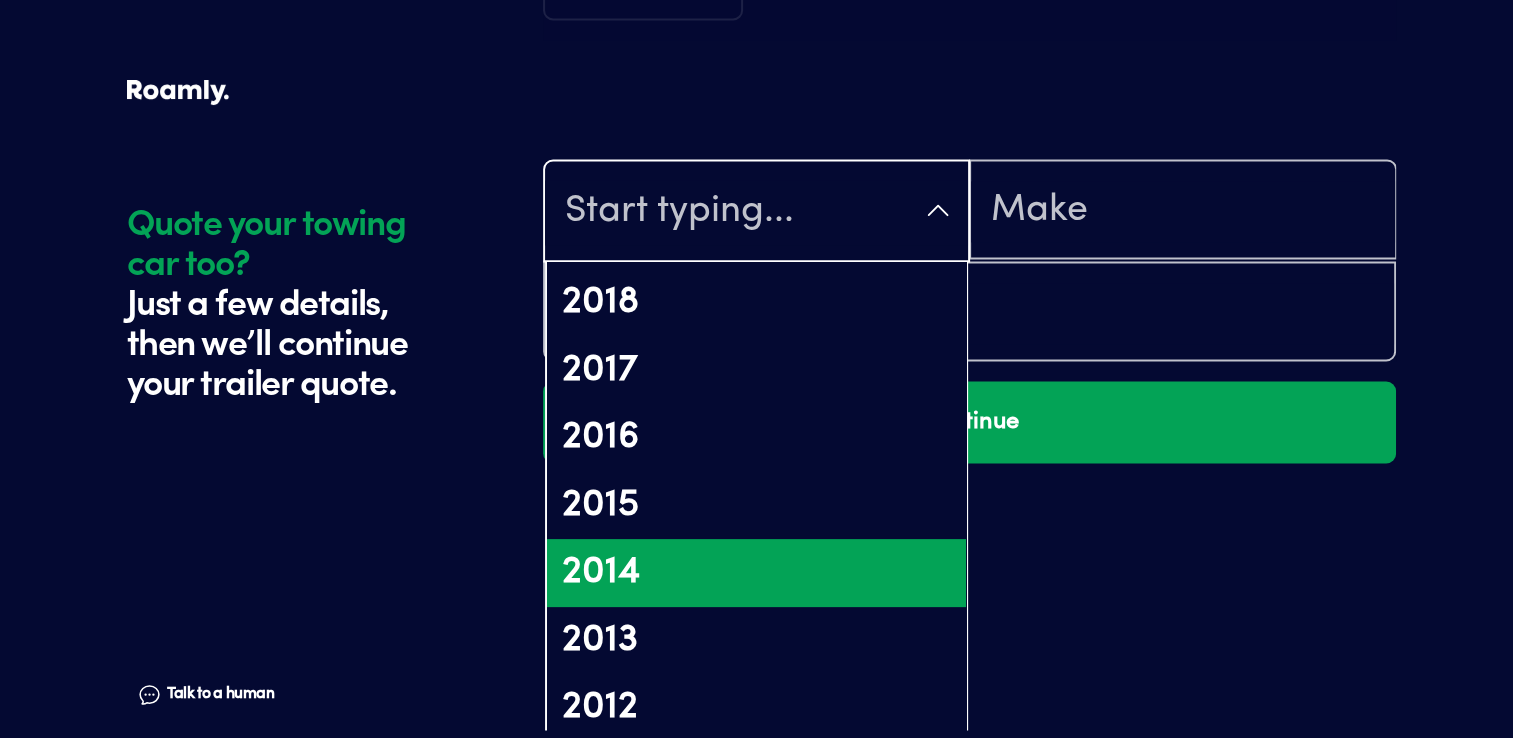 click on "2014" at bounding box center [756, 573] 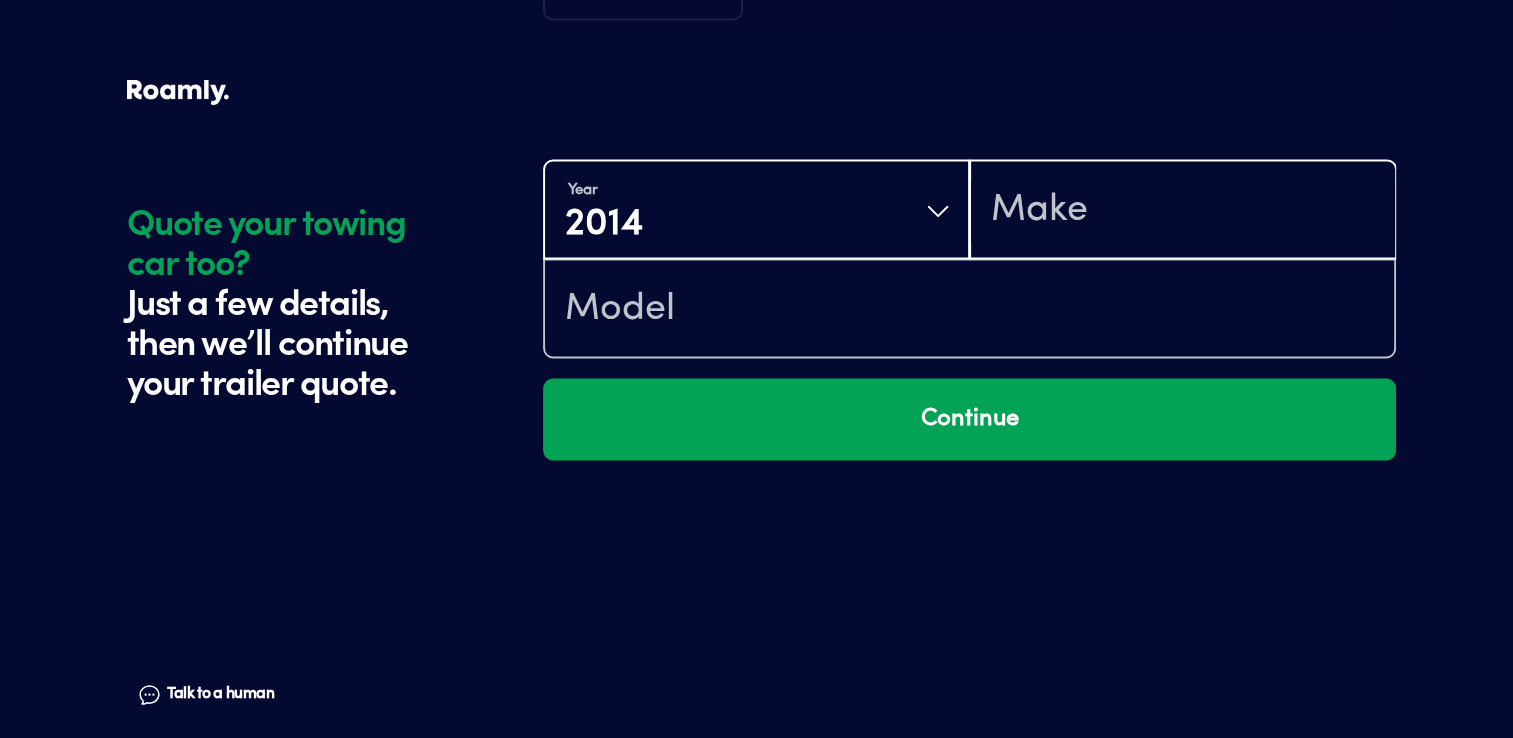 click at bounding box center (1182, 211) 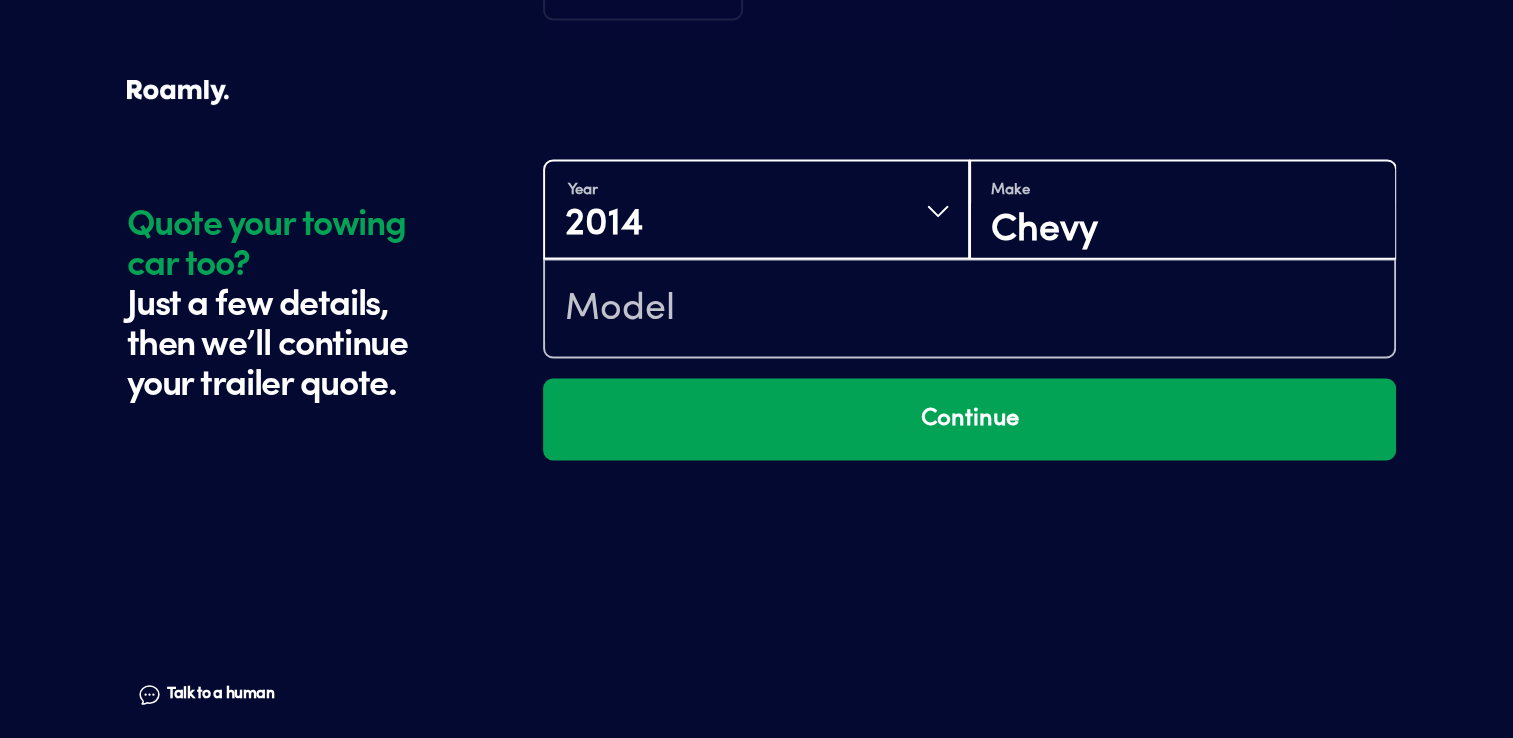 type on "Chevy" 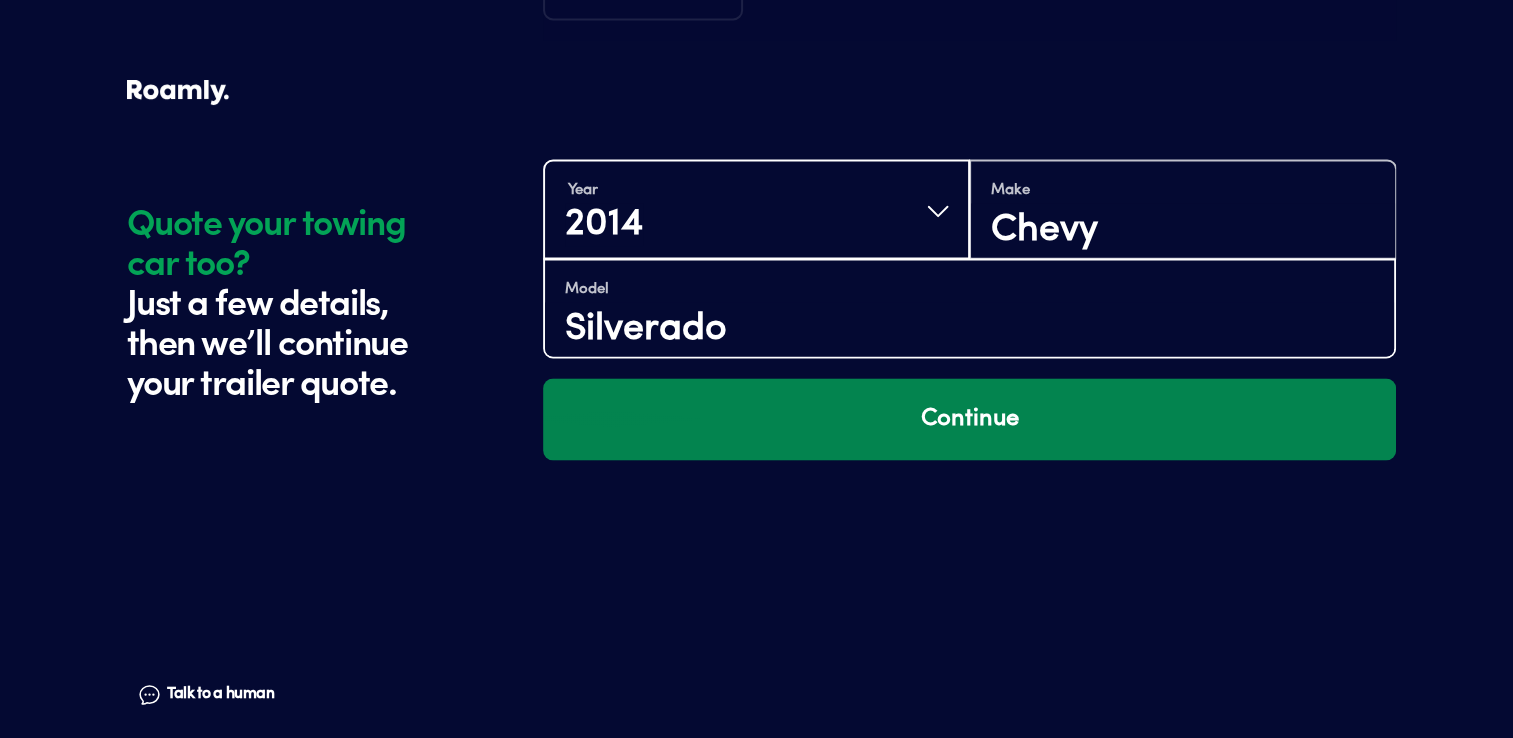 type on "Silverado" 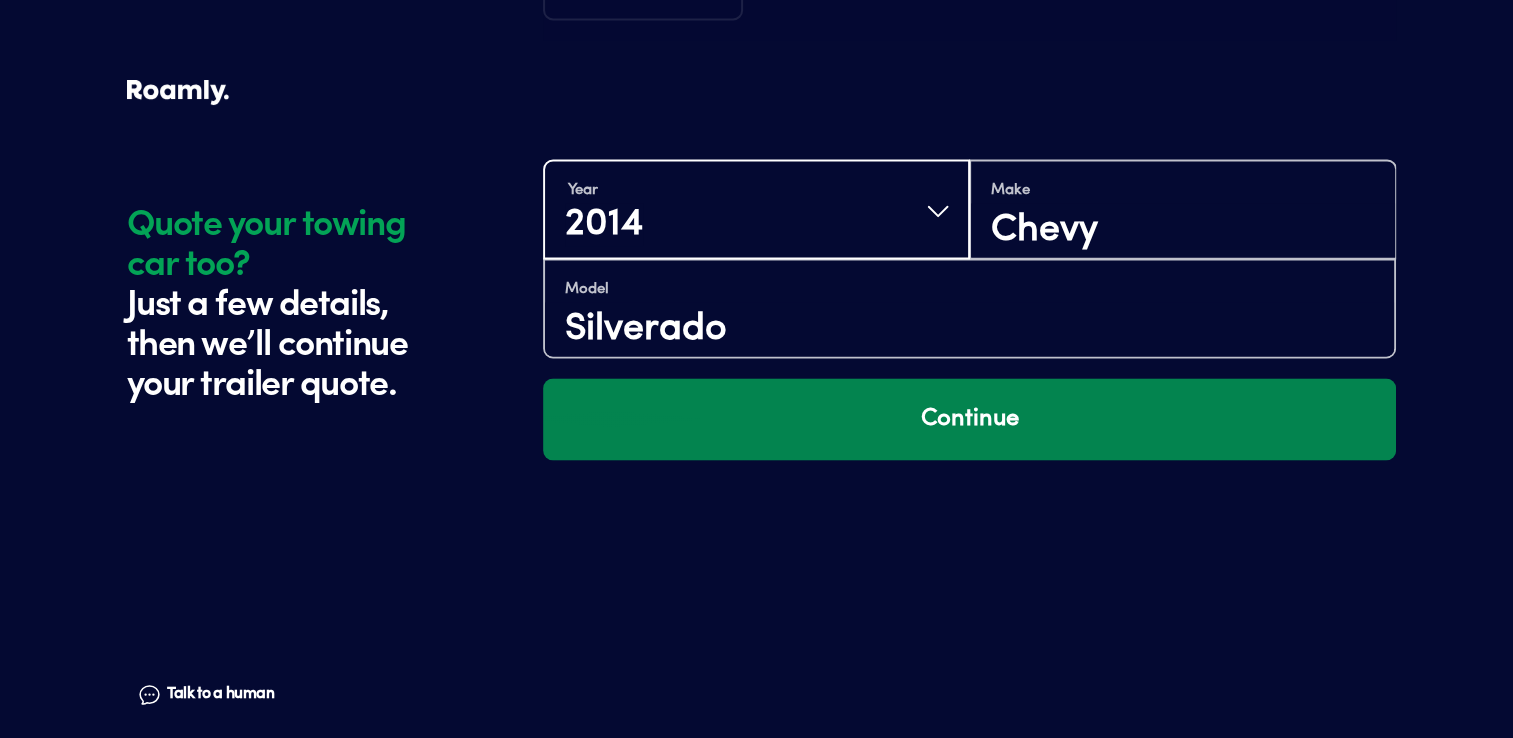 click on "Continue" at bounding box center [969, 419] 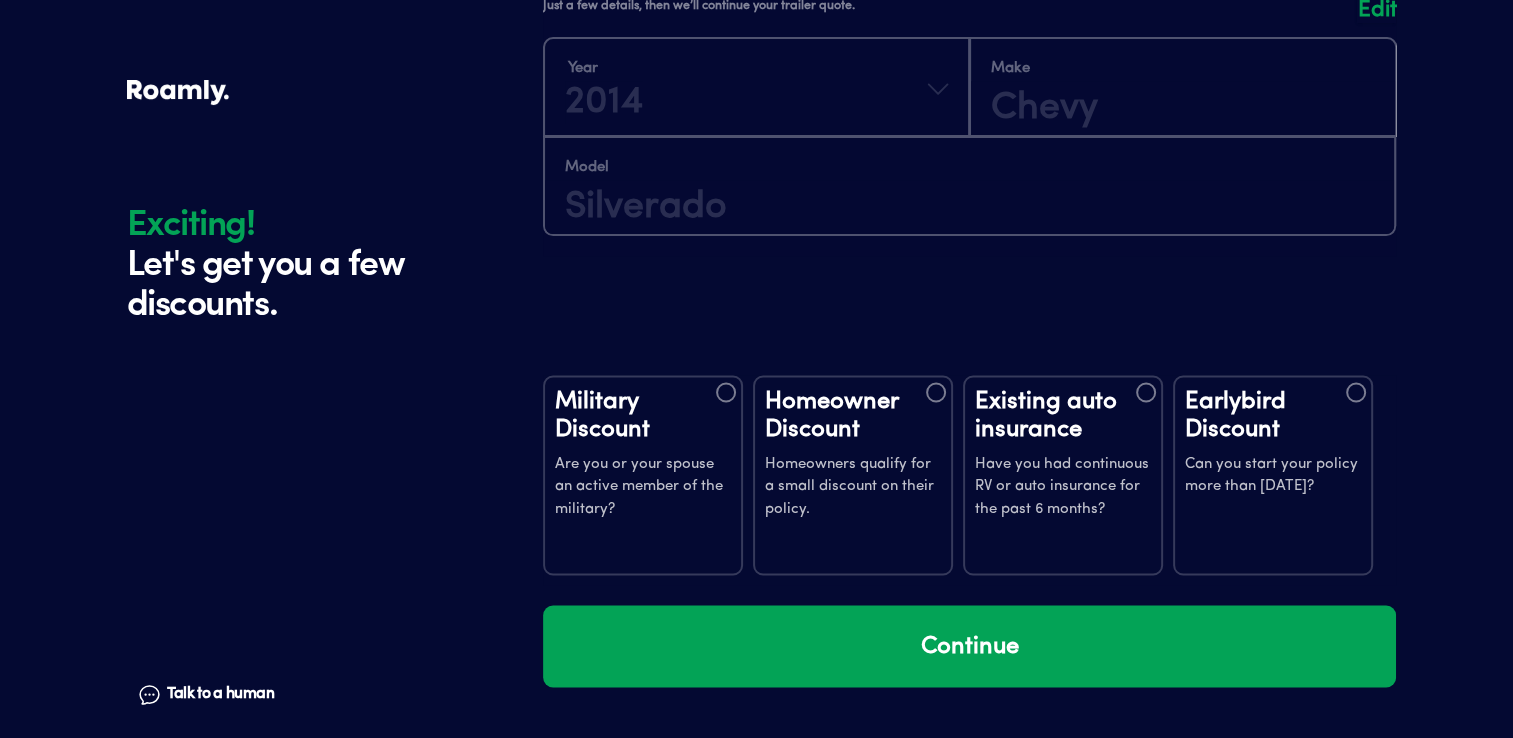 scroll, scrollTop: 3694, scrollLeft: 0, axis: vertical 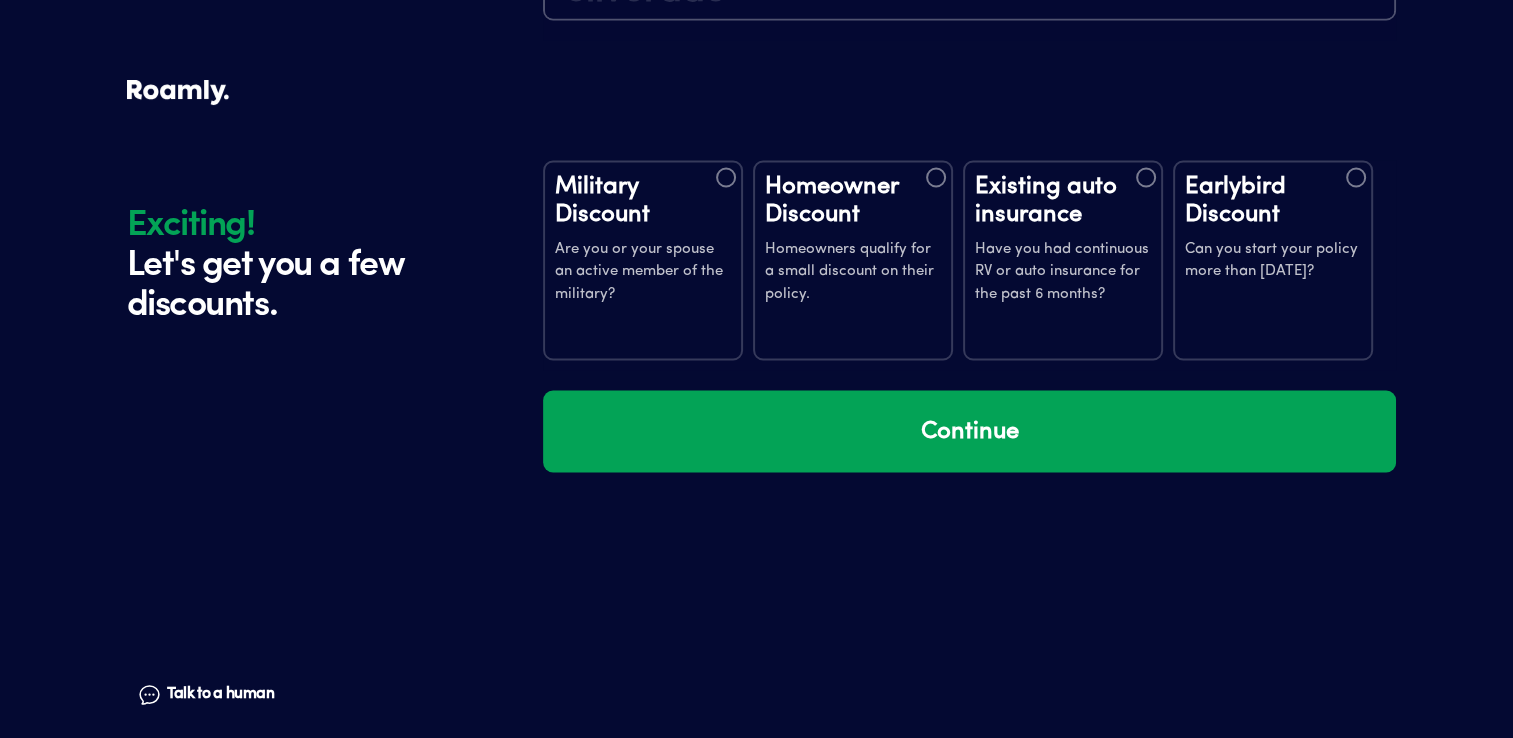 click on "Earlybird Discount Can you start your policy more than [DATE]?" at bounding box center [1273, 260] 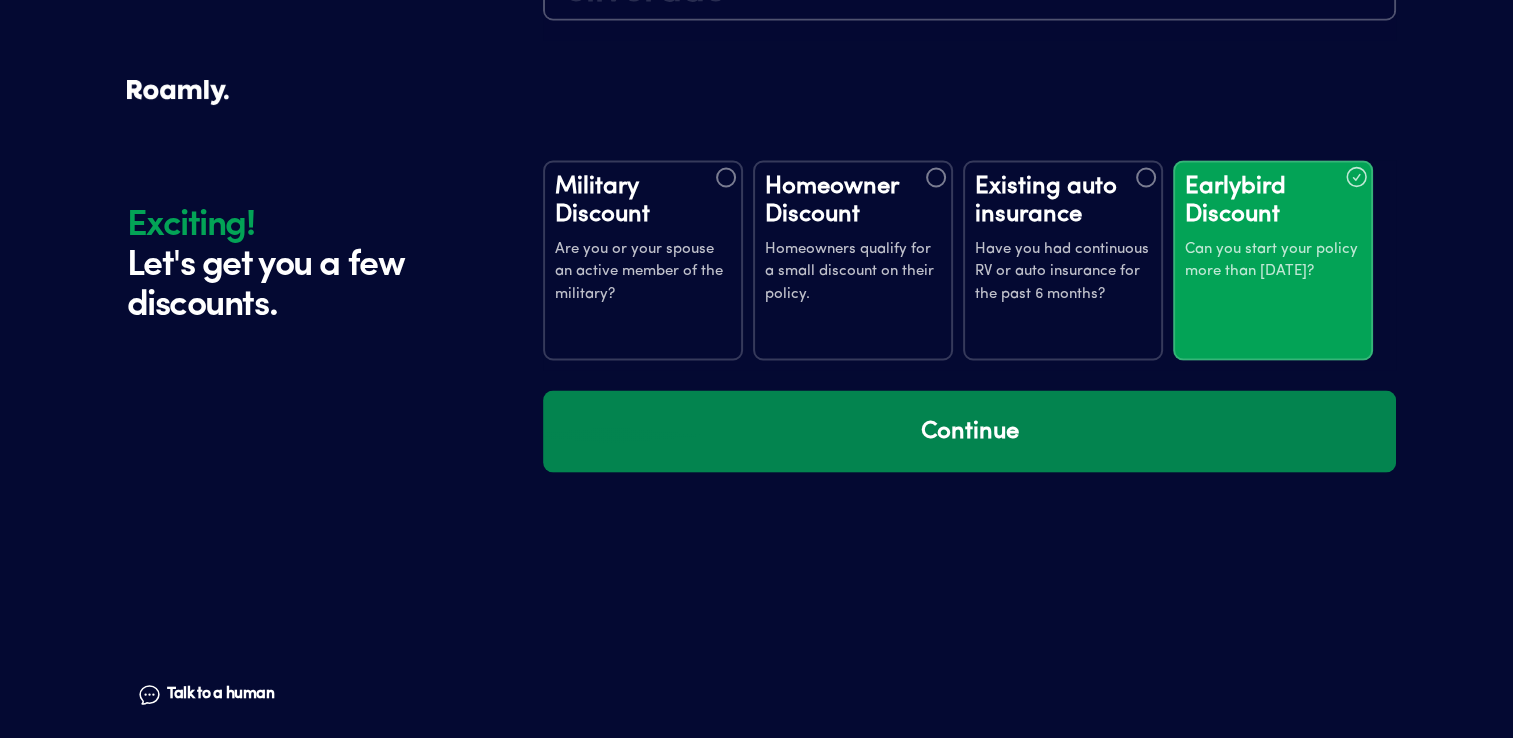click on "Continue" at bounding box center [969, 431] 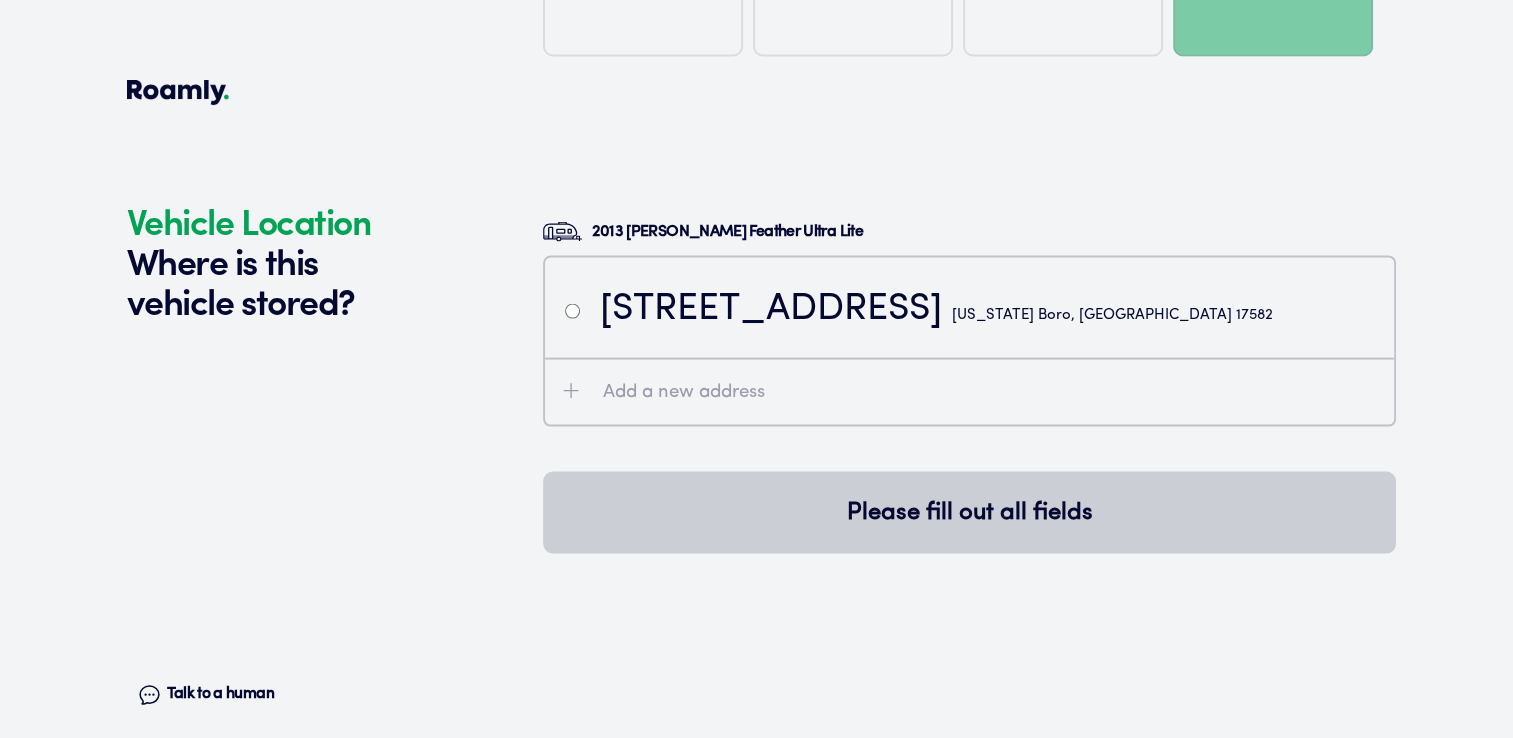 scroll, scrollTop: 4084, scrollLeft: 0, axis: vertical 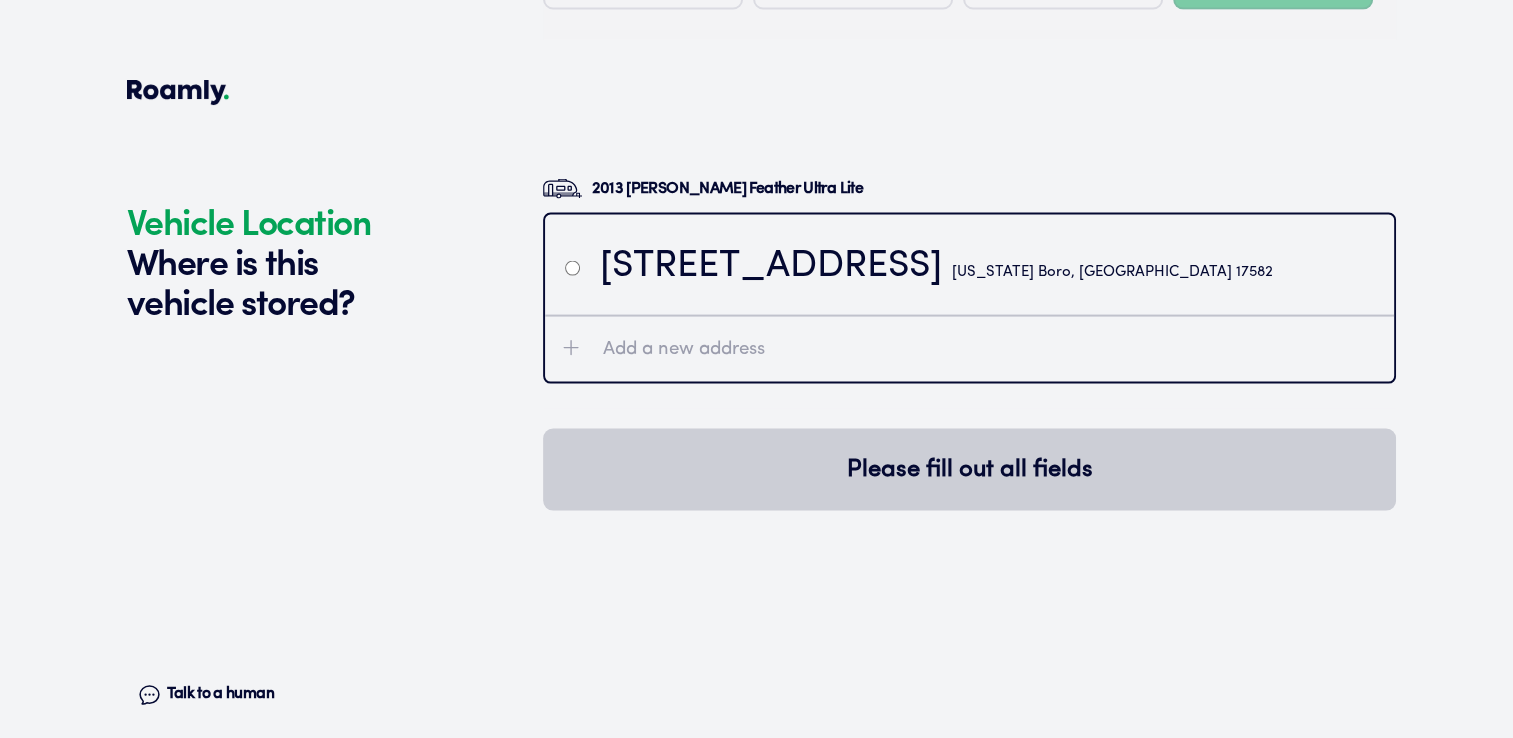 click on "[STREET_ADDRESS][US_STATE]" at bounding box center [936, 267] 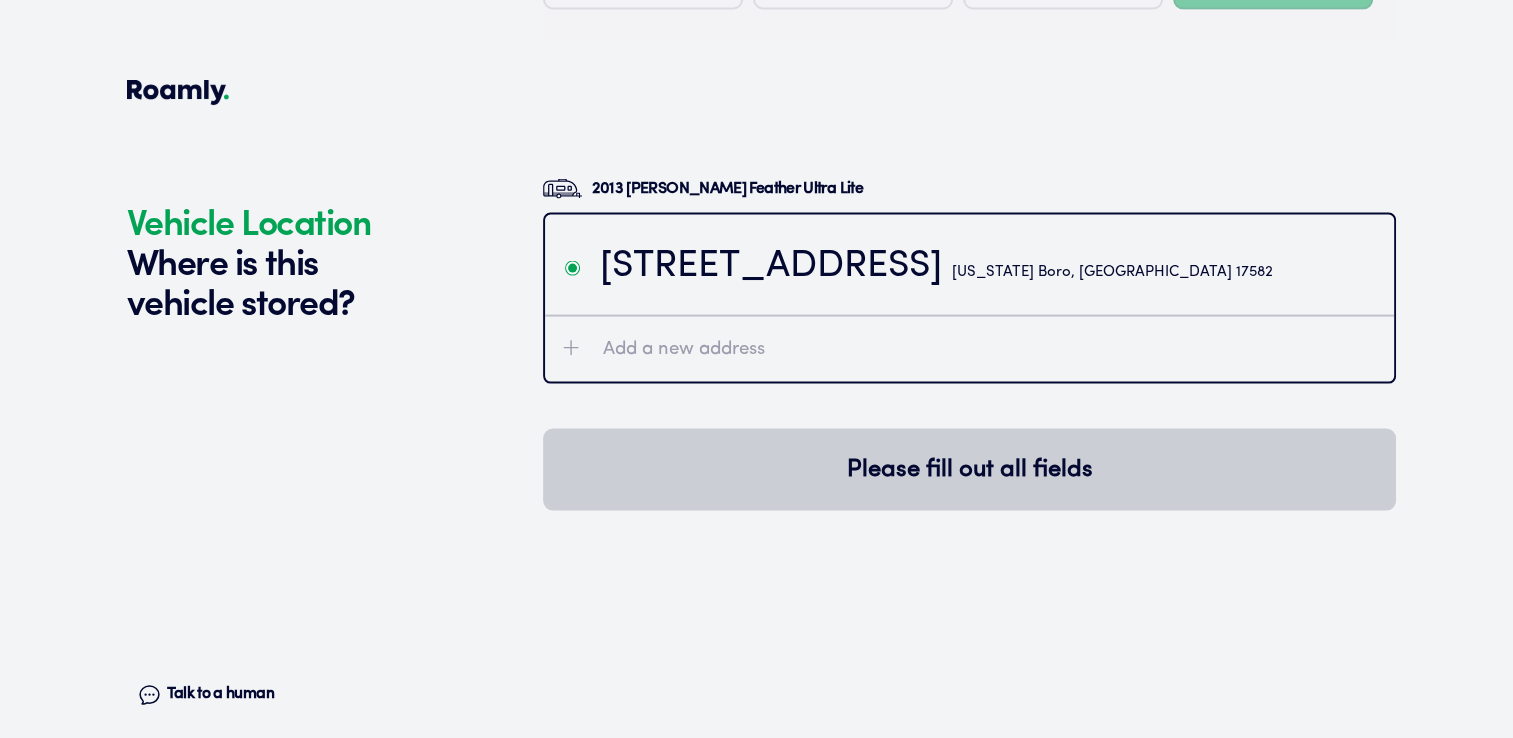 radio on "true" 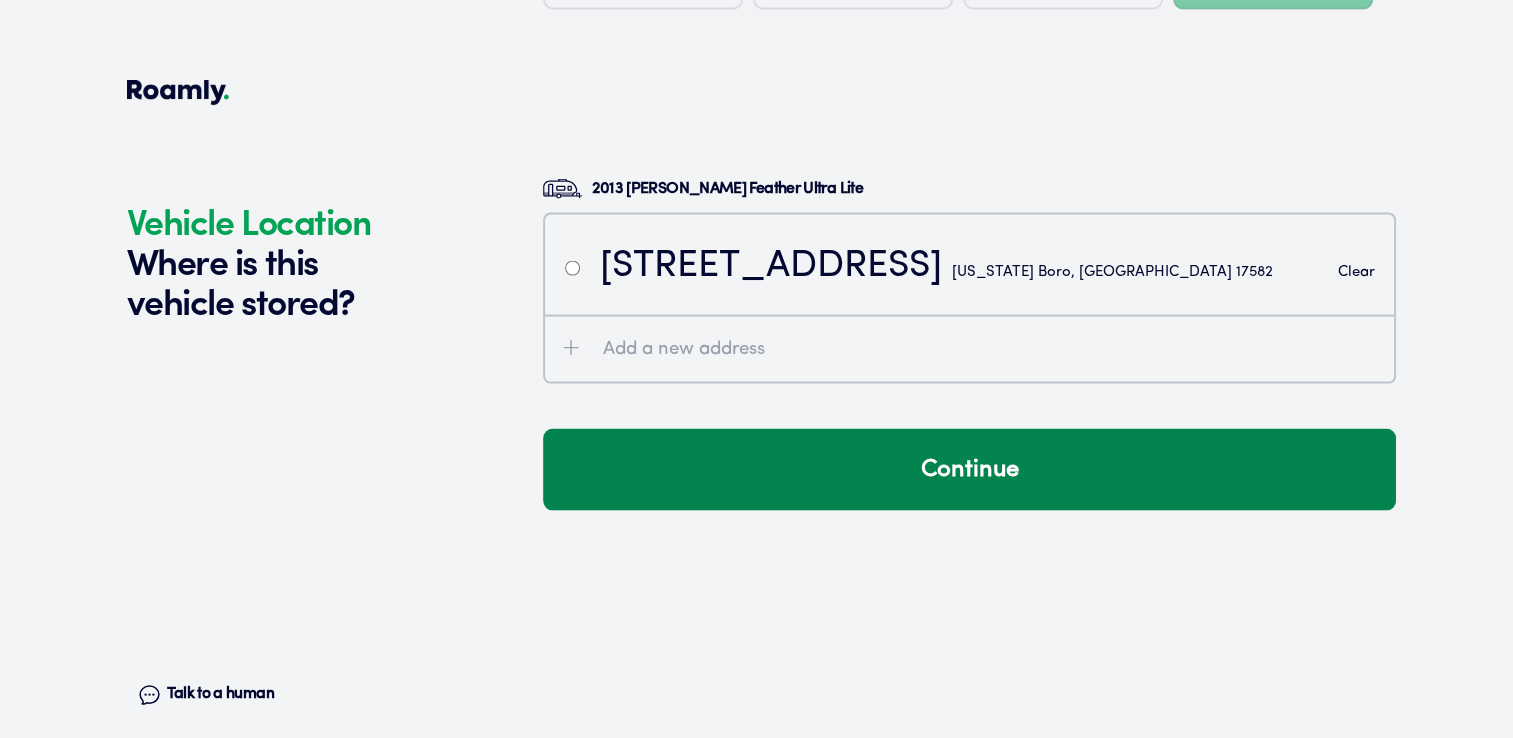 click on "Continue" at bounding box center (969, 470) 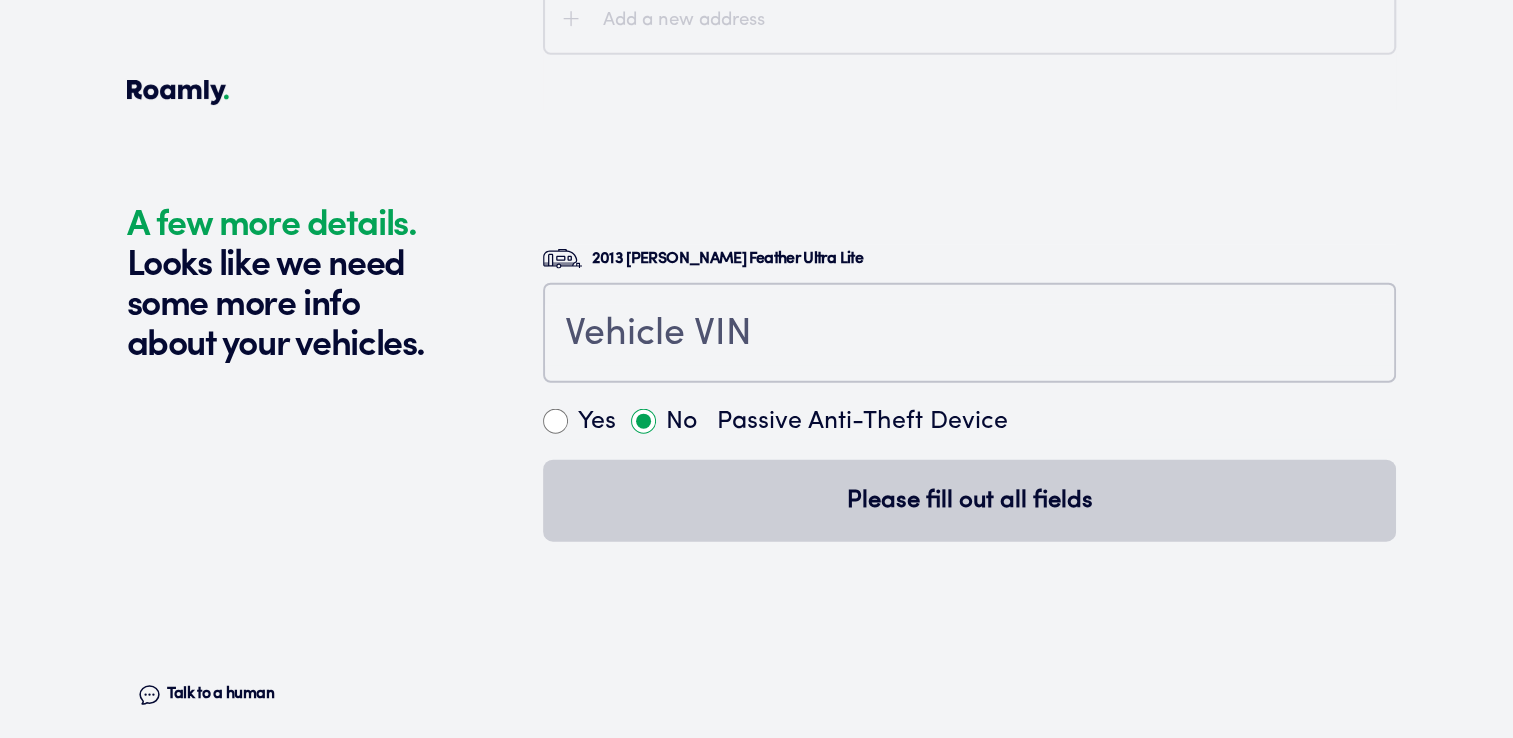 scroll, scrollTop: 4522, scrollLeft: 0, axis: vertical 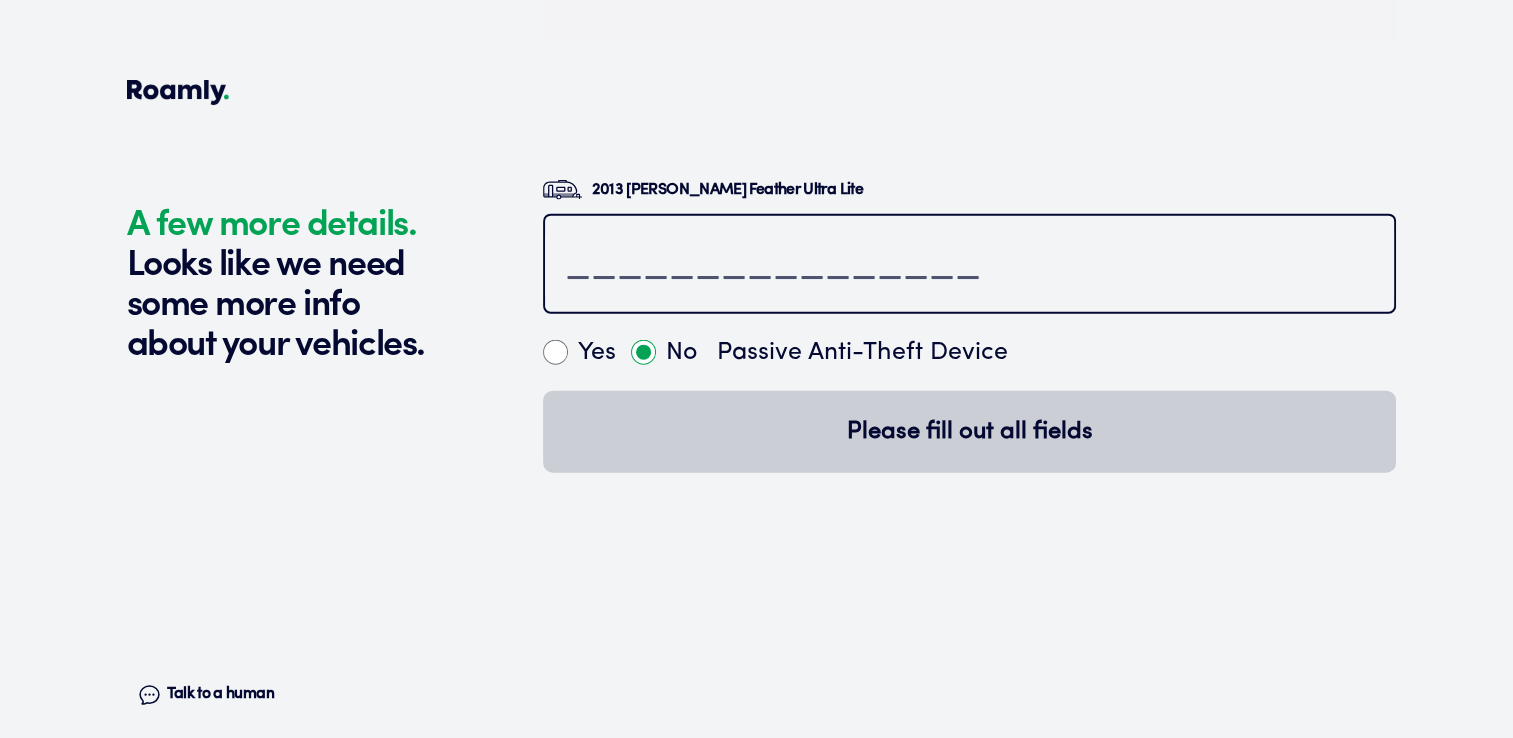 click at bounding box center (969, 266) 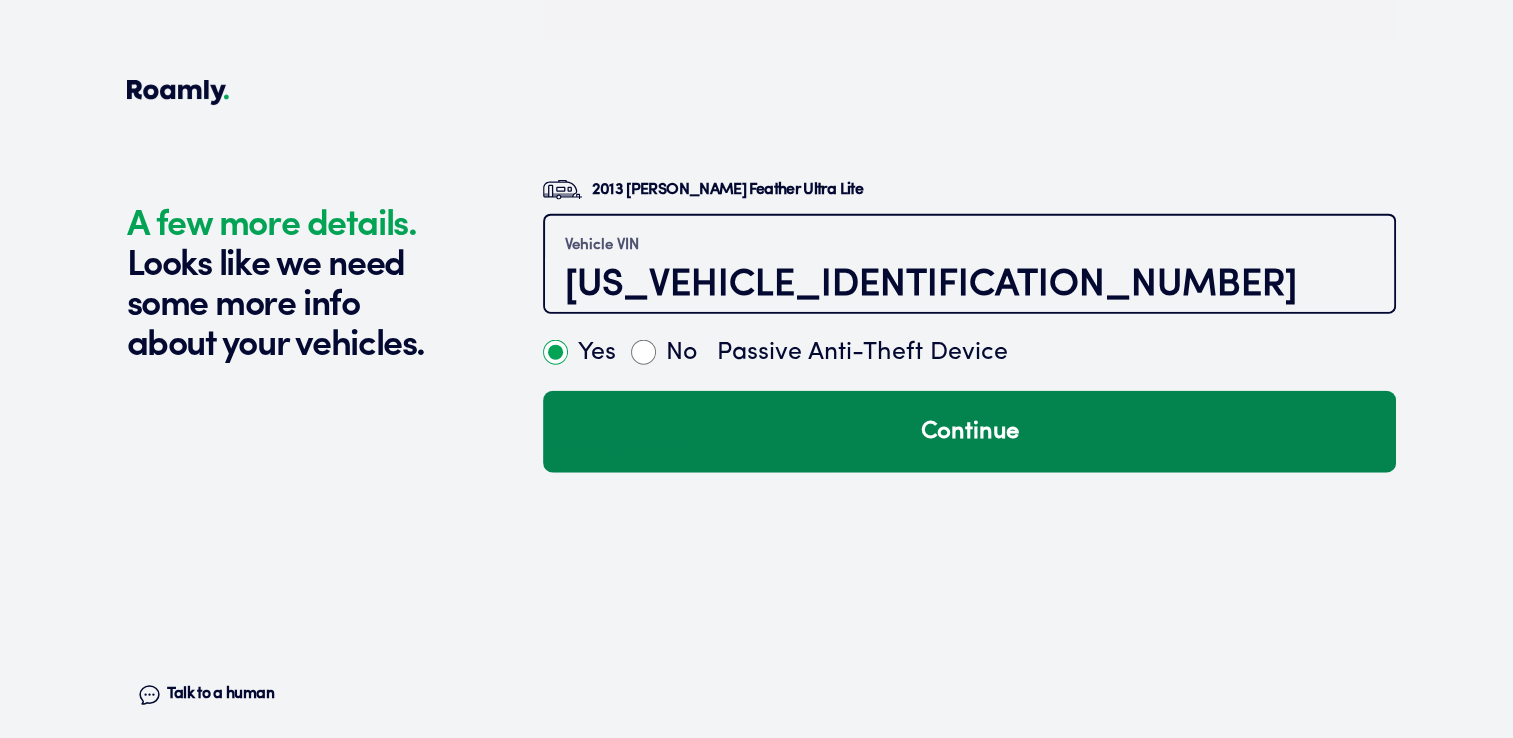 type on "[US_VEHICLE_IDENTIFICATION_NUMBER]" 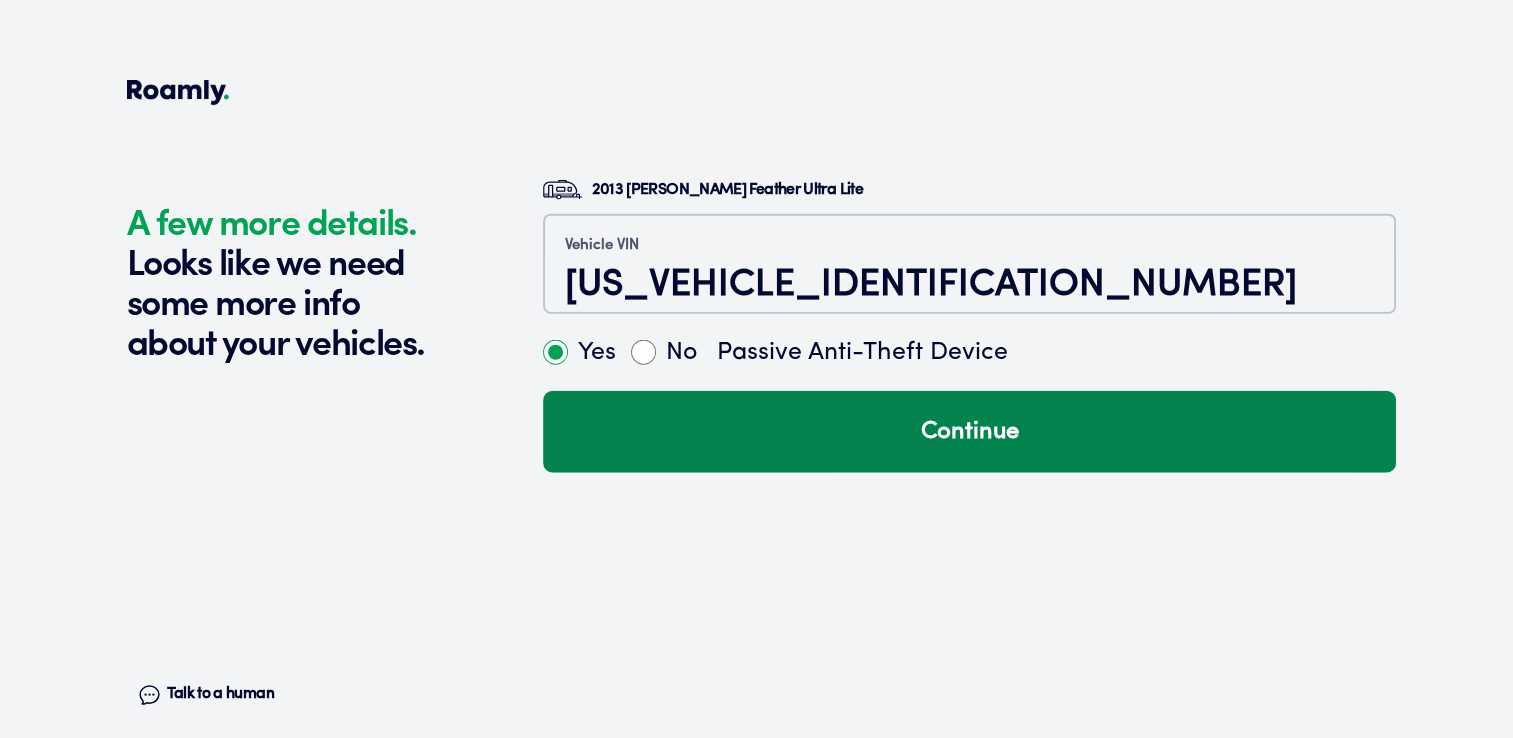 click on "Continue" at bounding box center [969, 432] 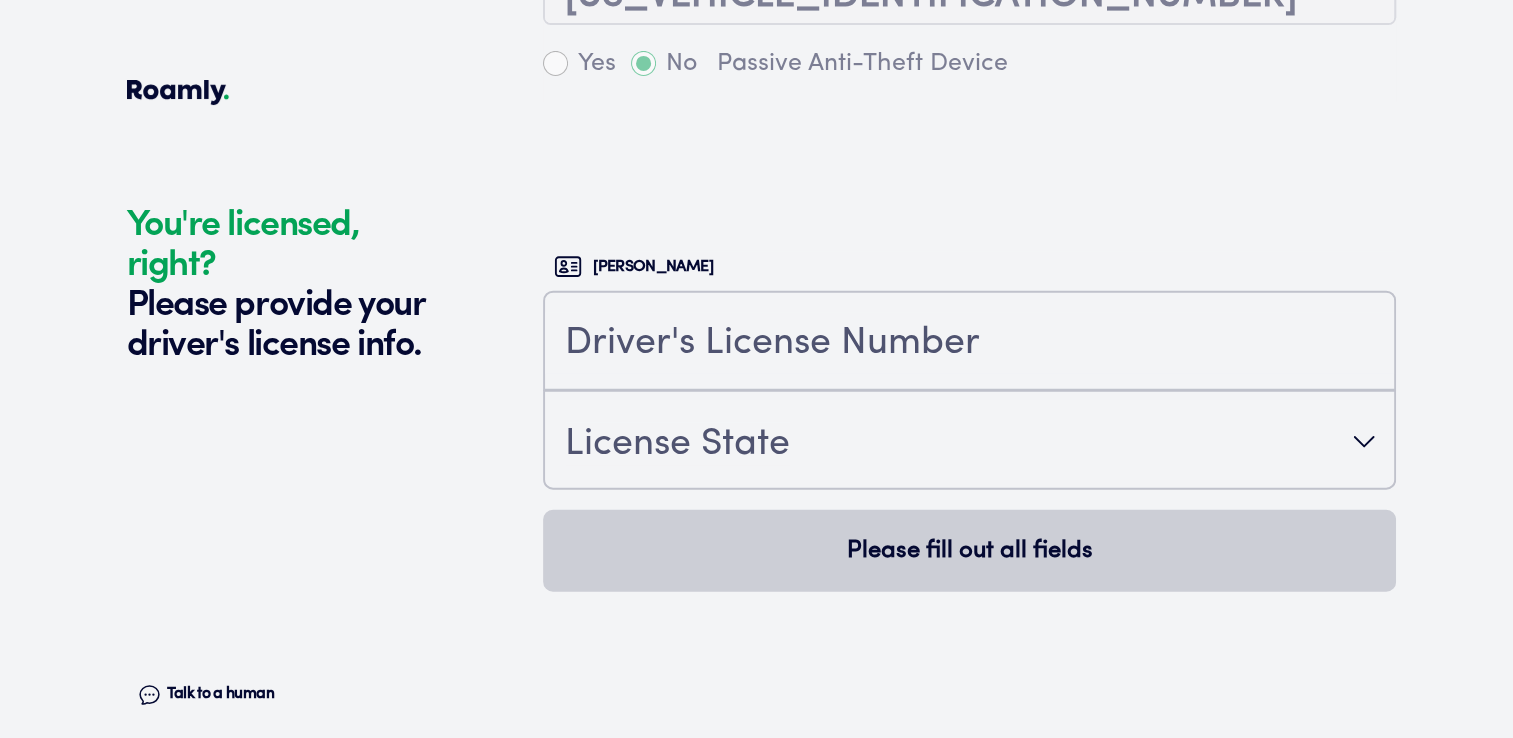 scroll, scrollTop: 4912, scrollLeft: 0, axis: vertical 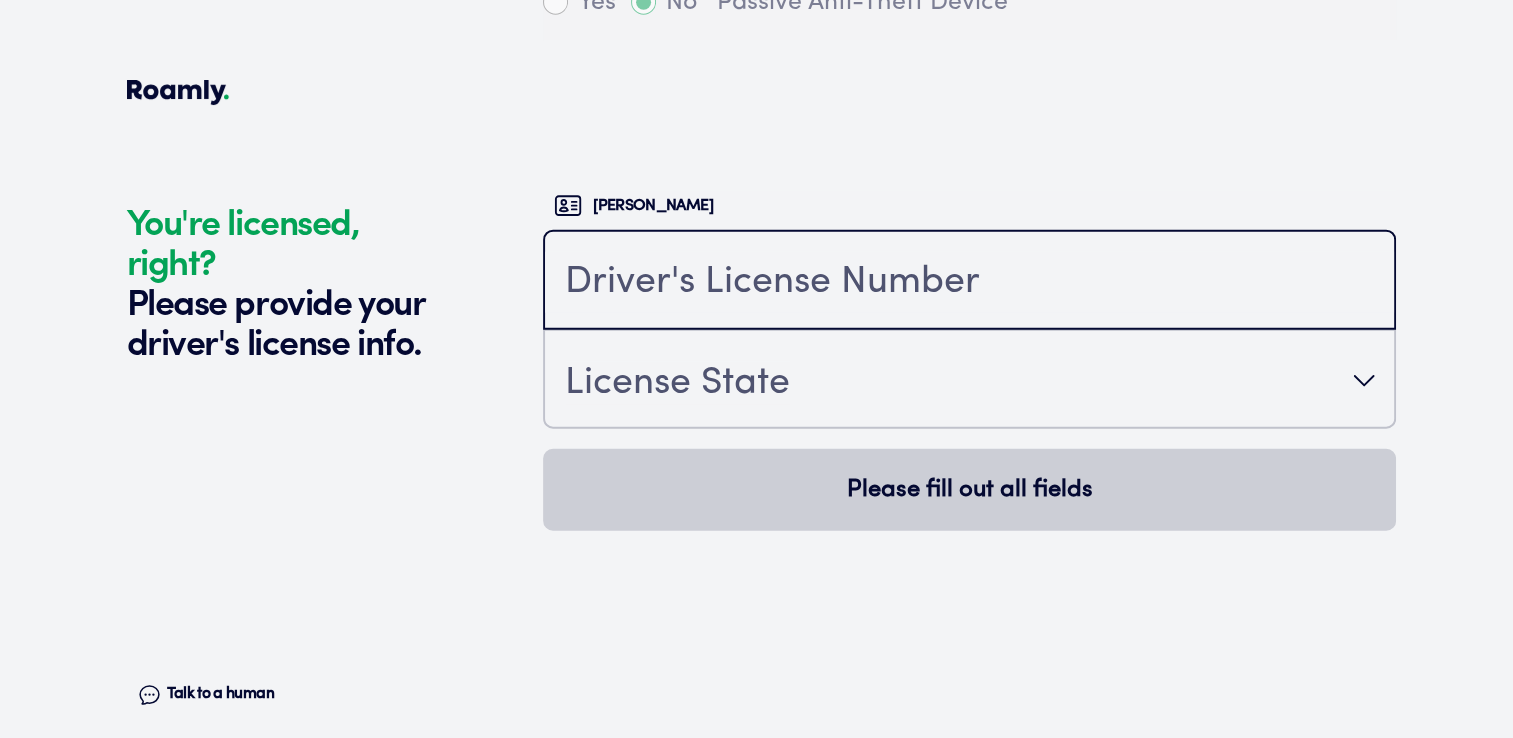 click at bounding box center [969, 282] 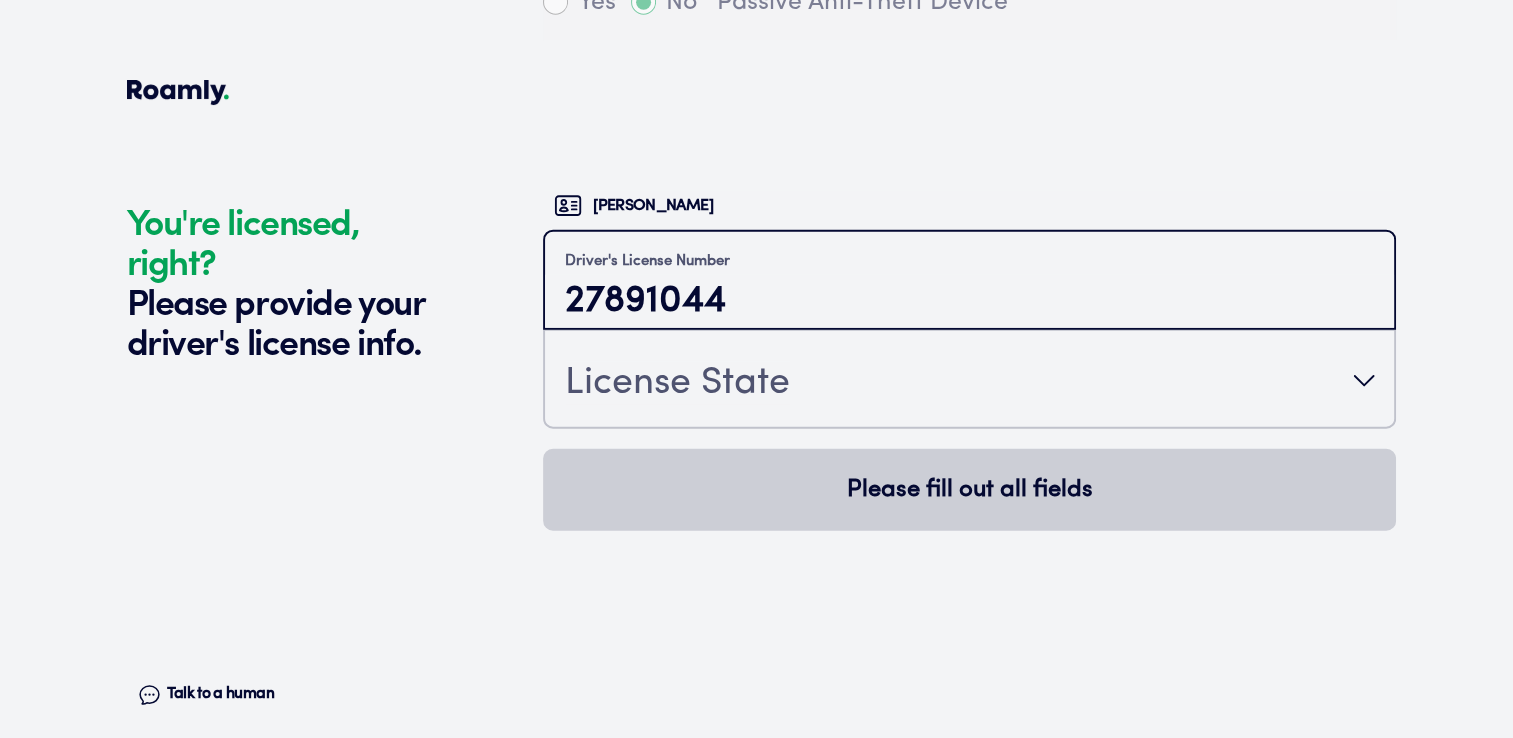 type on "27891044" 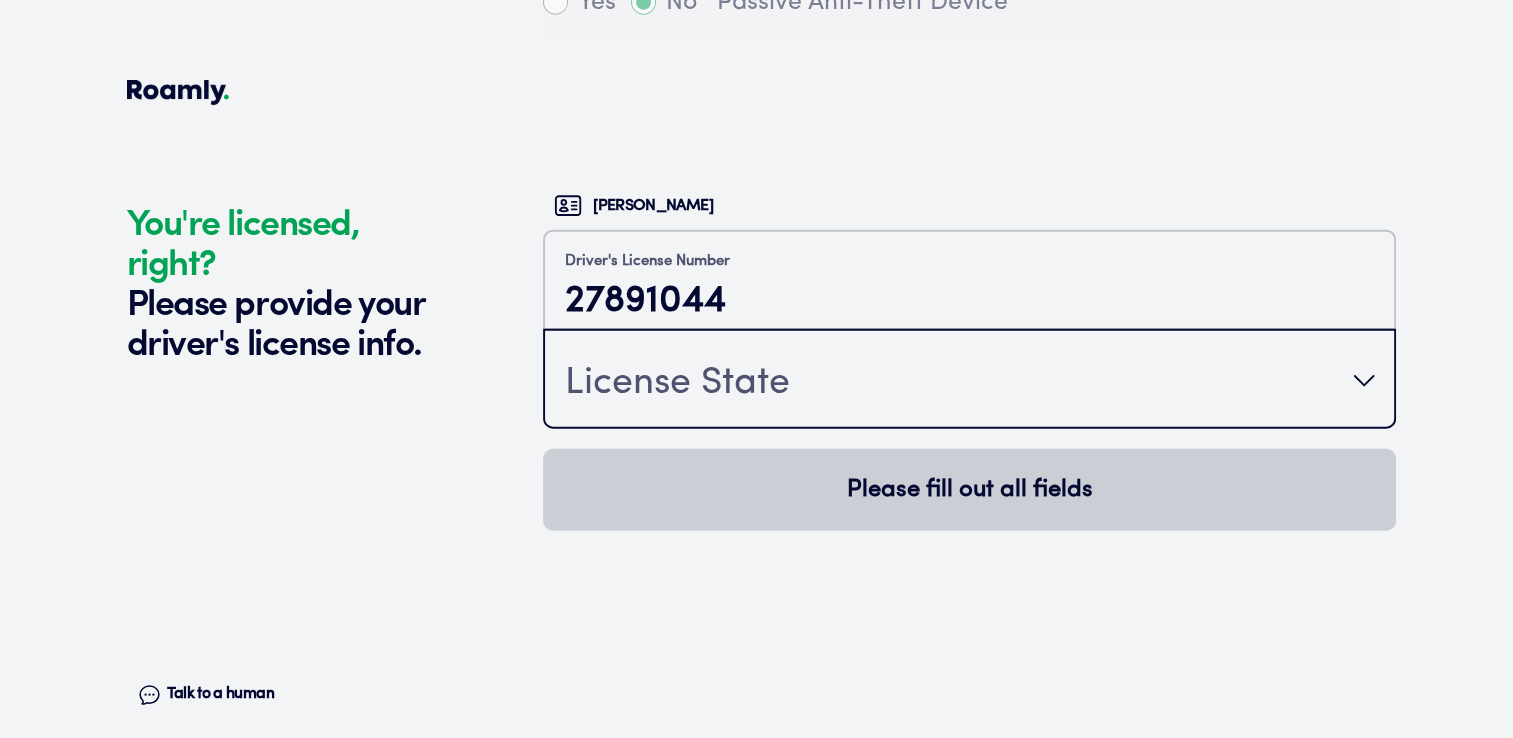 click on "License State" at bounding box center (969, 381) 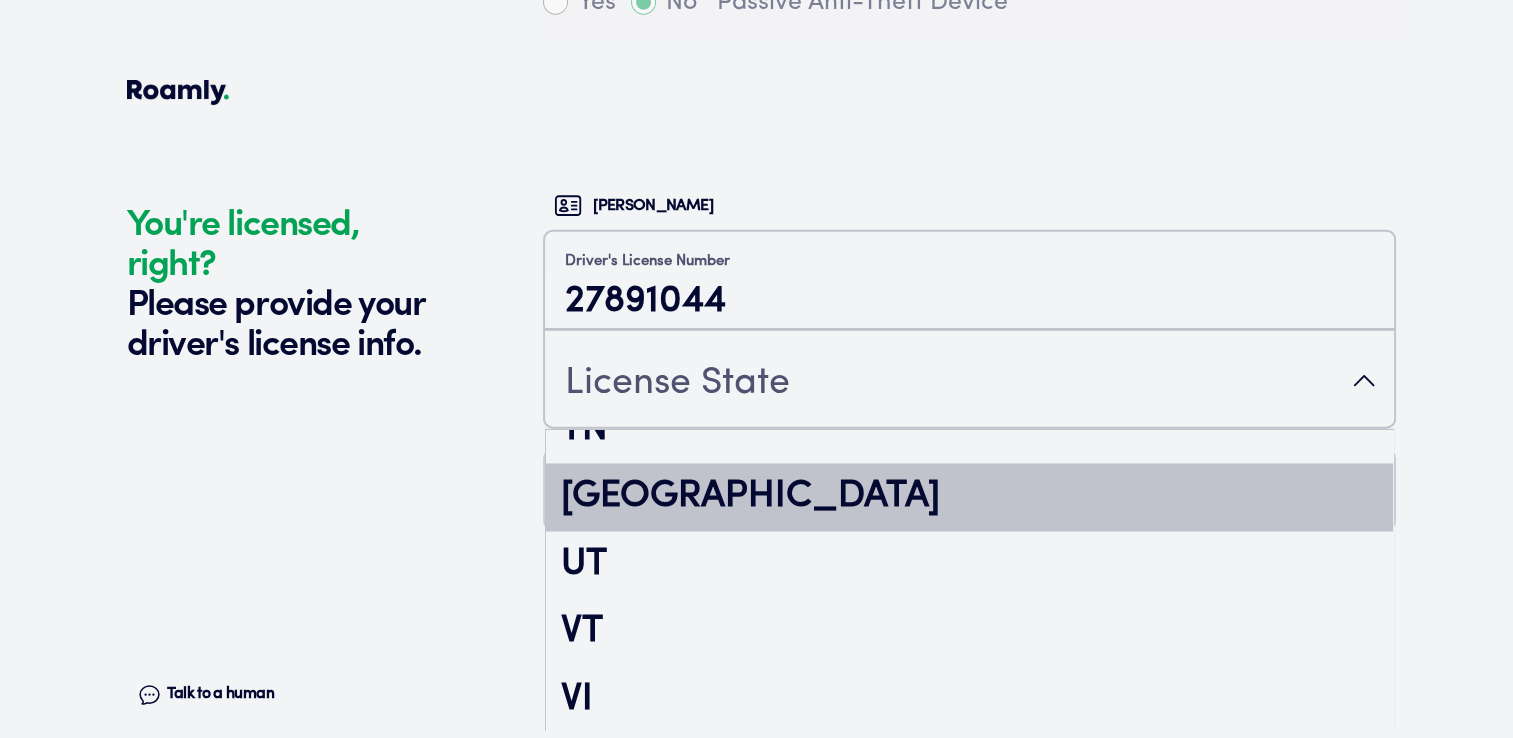 scroll, scrollTop: 3484, scrollLeft: 0, axis: vertical 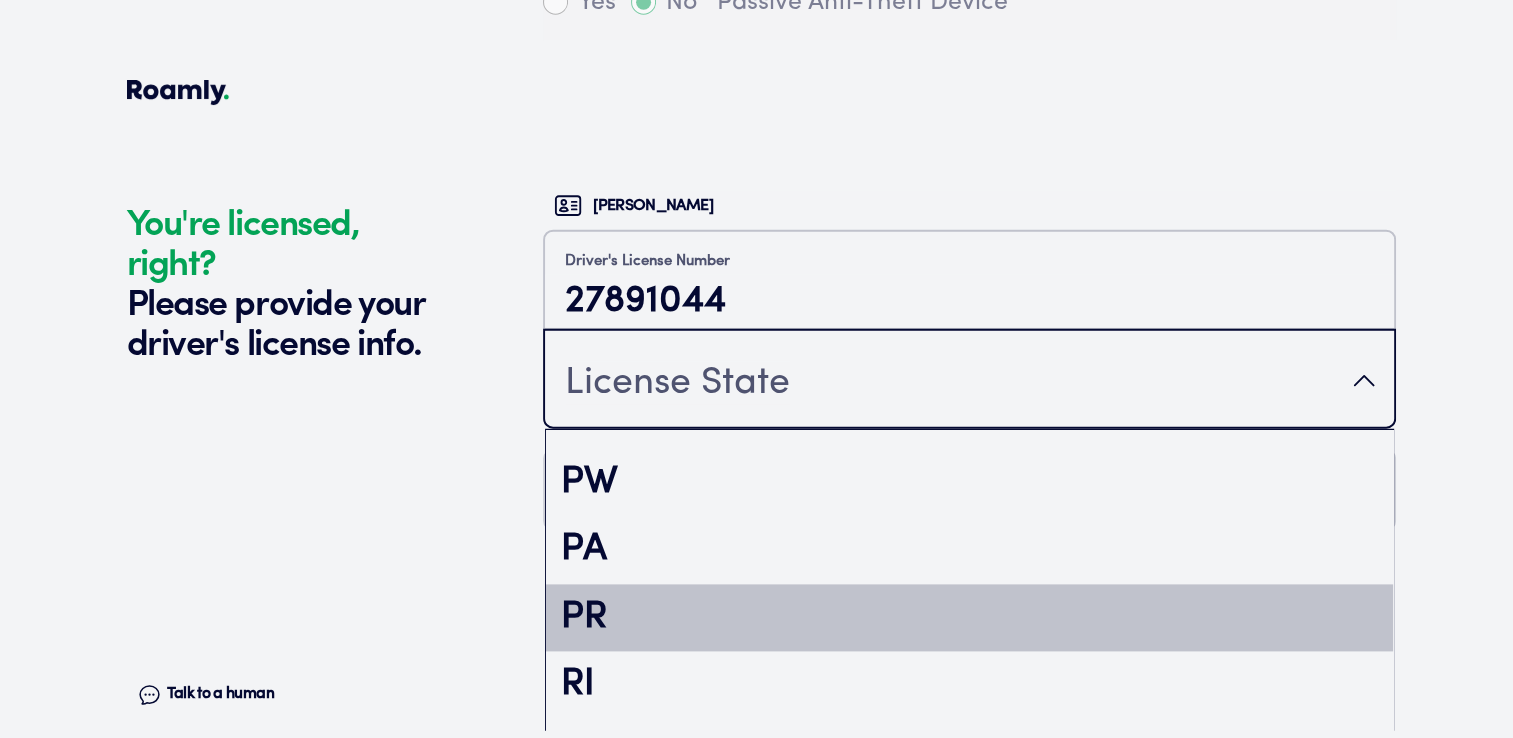 click on "PA" at bounding box center (969, 551) 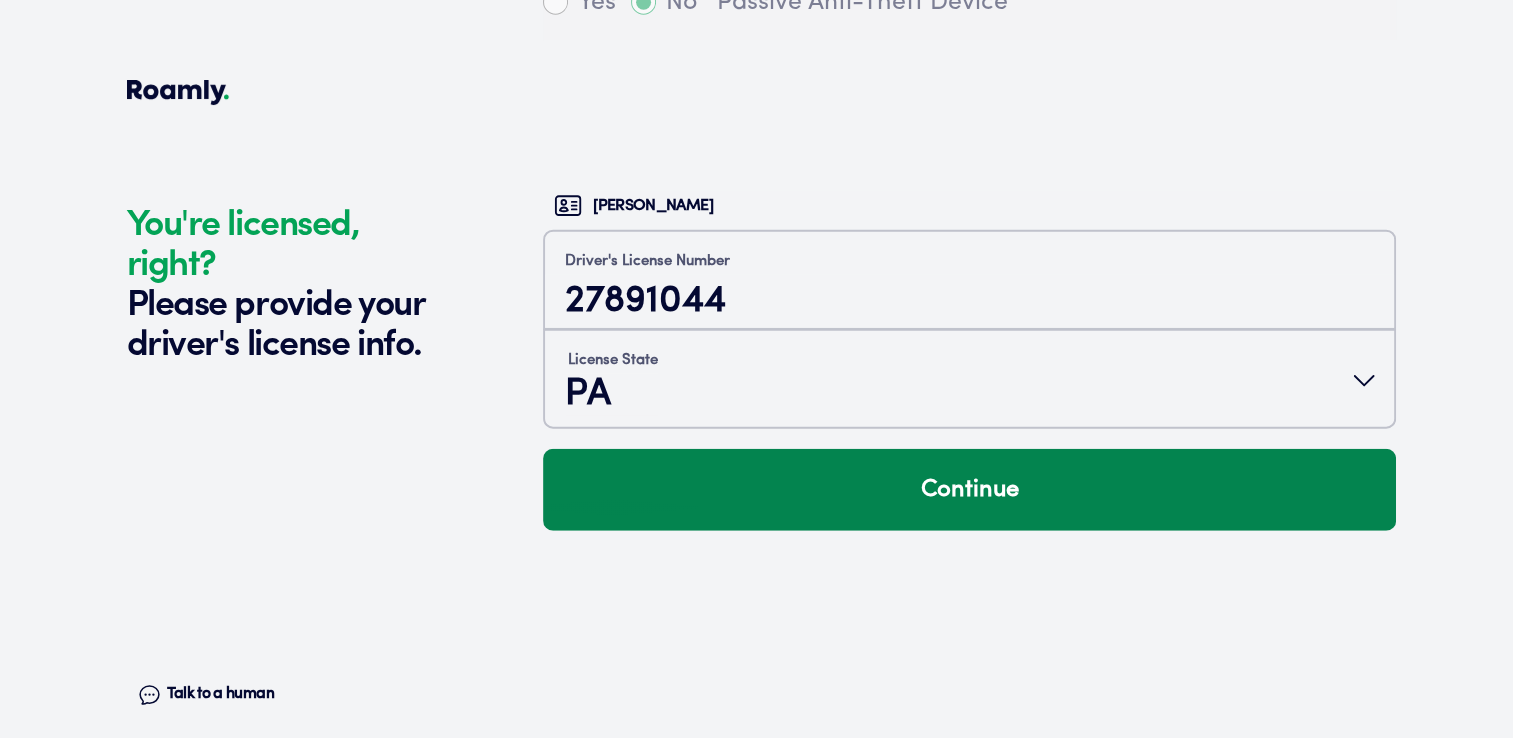 click on "Continue" at bounding box center [969, 490] 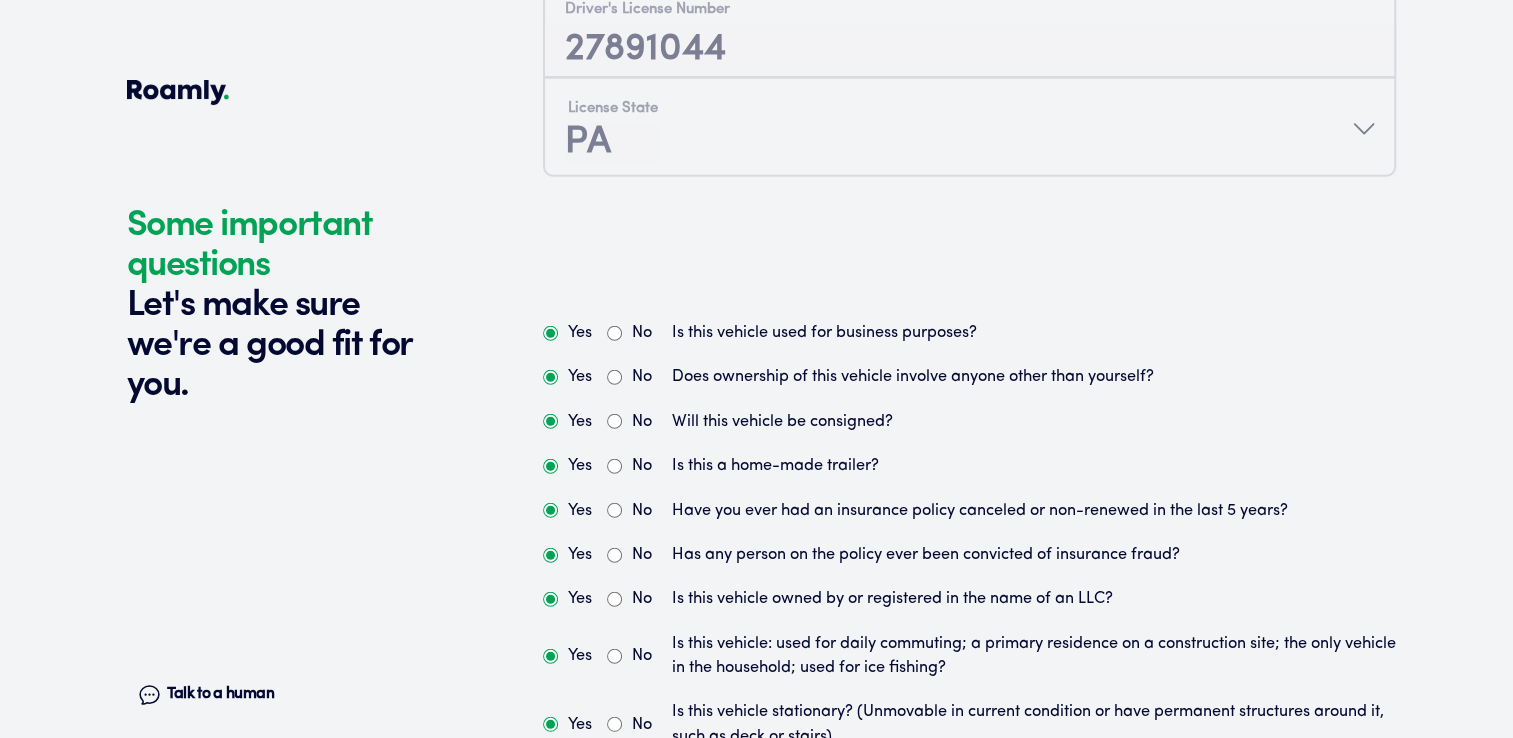 scroll, scrollTop: 5388, scrollLeft: 0, axis: vertical 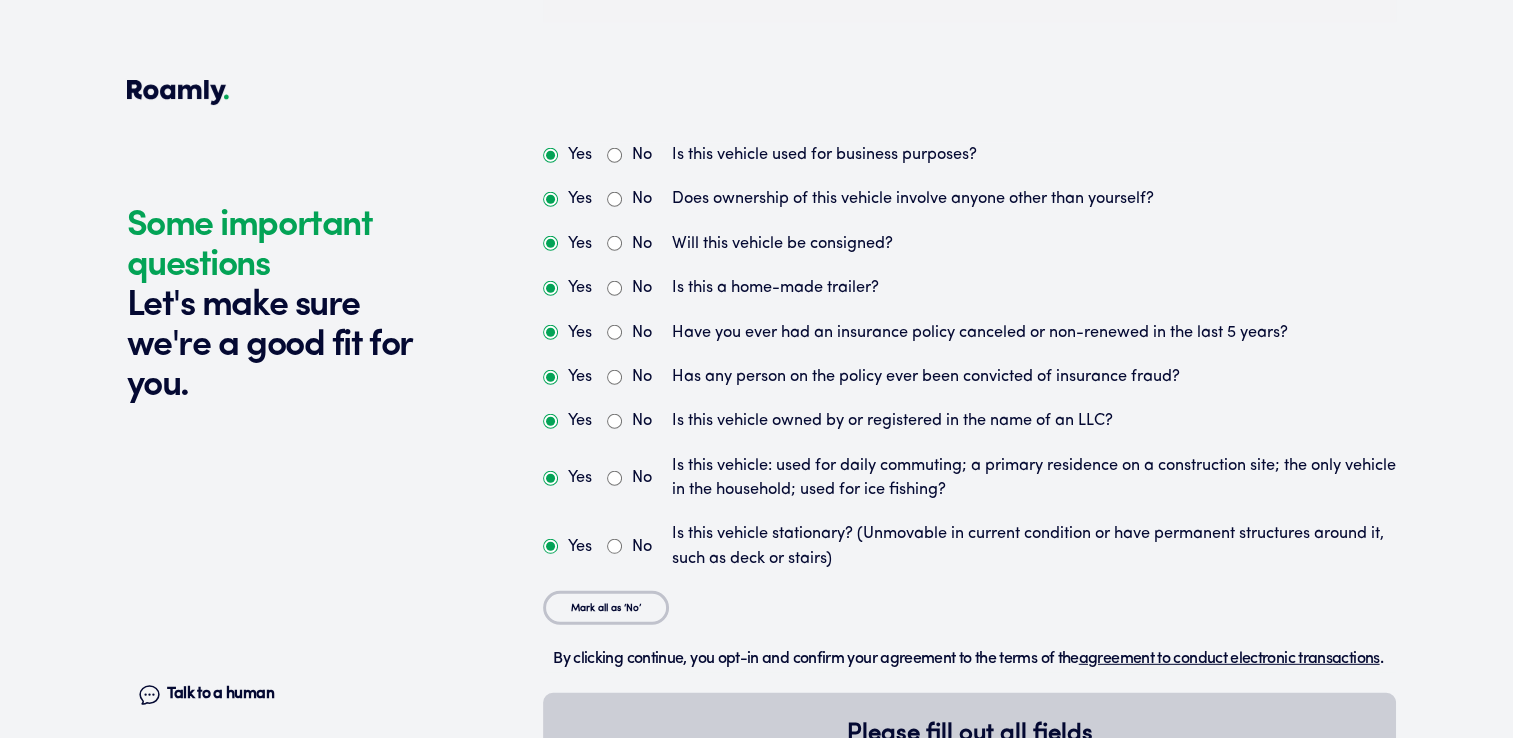 click on "Is this vehicle used for business purposes?" at bounding box center (824, 155) 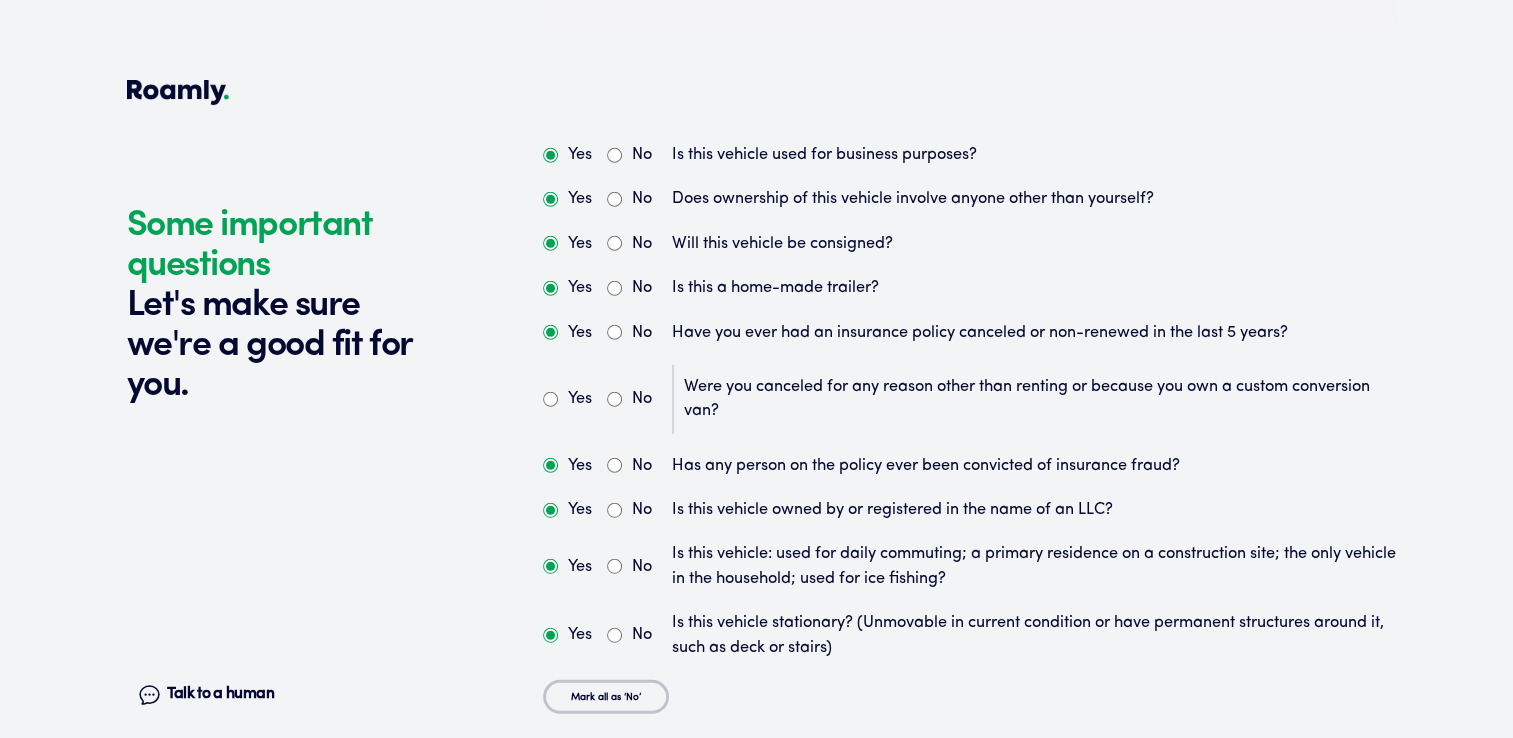 scroll, scrollTop: 5488, scrollLeft: 0, axis: vertical 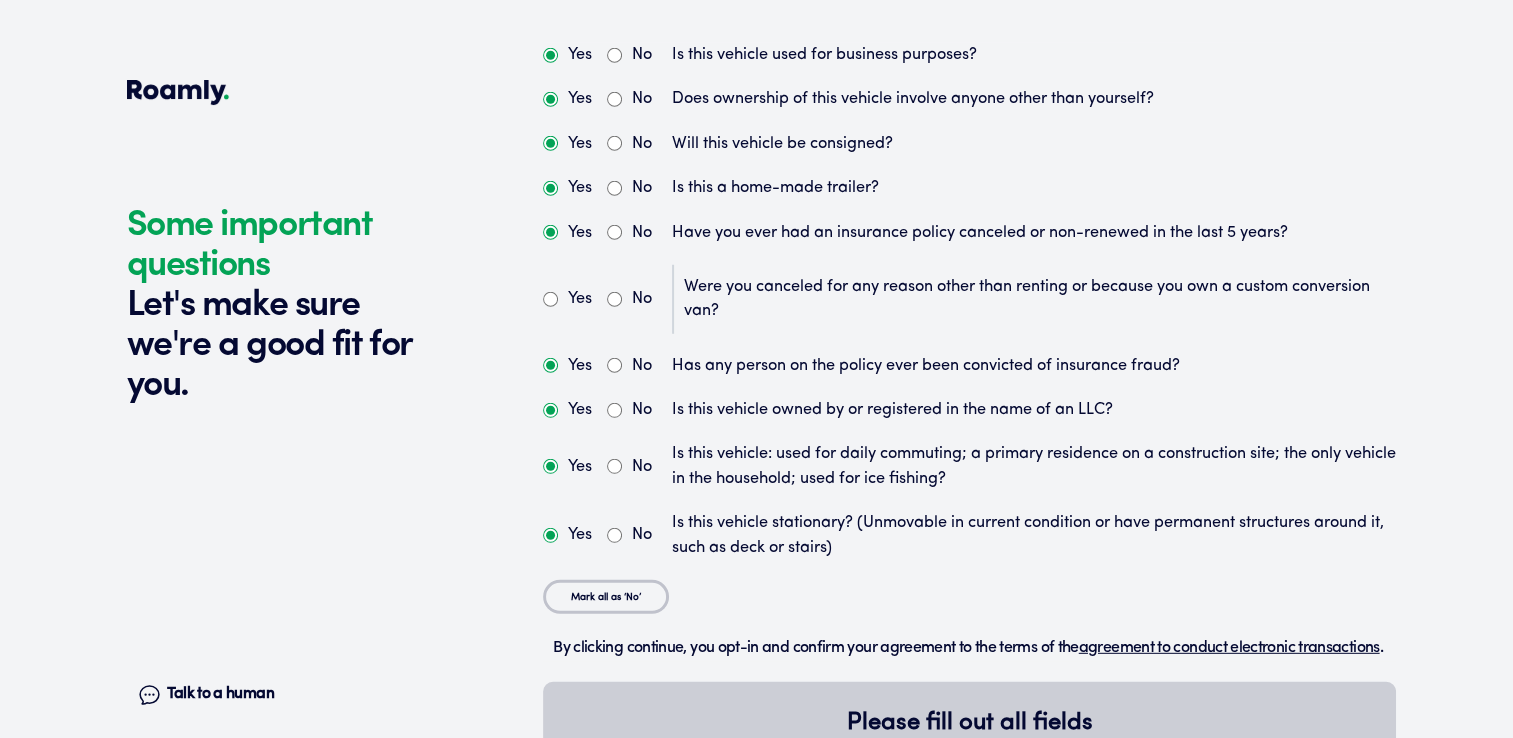 click on "No" at bounding box center [629, 299] 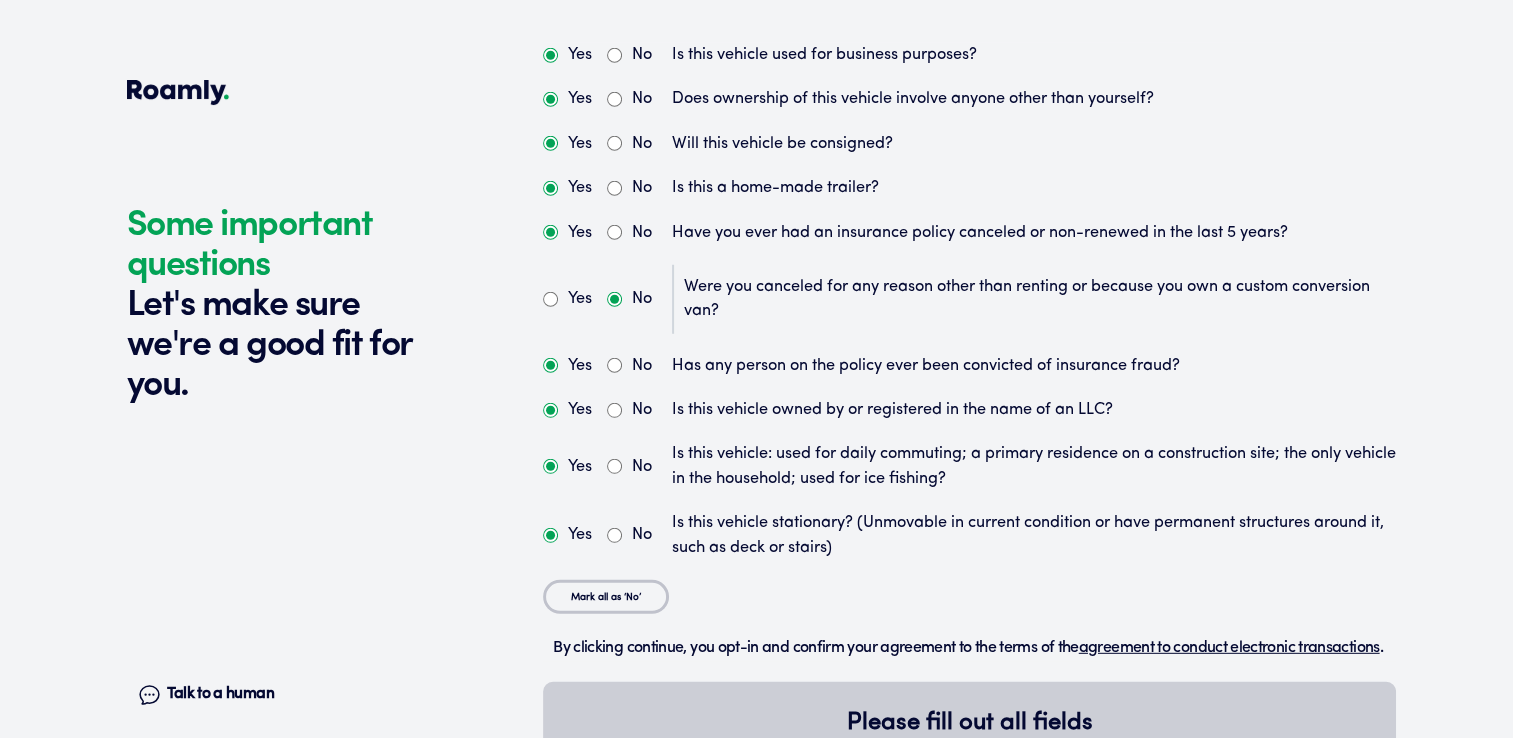 radio on "true" 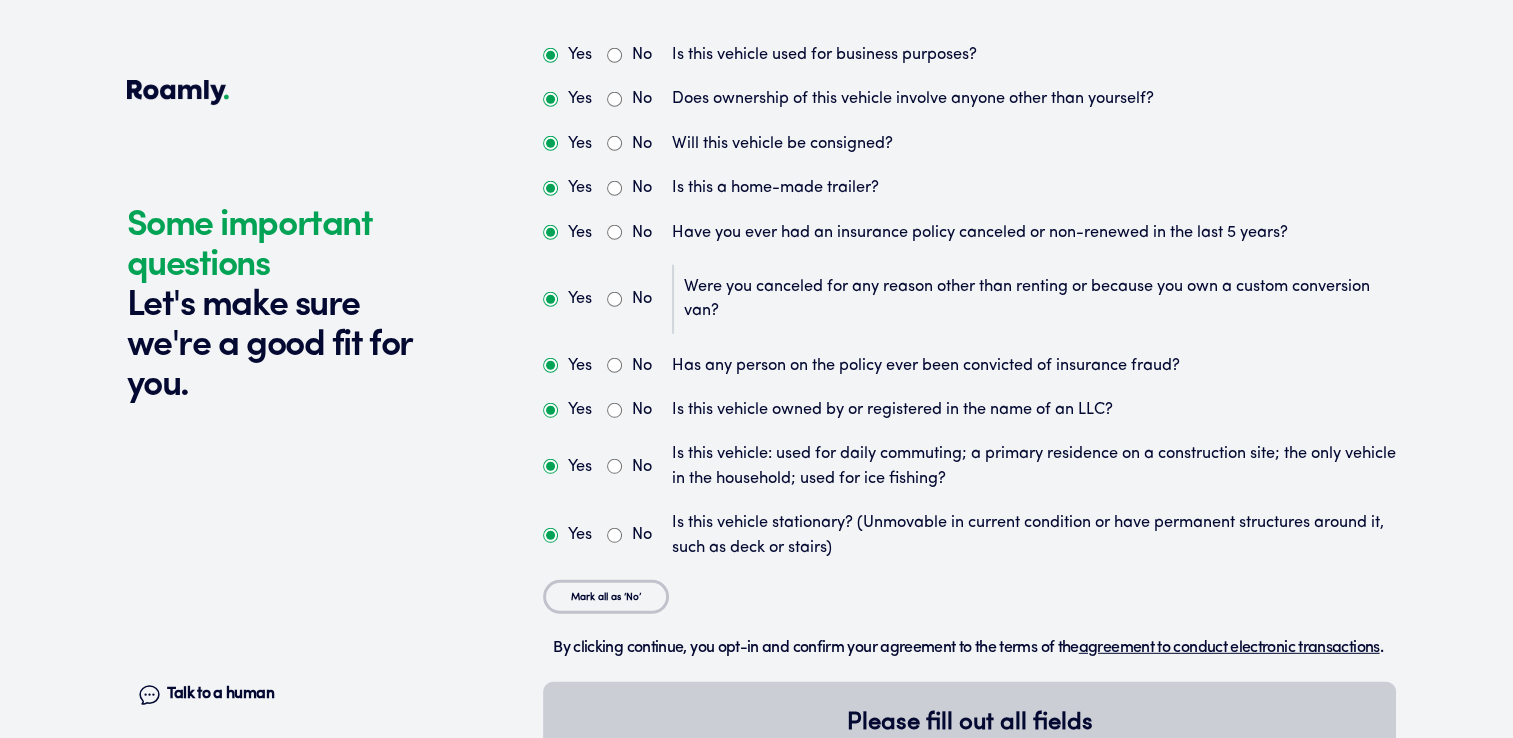 click on "No" at bounding box center (629, 233) 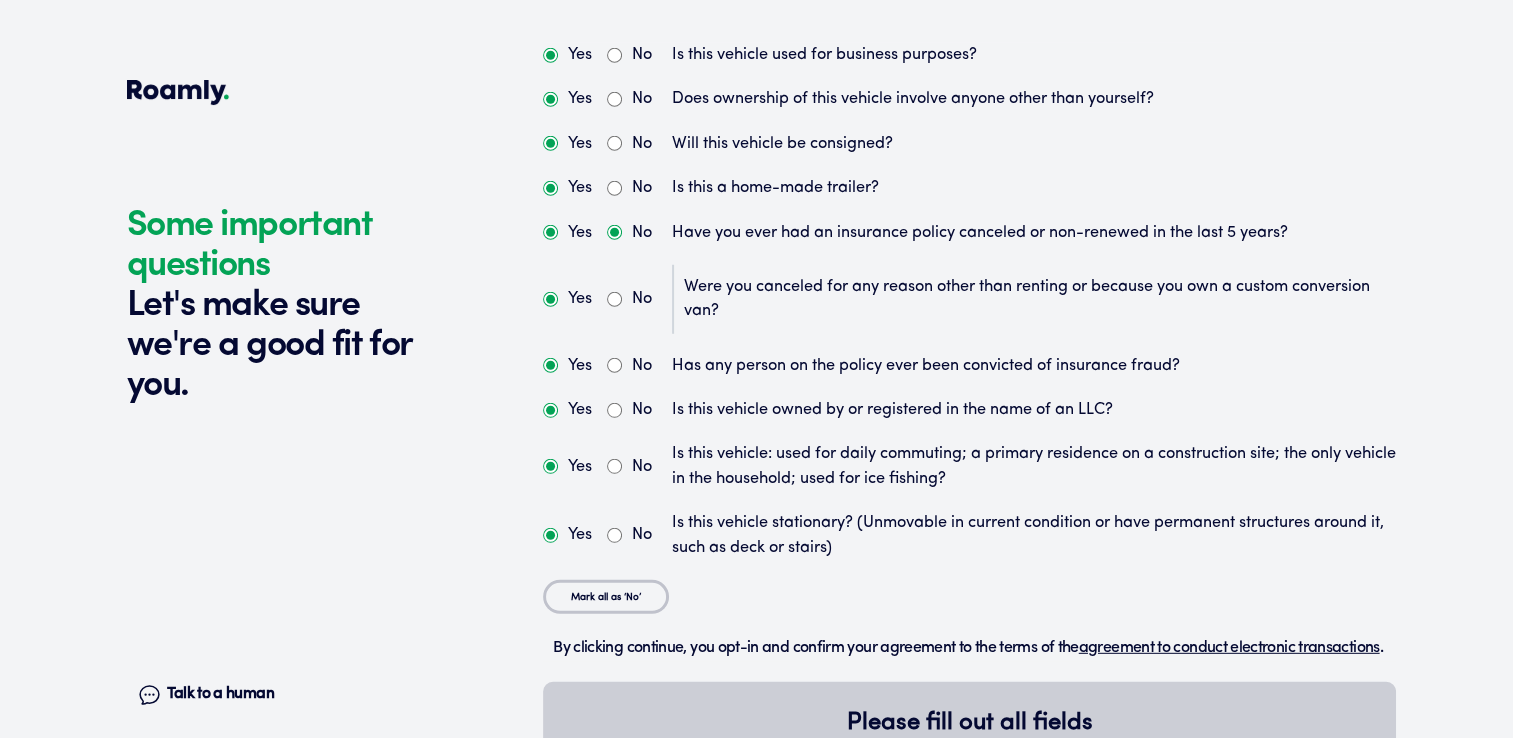 radio on "false" 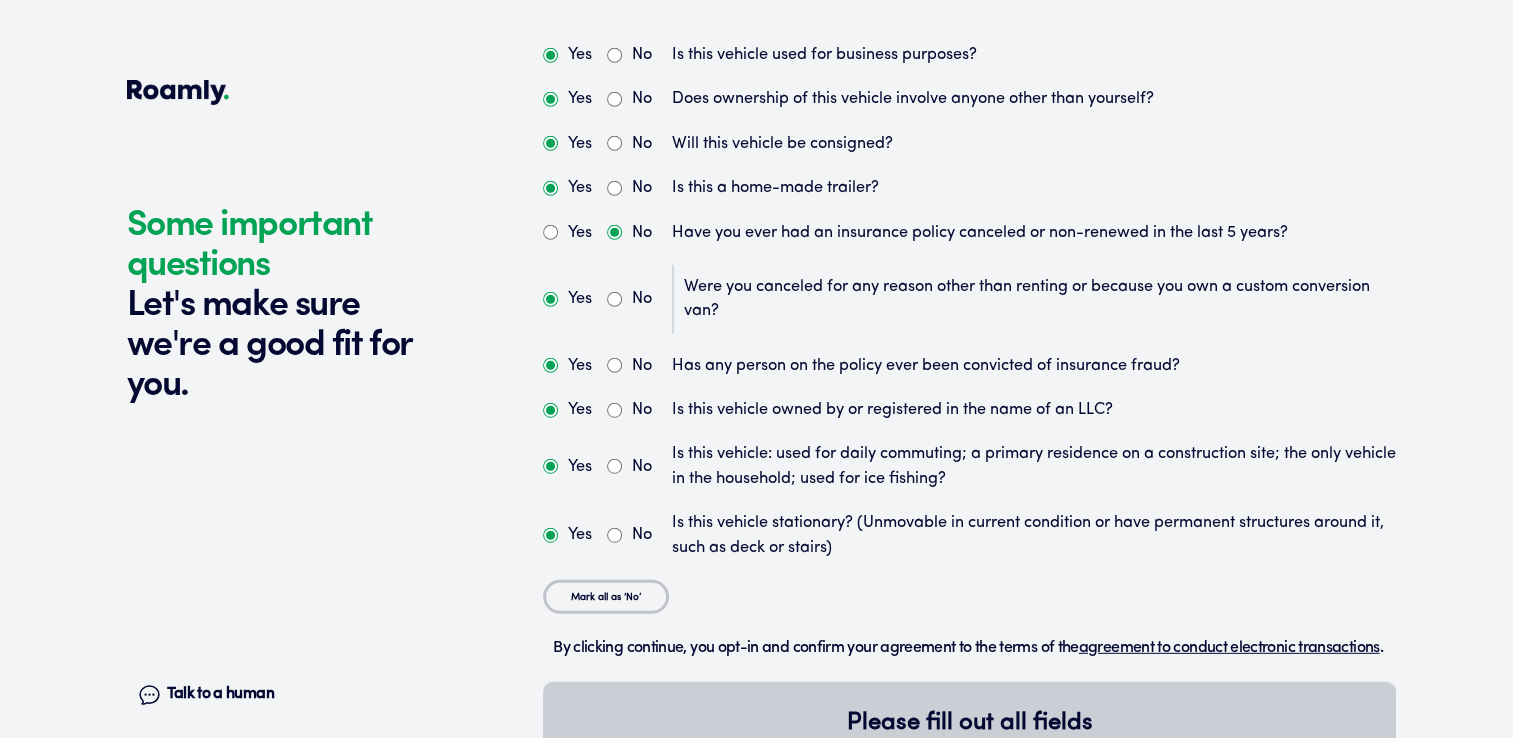 scroll, scrollTop: 5479, scrollLeft: 0, axis: vertical 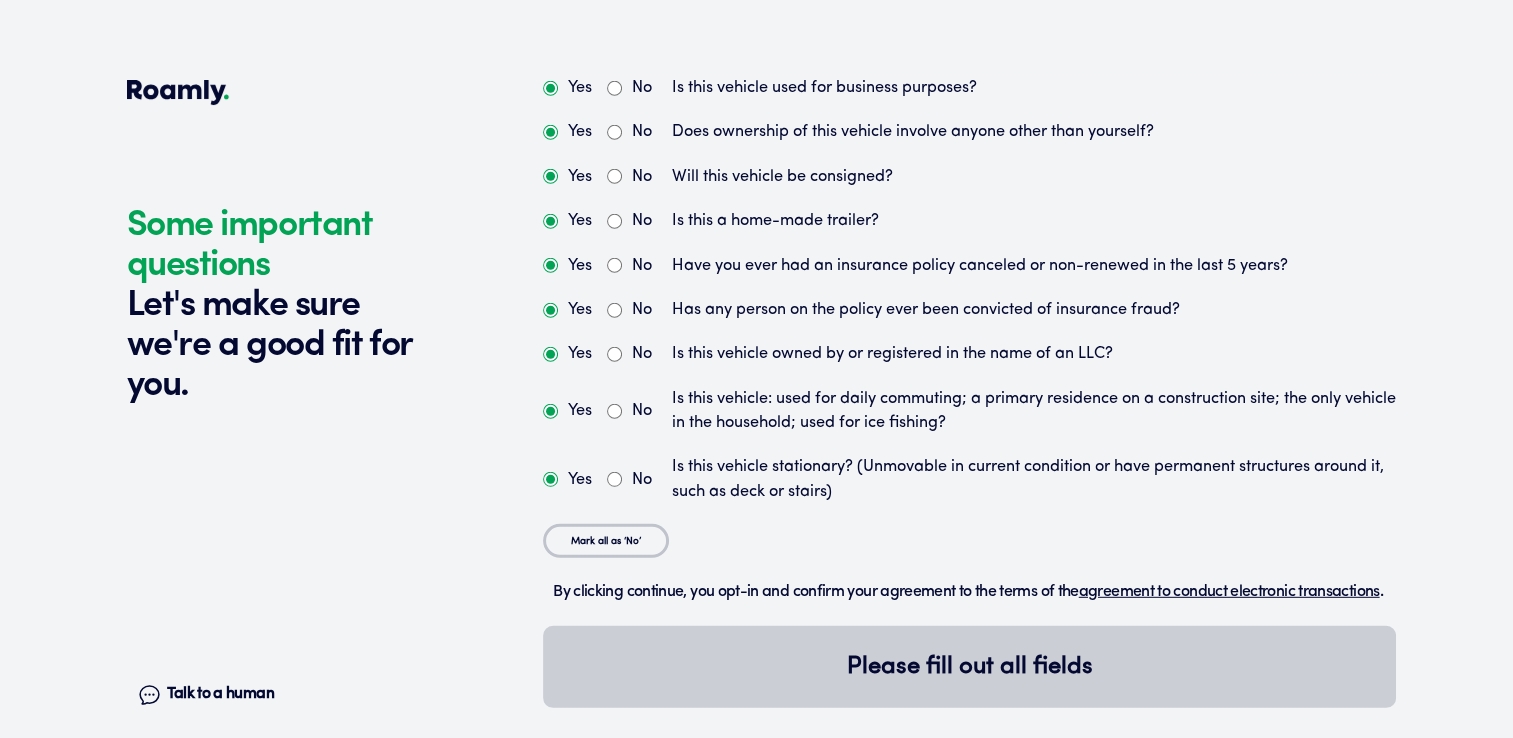 click on "No" at bounding box center [614, 310] 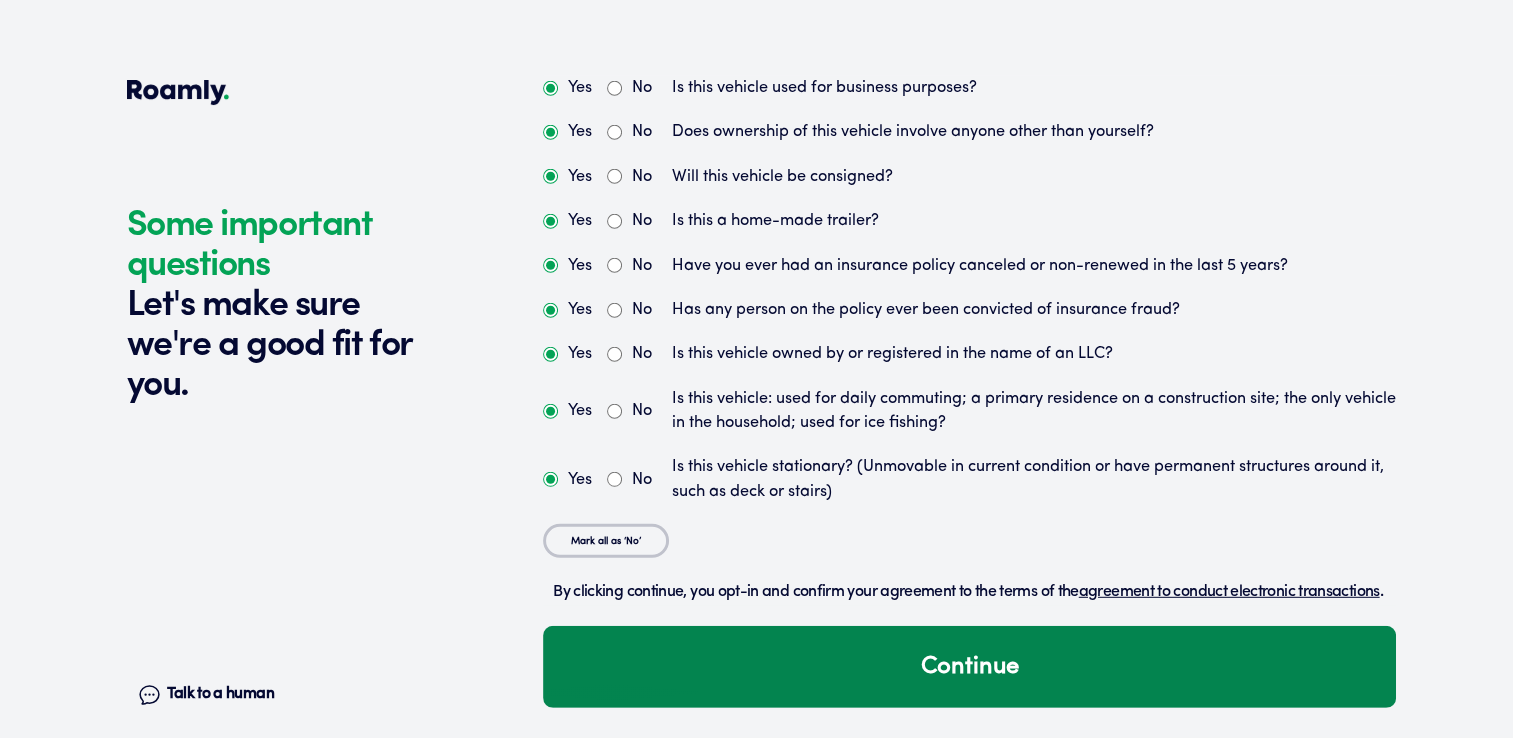click on "Continue" at bounding box center (969, 667) 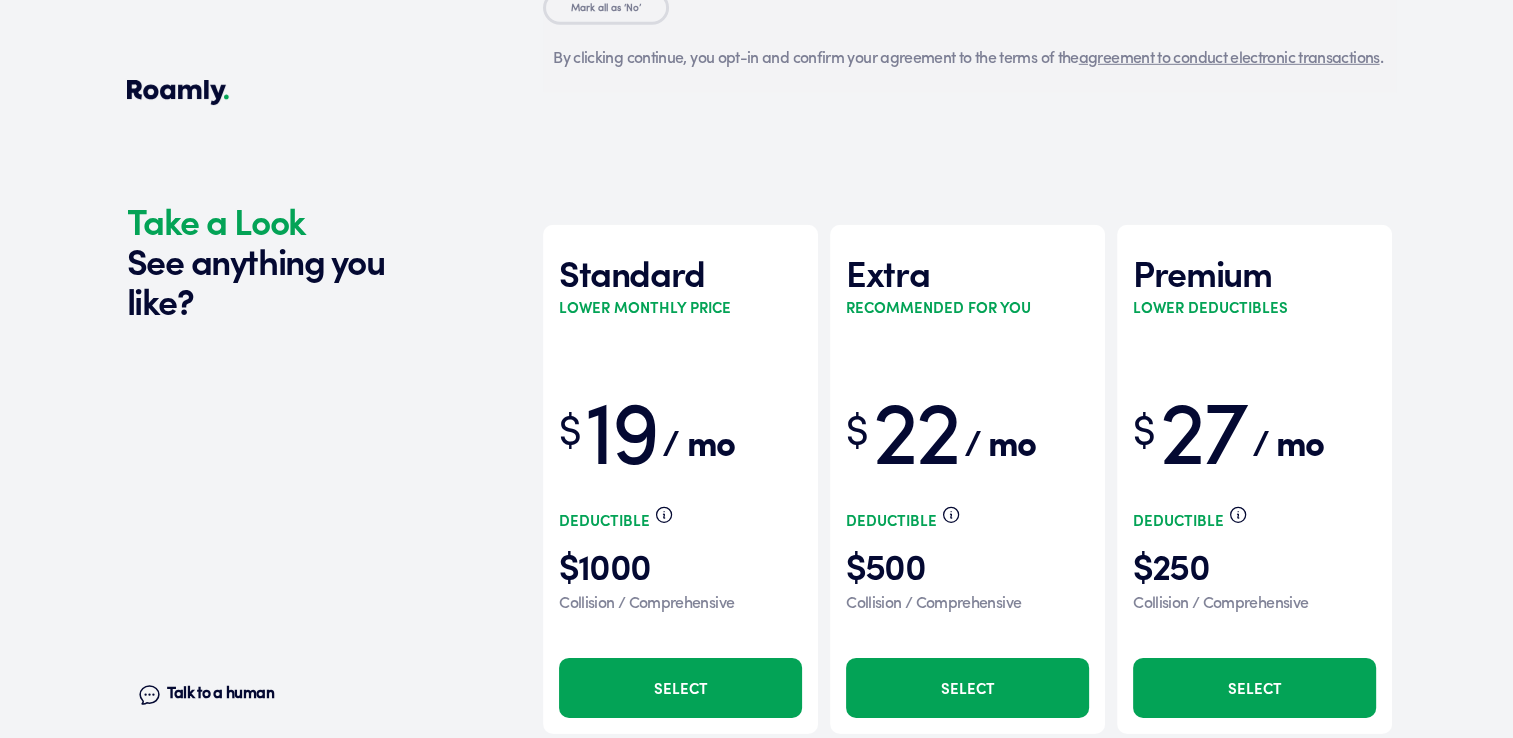 scroll, scrollTop: 6107, scrollLeft: 0, axis: vertical 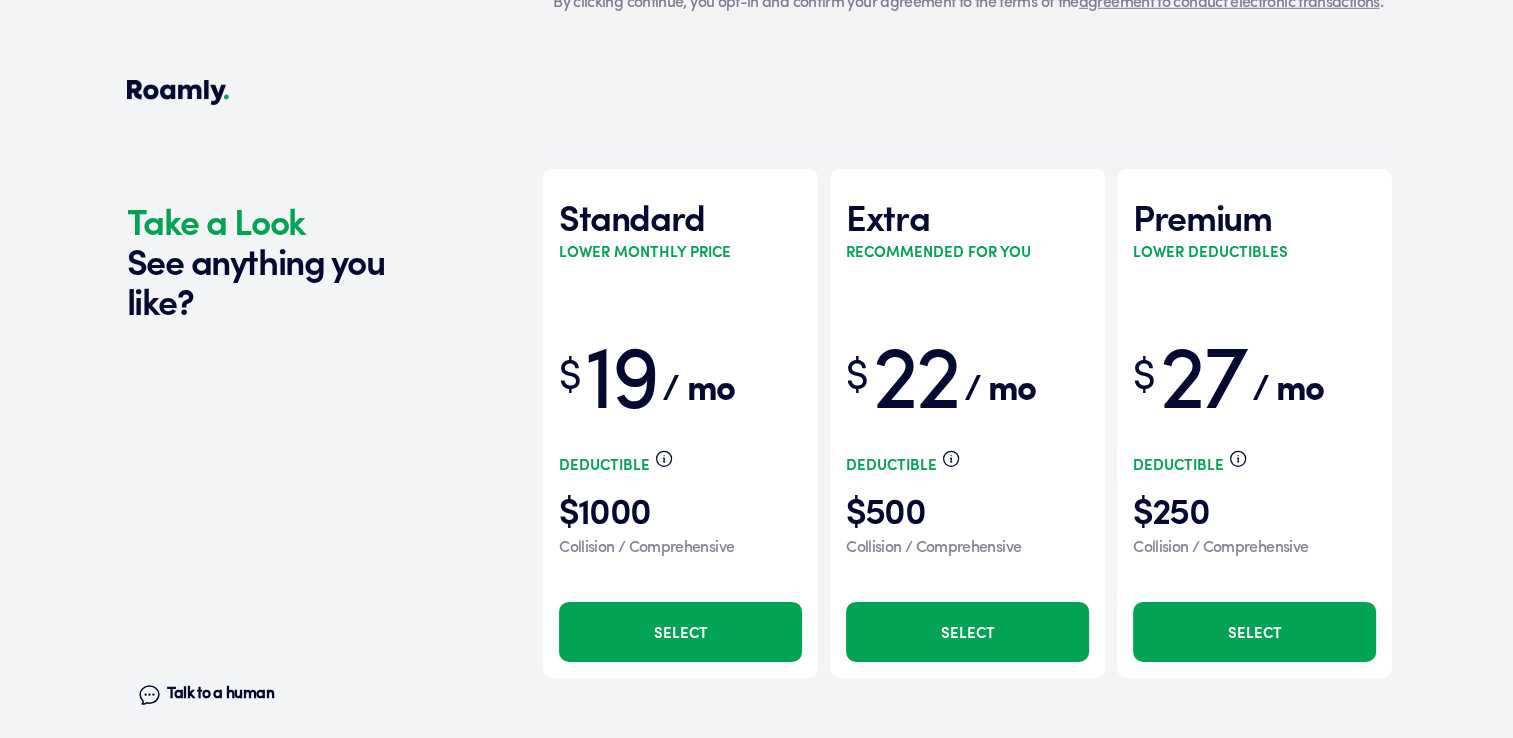 click on "Select" at bounding box center [967, 632] 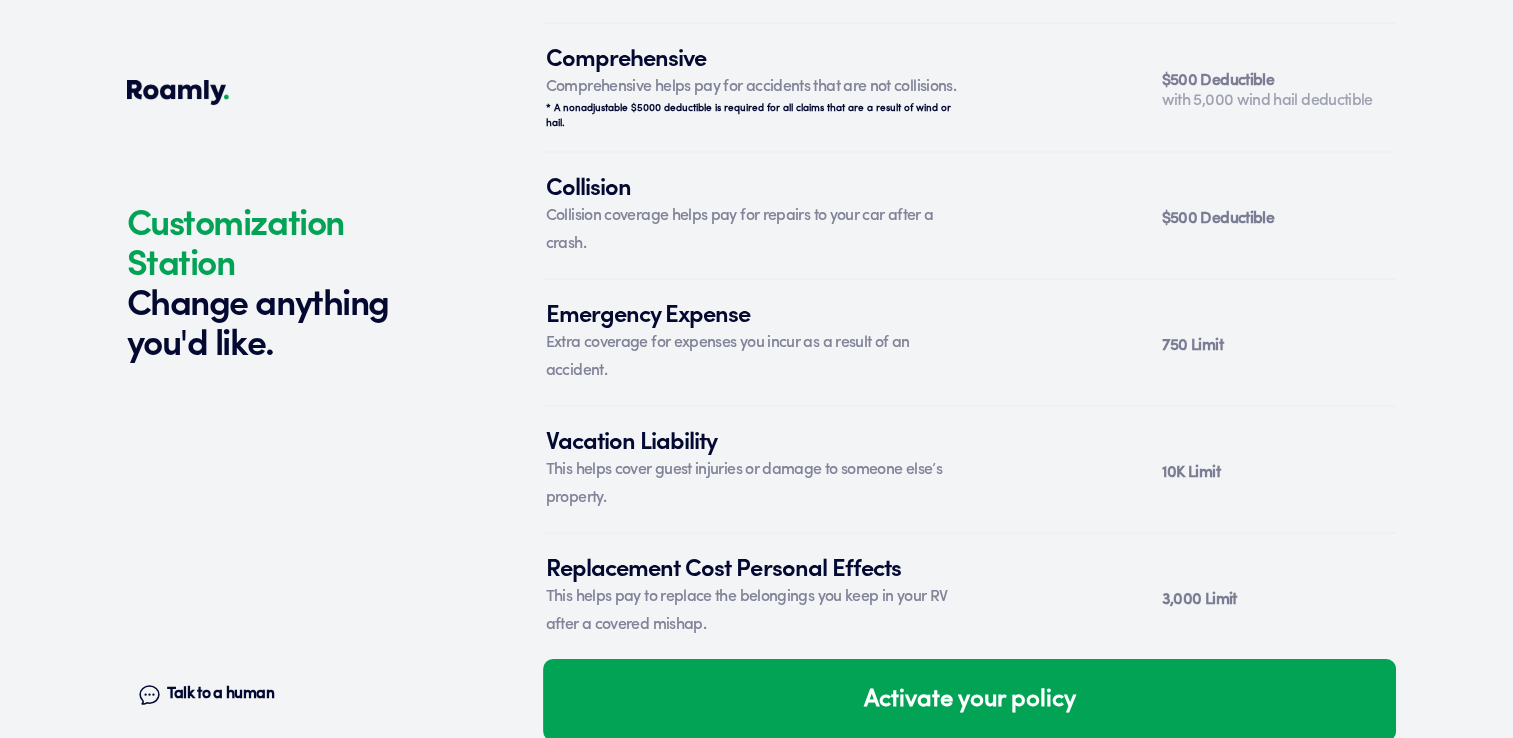 scroll, scrollTop: 7308, scrollLeft: 0, axis: vertical 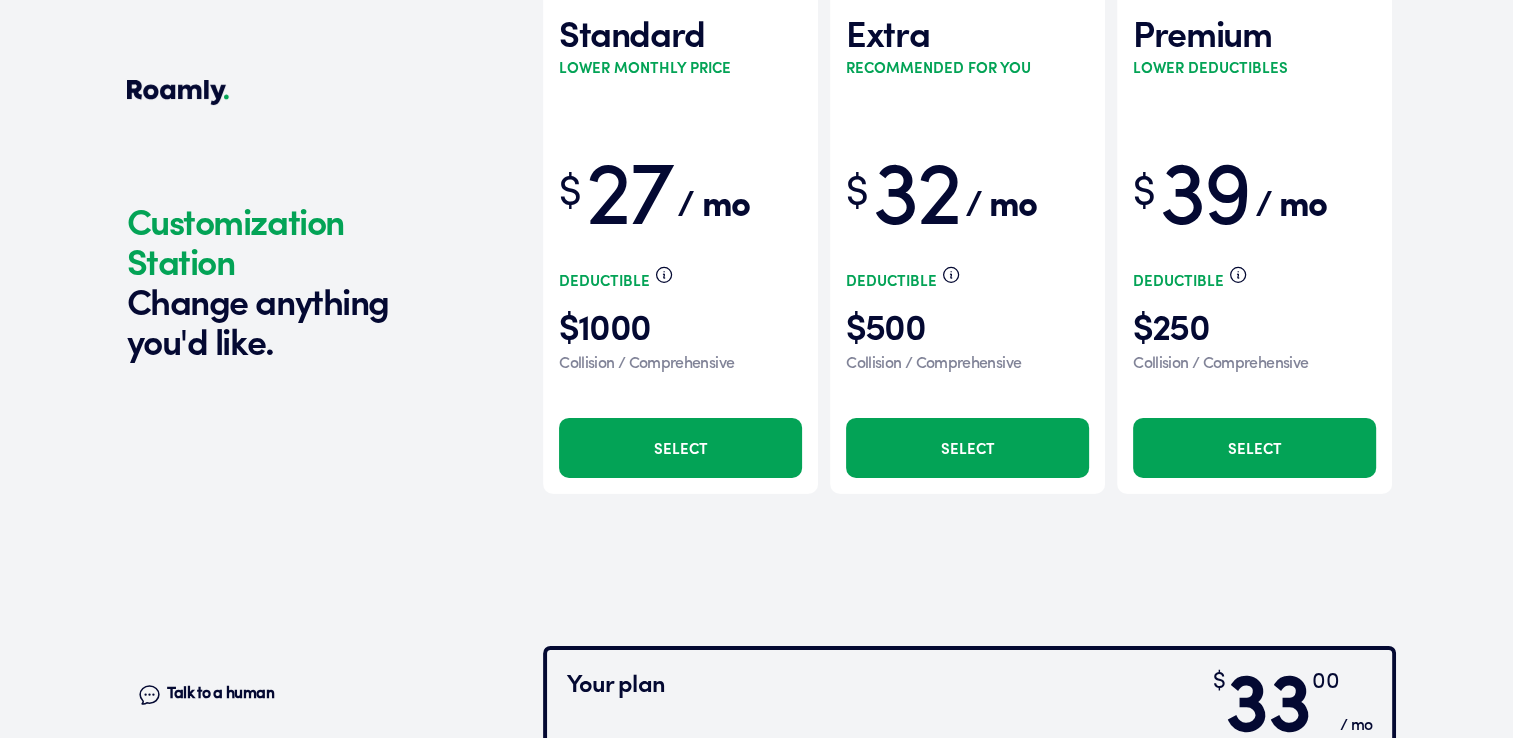 click at bounding box center [969, 229] 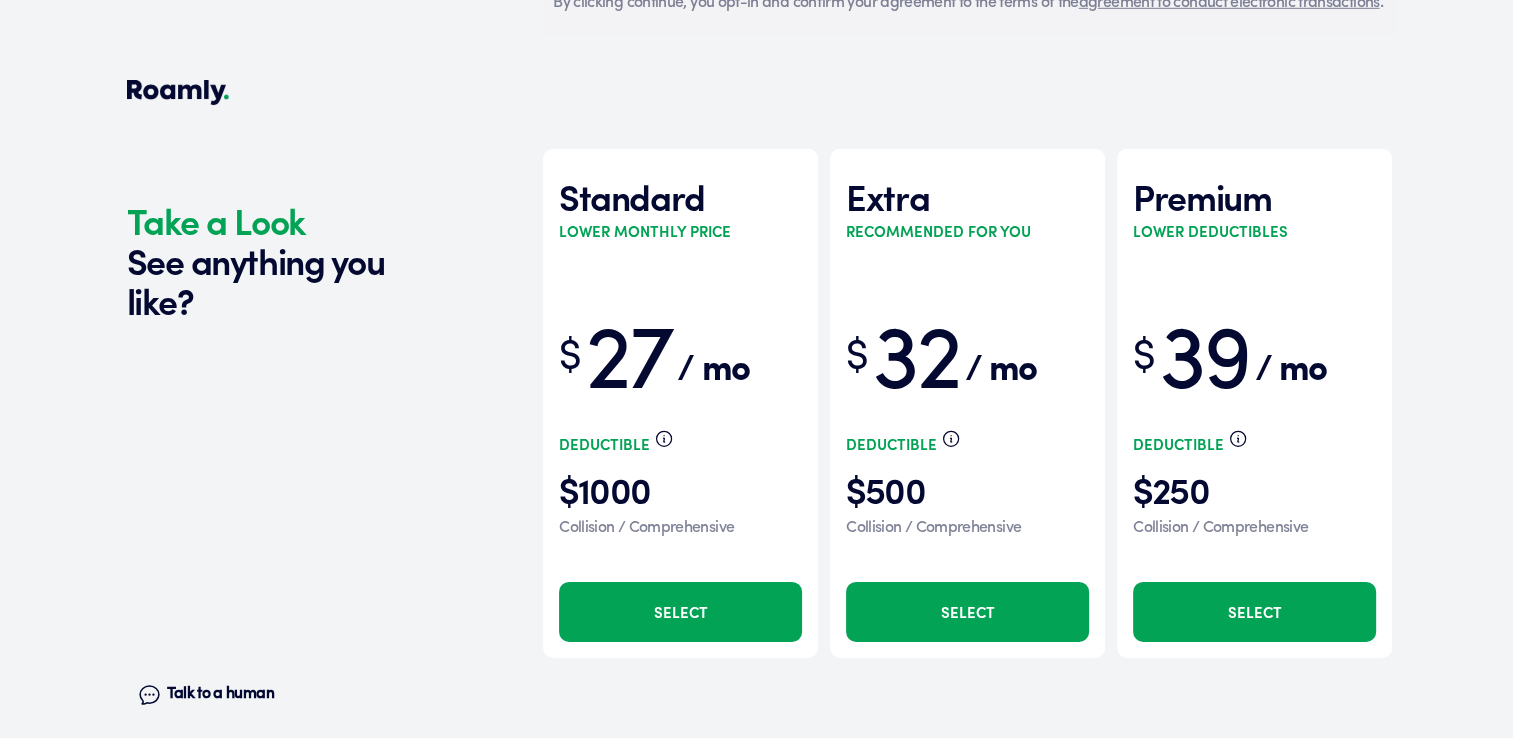 click on "1 2 3 4+ Edit How many RVs or Trailers do you want to cover? Year [DATE] Manufacturer [PERSON_NAME] Model [PERSON_NAME] Ultra Lite Length 24 FT 1 SLIDE Original owner No How many years have you owned it? How many nights do you camp in your RV? 0 - 29 nights / year How do you store your RV? Open lot Yes No Does this RV have a salvage title? Edit Tell us about your RV. First name [PERSON_NAME] Last name [PERSON_NAME] Date of Birth [DEMOGRAPHIC_DATA] Email [EMAIL_ADDRESS][DOMAIN_NAME] Phone [PHONE_NUMBER] By entering your phone number, you give a licensed Roamly agent permission to assist with this quote through recorded call, email or text message. By continuing, you are confirming that you have read our  Information Disclosure . Edit Who’s the primary driver on this policy? [STREET_ADDRESS][US_STATE] Clear Add a new address How long have you lived at your home address? 1-5 years Edit This helps us get you a better price. Single Married Edit One year Two years Three years Four years Five+ years Edit Year [DATE] Make Chevy Model Edit" at bounding box center [969, -2678] 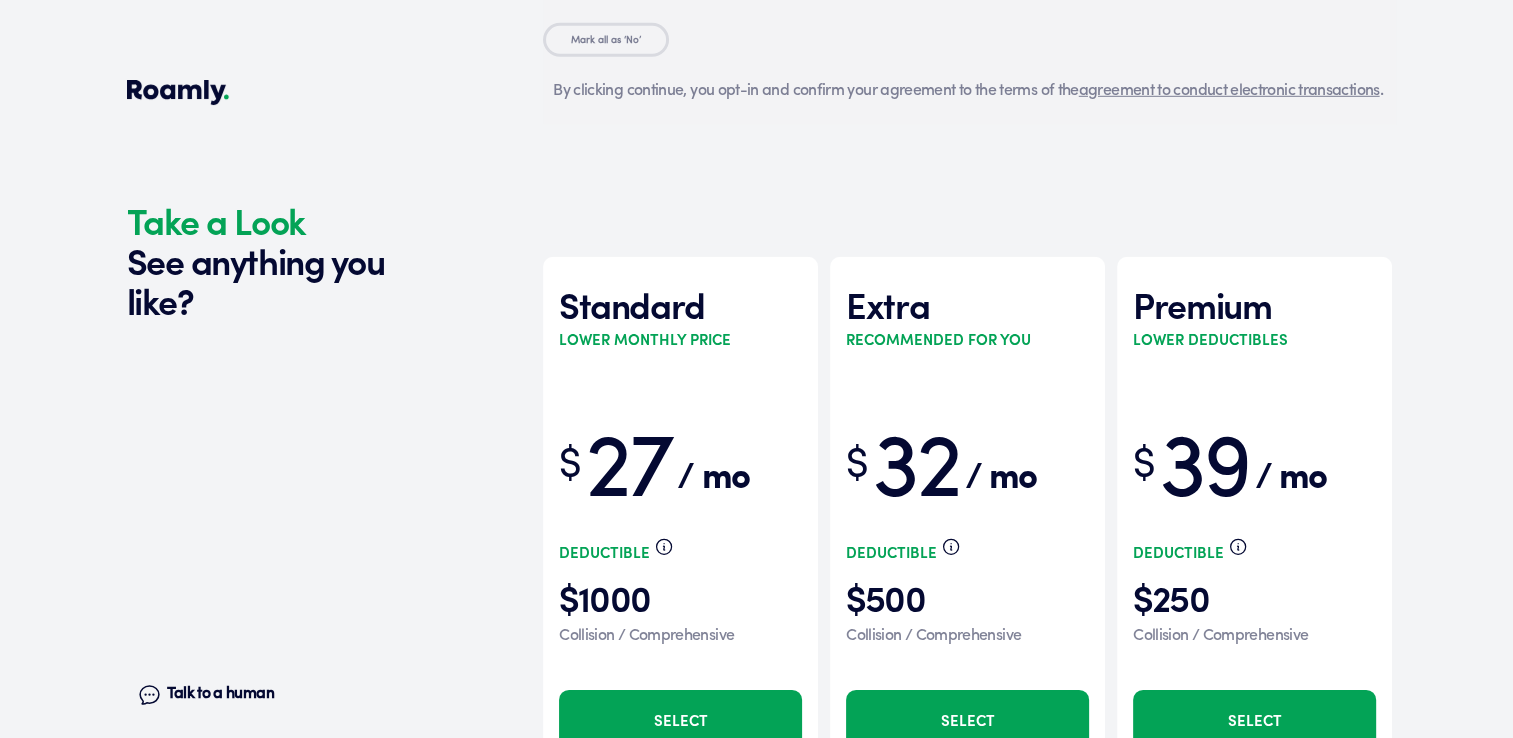 scroll, scrollTop: 6107, scrollLeft: 0, axis: vertical 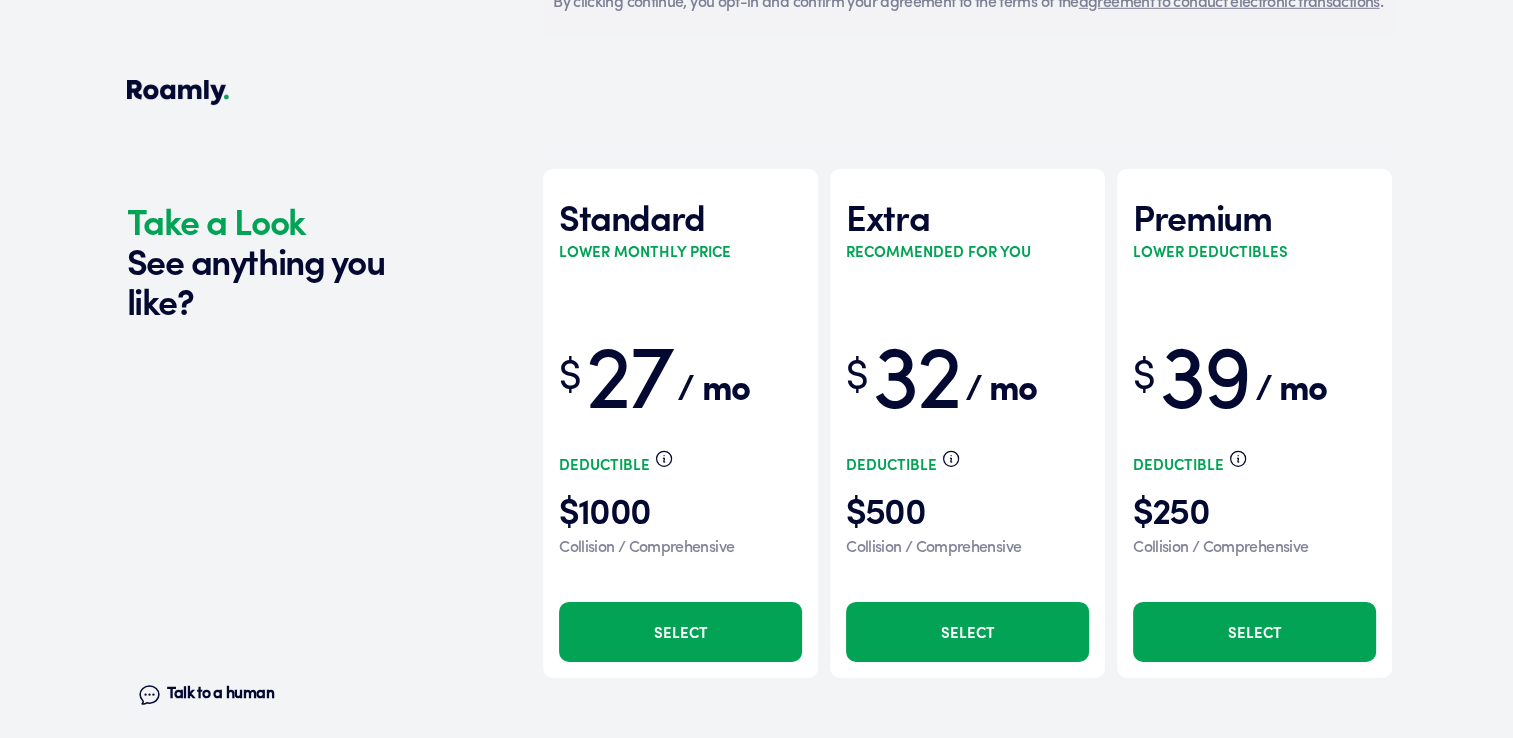 click on "Select" at bounding box center [680, 632] 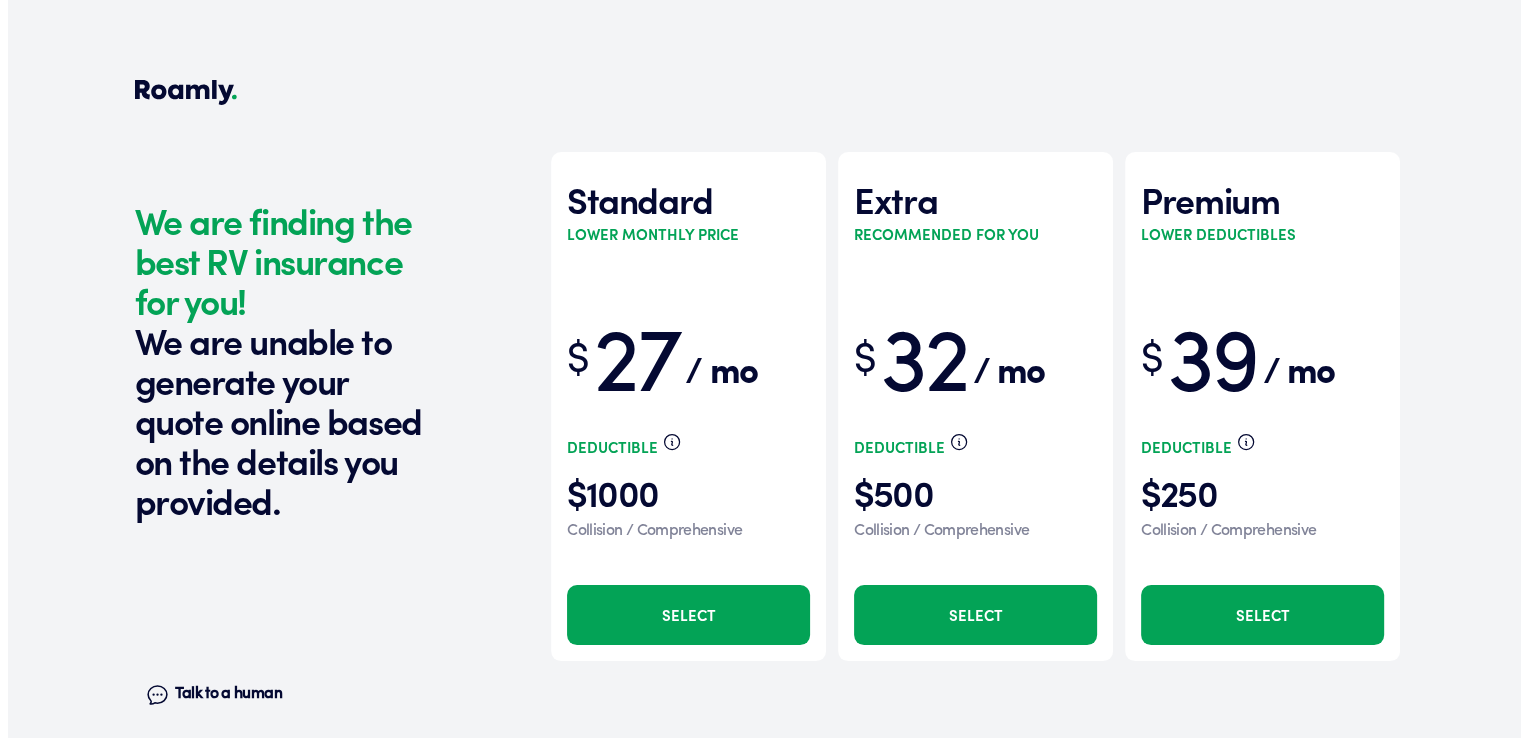 scroll, scrollTop: 0, scrollLeft: 0, axis: both 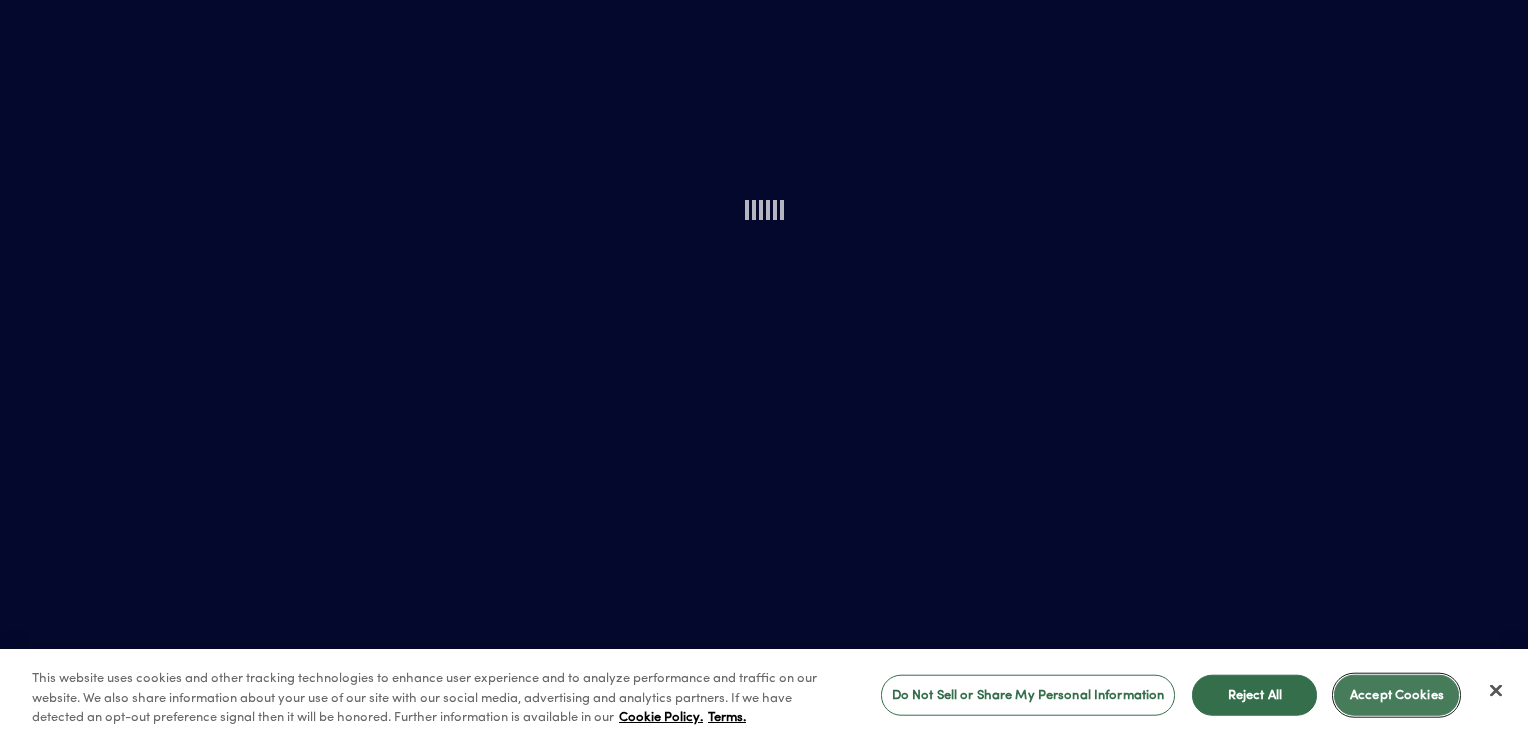 click on "Accept Cookies" at bounding box center (1396, 695) 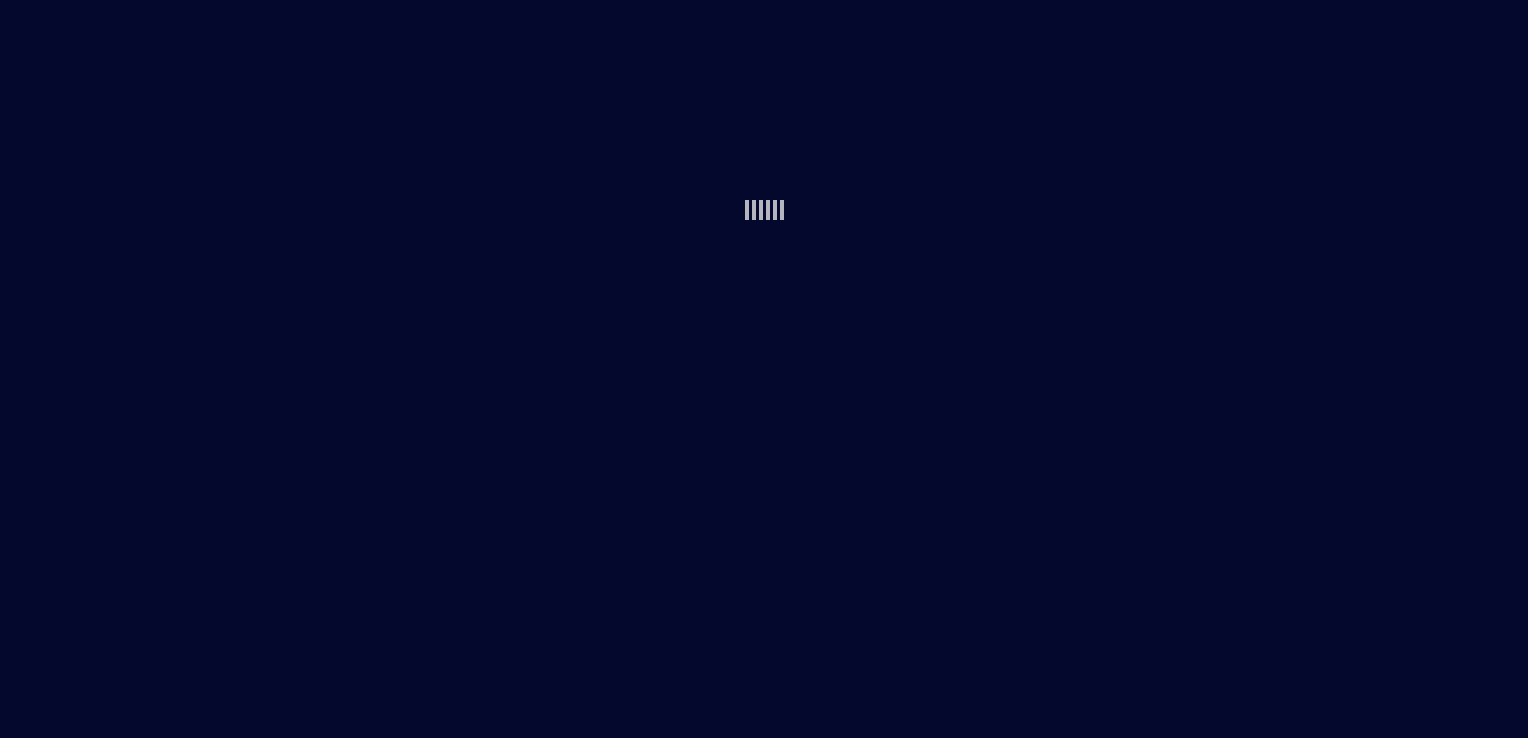 scroll, scrollTop: 0, scrollLeft: 0, axis: both 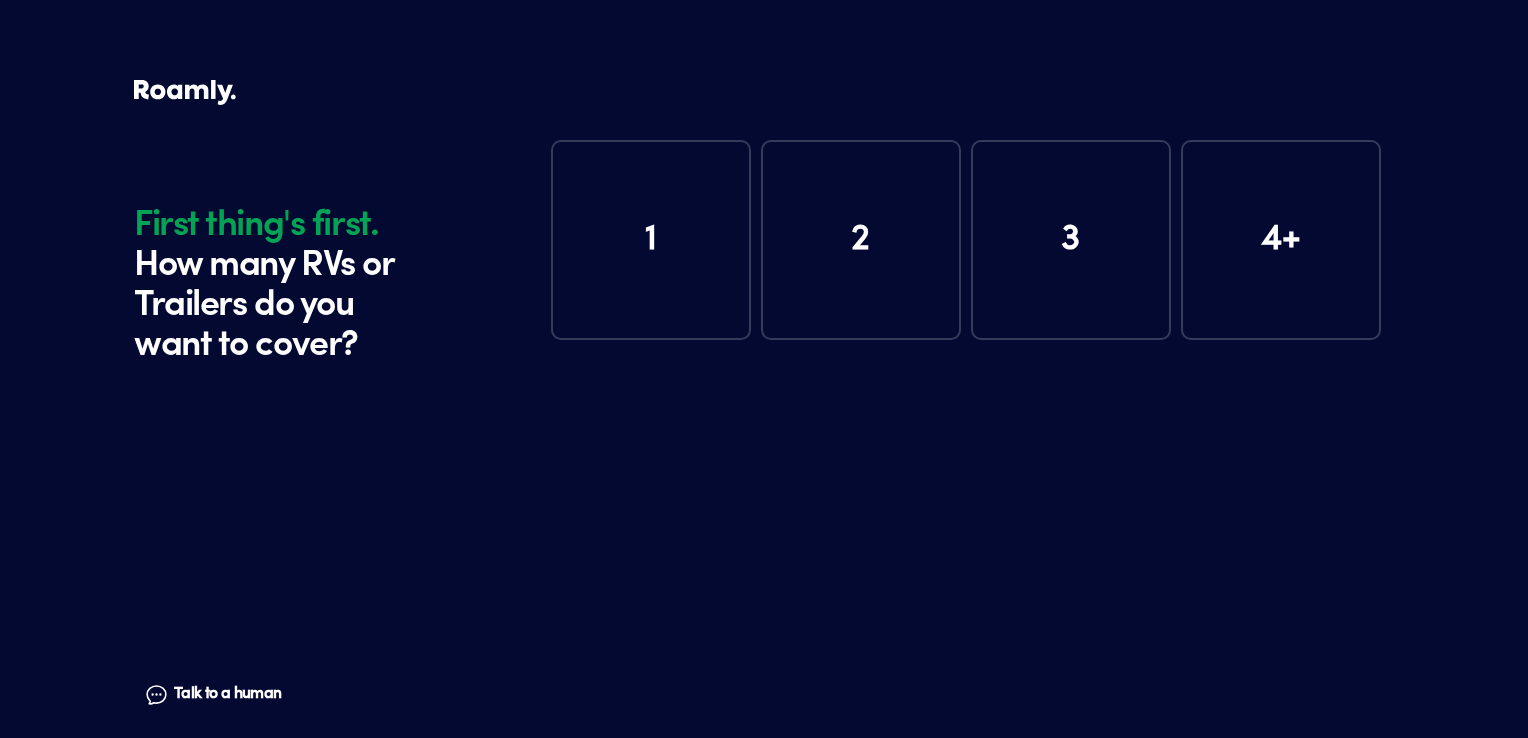 click on "1" at bounding box center (651, 240) 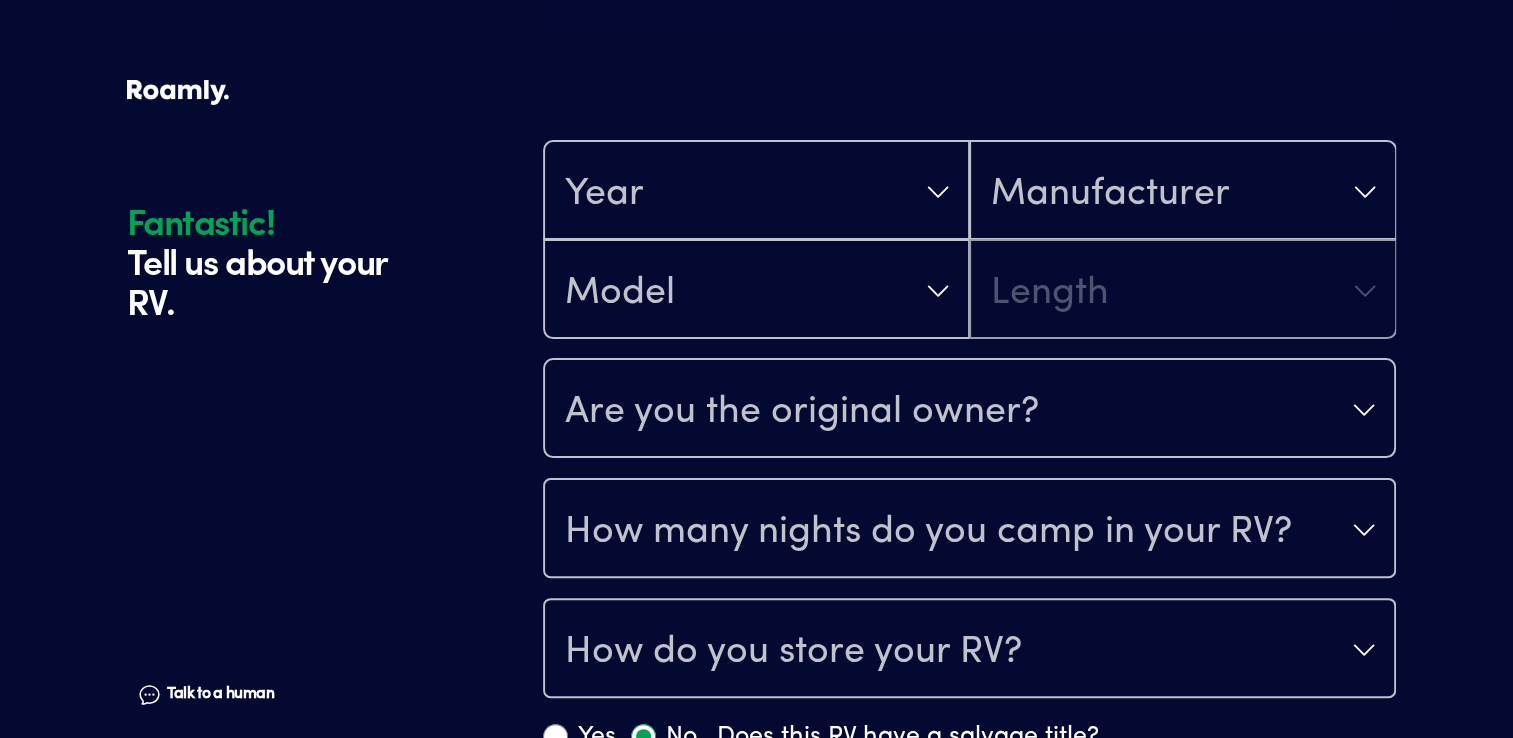 scroll, scrollTop: 390, scrollLeft: 0, axis: vertical 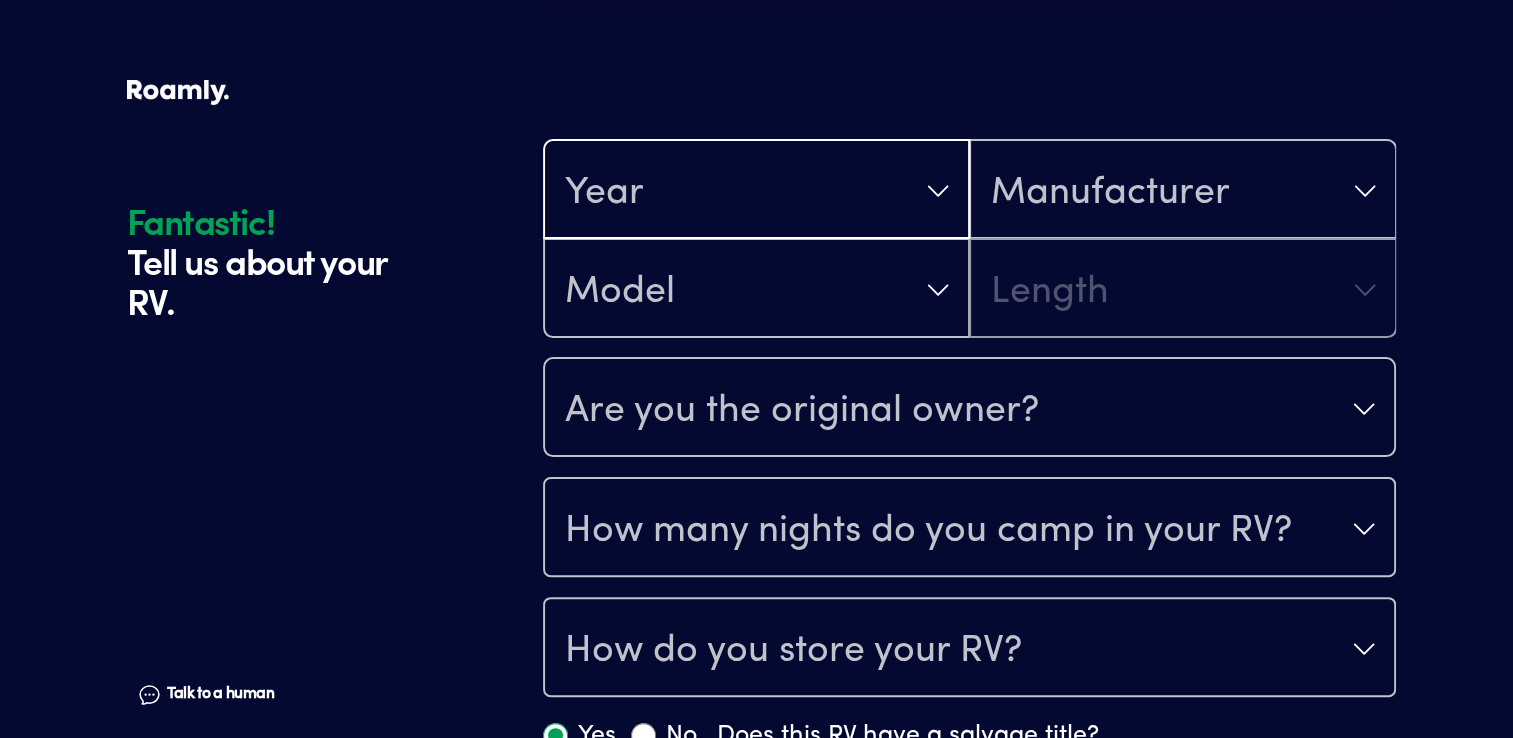 click on "Year" at bounding box center [756, 191] 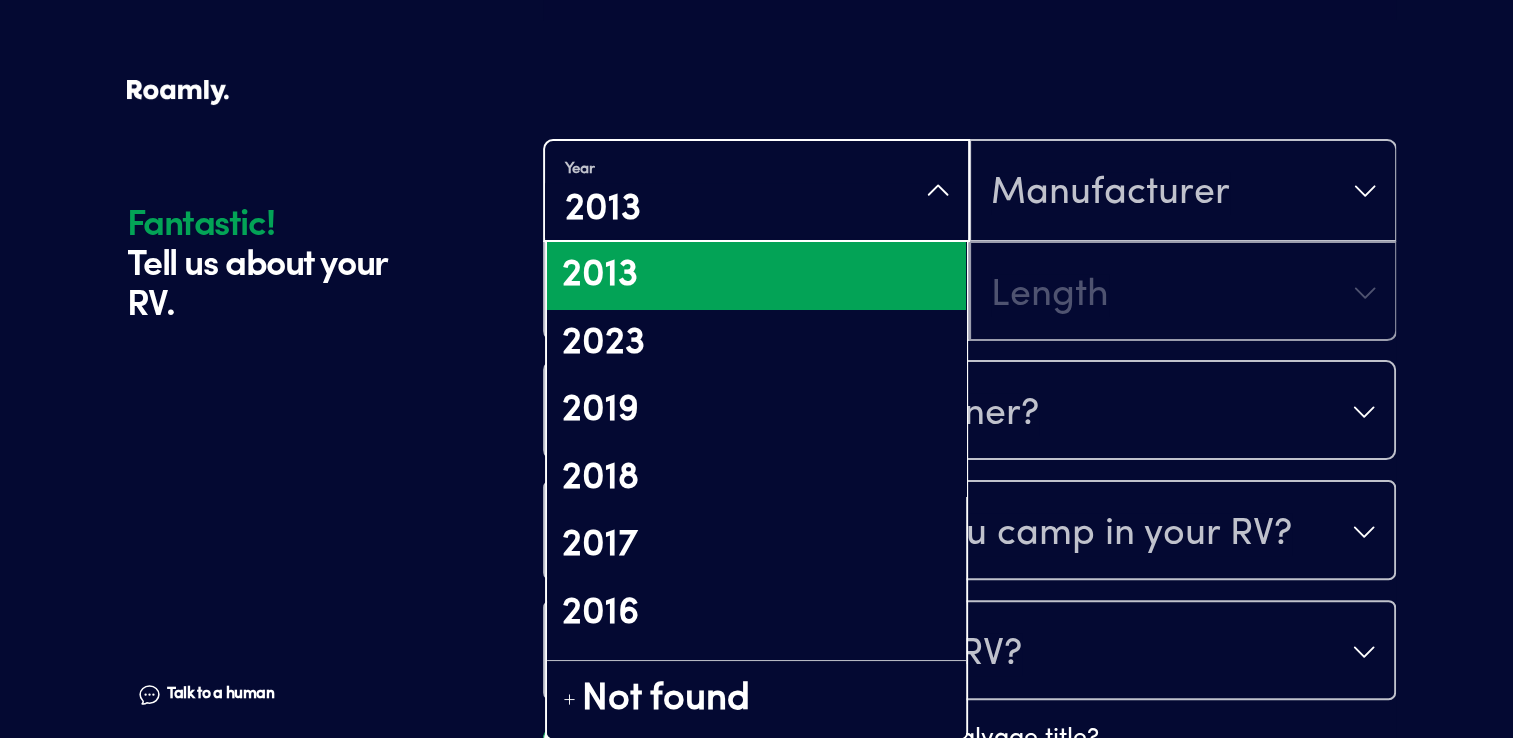 type on "2013" 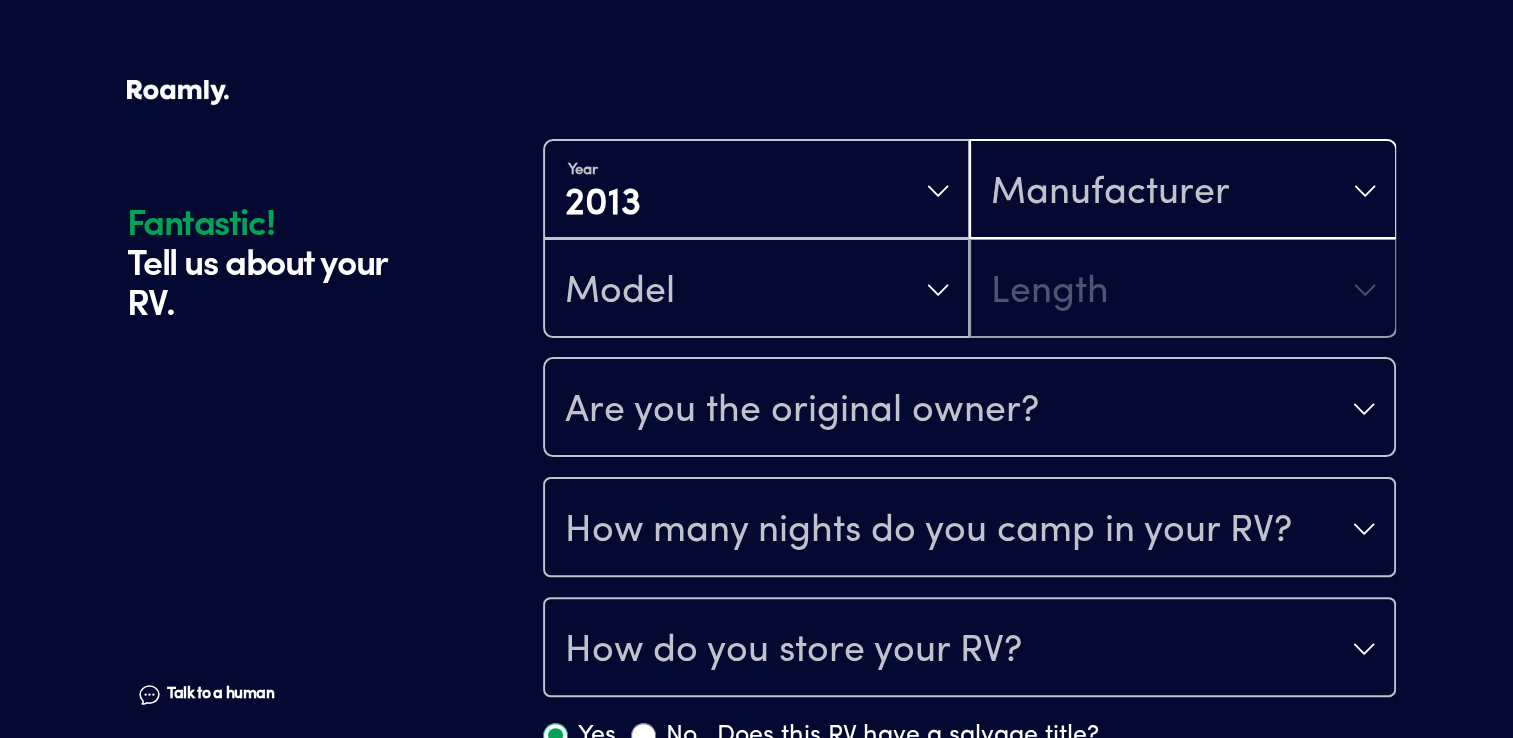 click on "Manufacturer" at bounding box center (1110, 193) 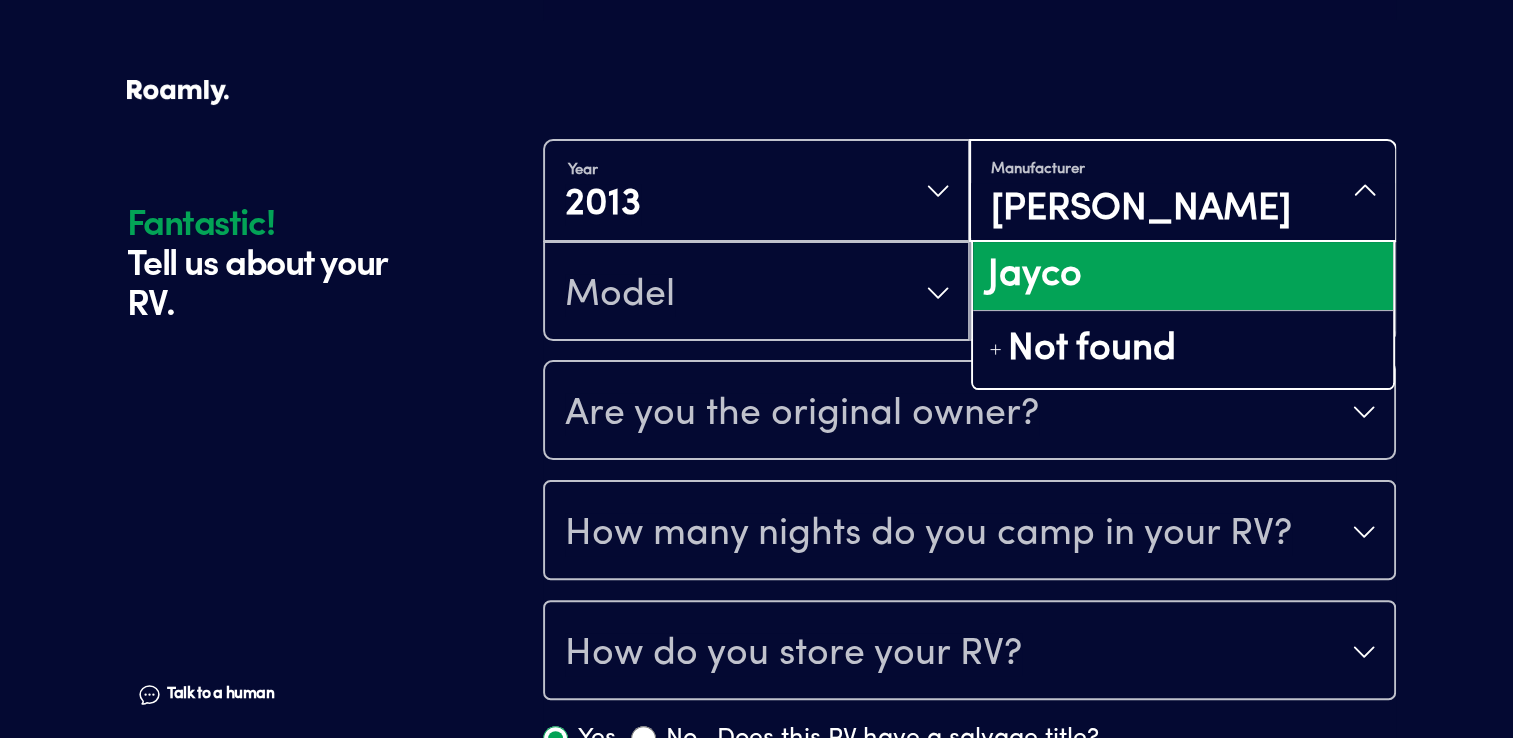 type on "jay" 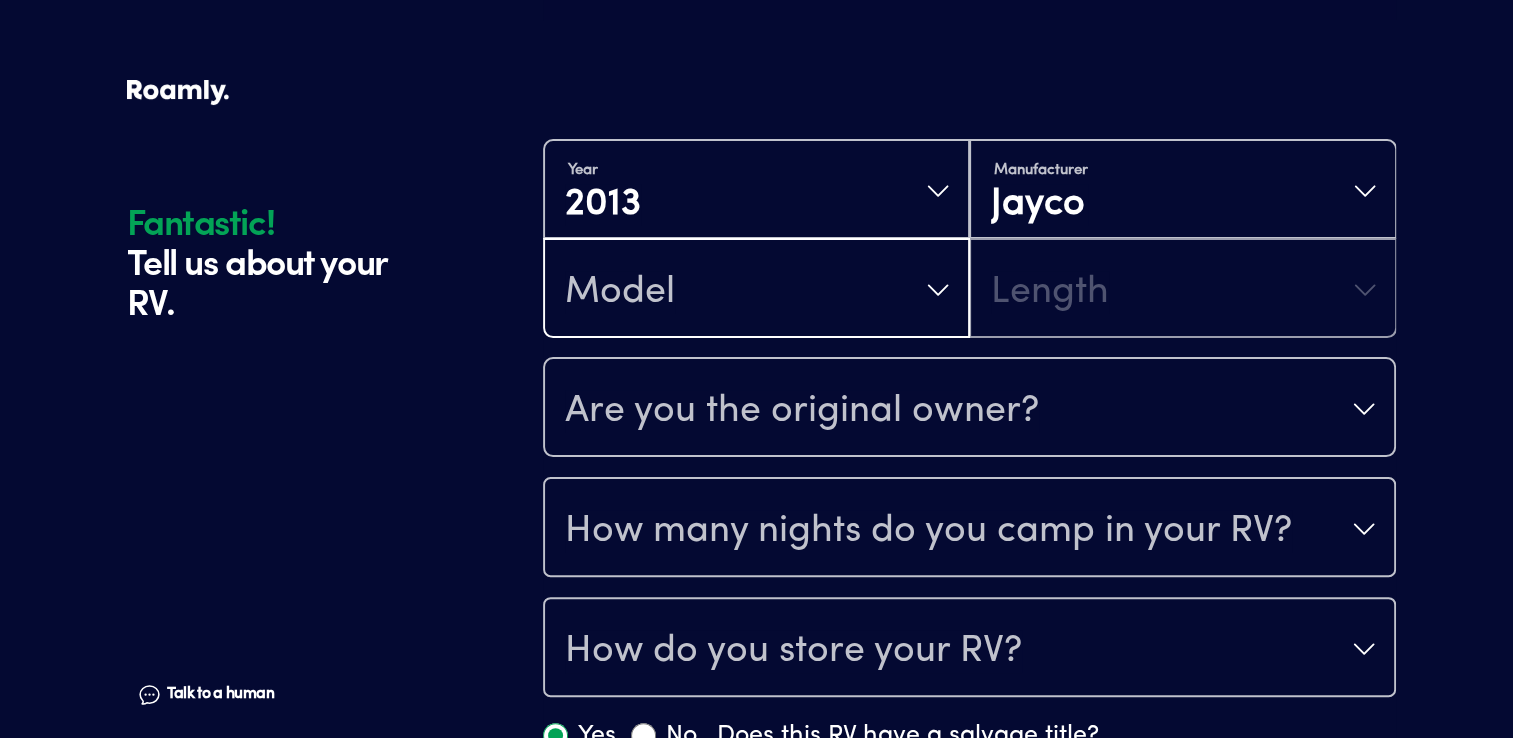 drag, startPoint x: 723, startPoint y: 277, endPoint x: 762, endPoint y: 270, distance: 39.623226 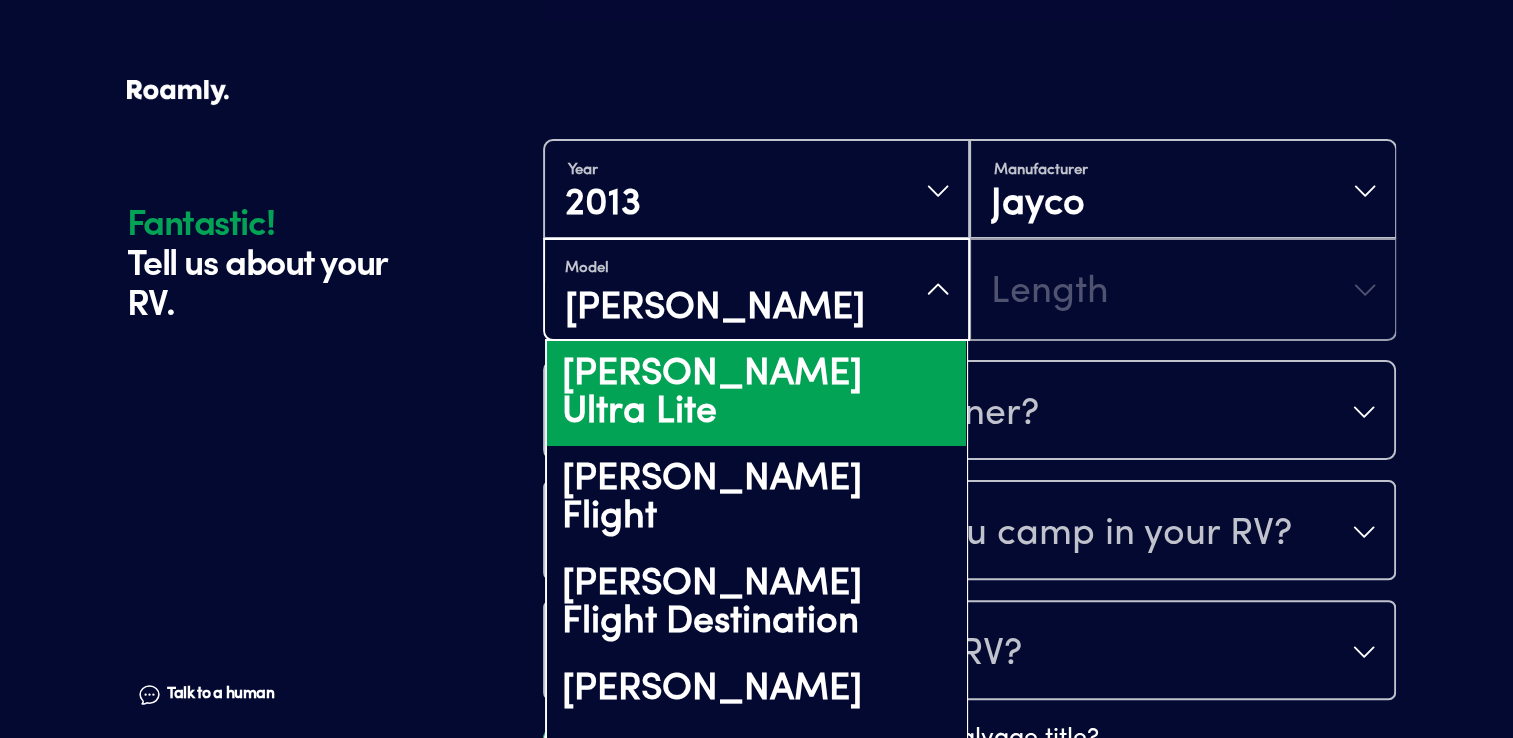type on "jay fea" 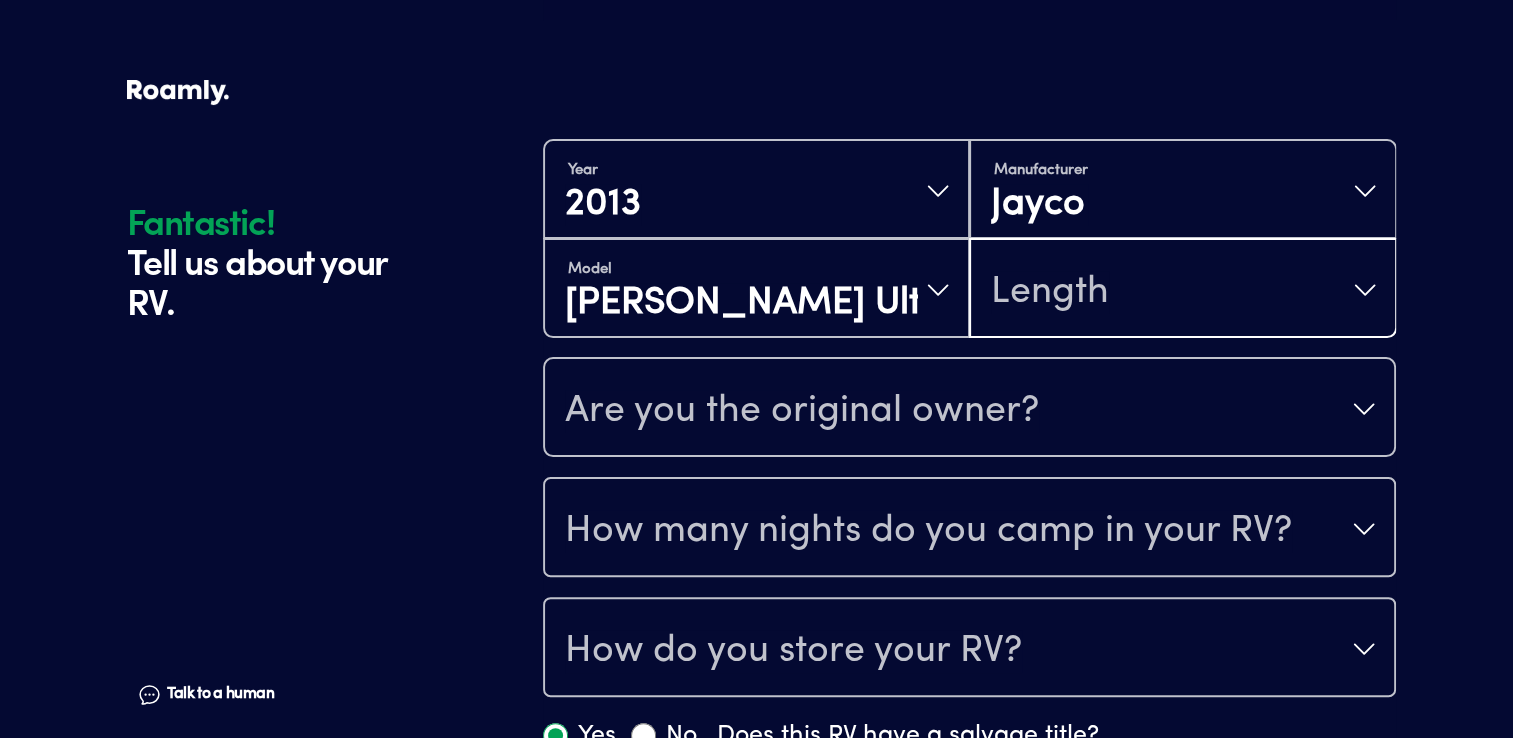 click on "Length" at bounding box center (1182, 290) 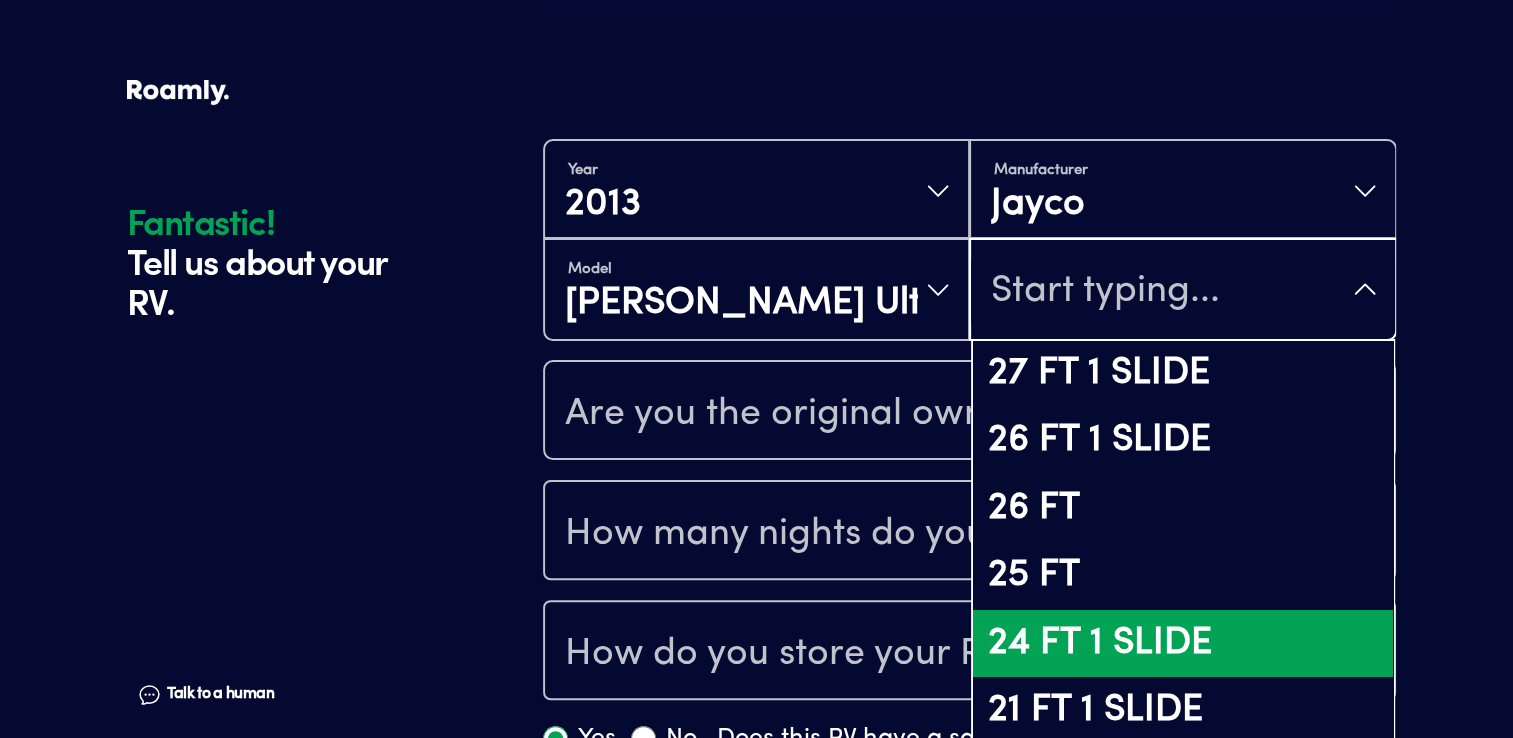 scroll, scrollTop: 100, scrollLeft: 0, axis: vertical 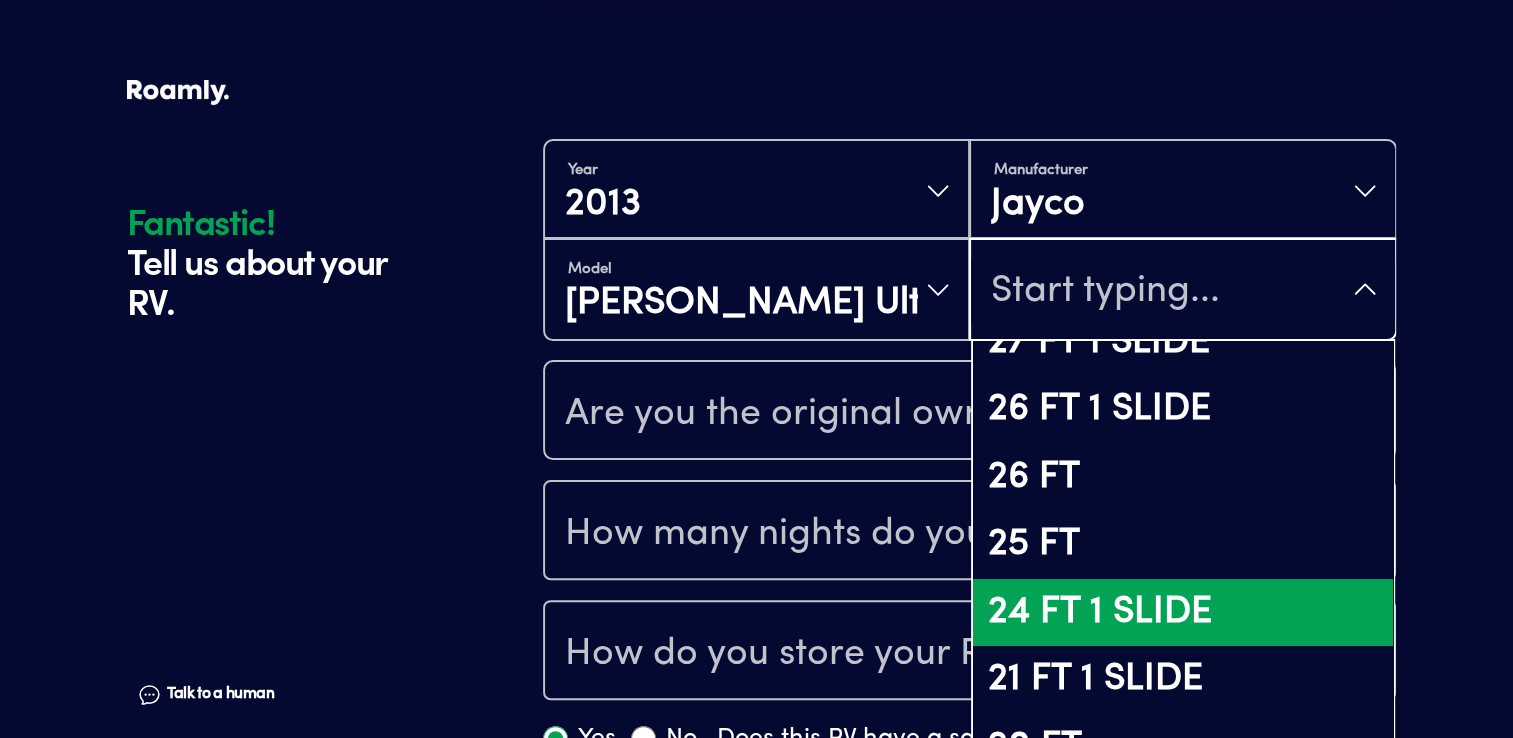 click on "24 FT 1 SLIDE" at bounding box center [1182, 613] 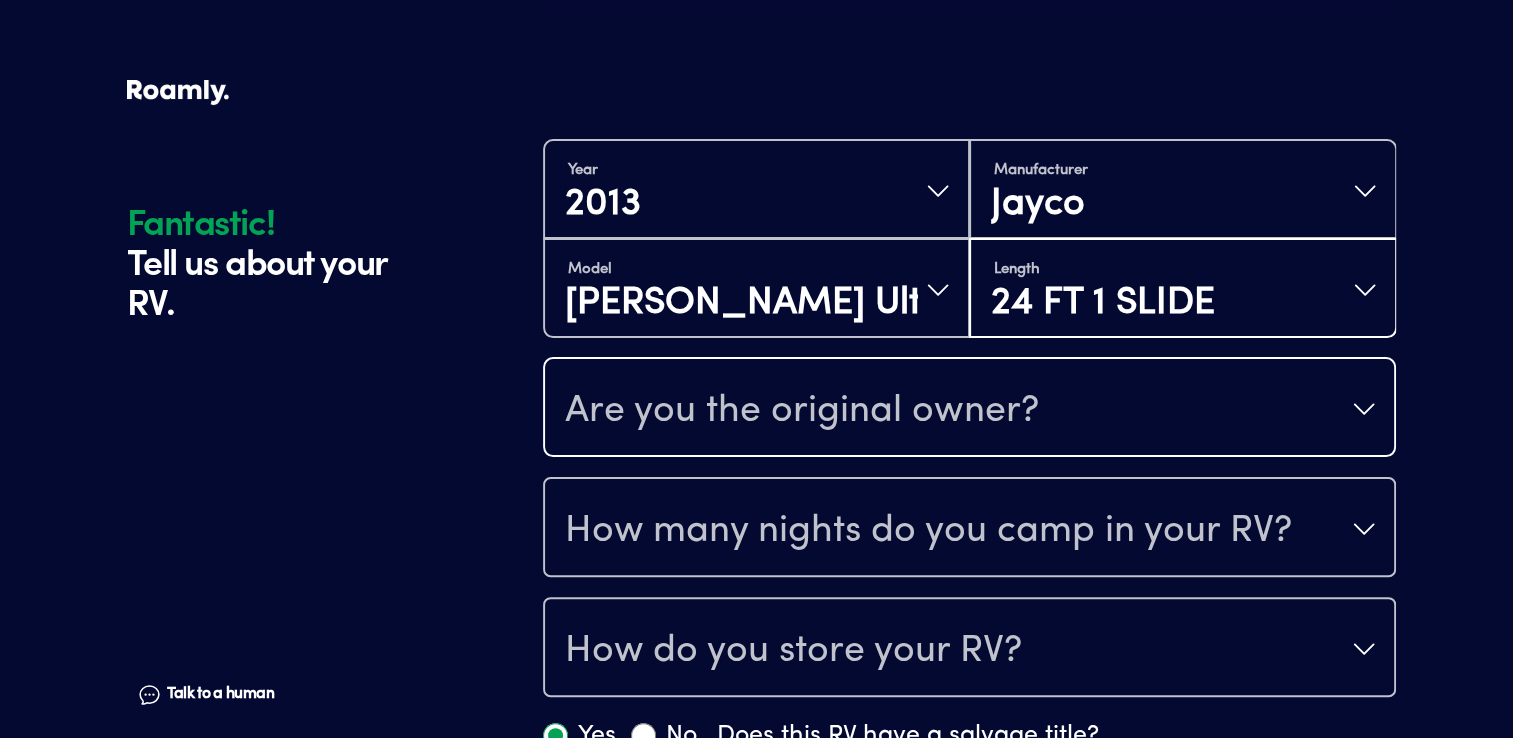 click on "Are you the original owner?" at bounding box center (802, 411) 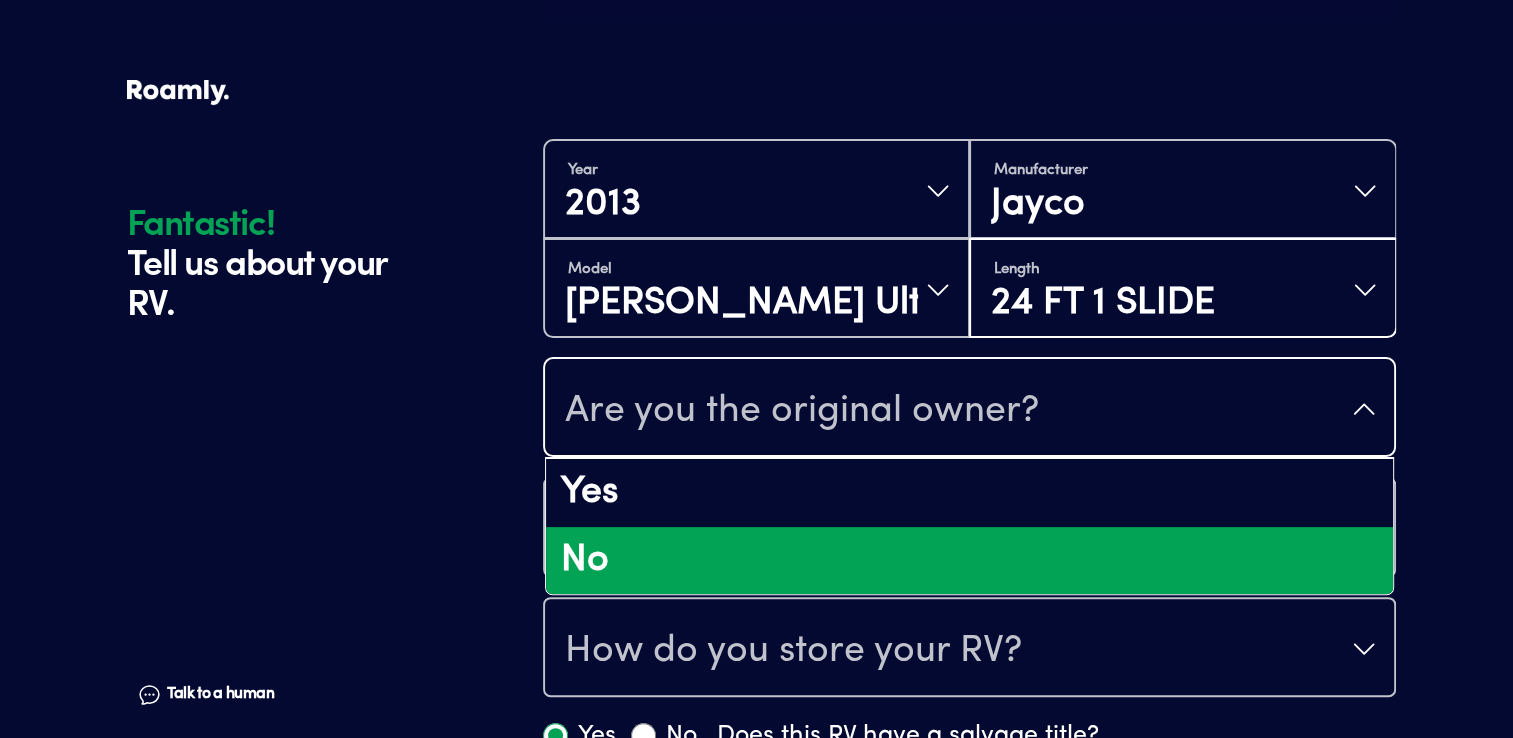 click on "No" at bounding box center [969, 561] 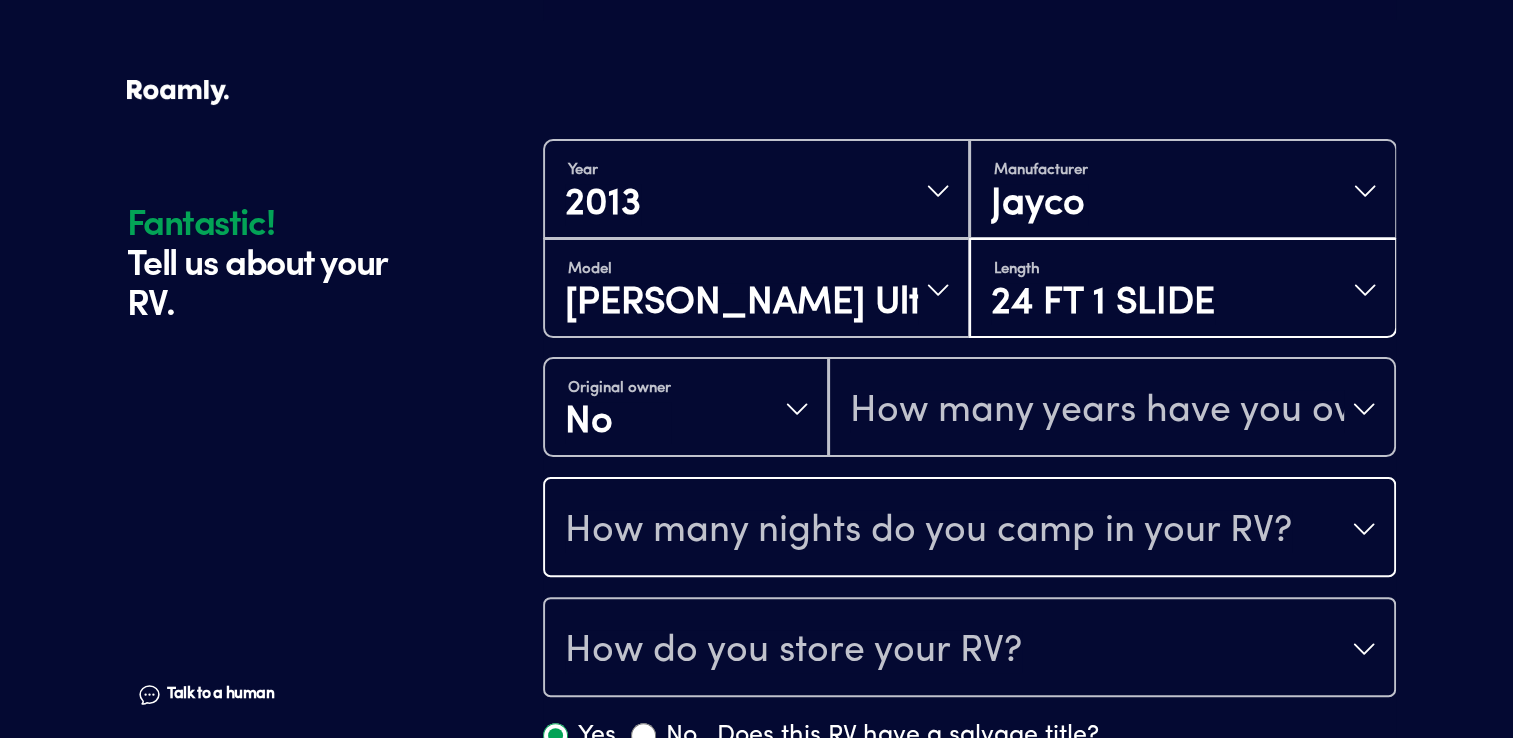 click on "How many nights do you camp in your RV?" at bounding box center (928, 531) 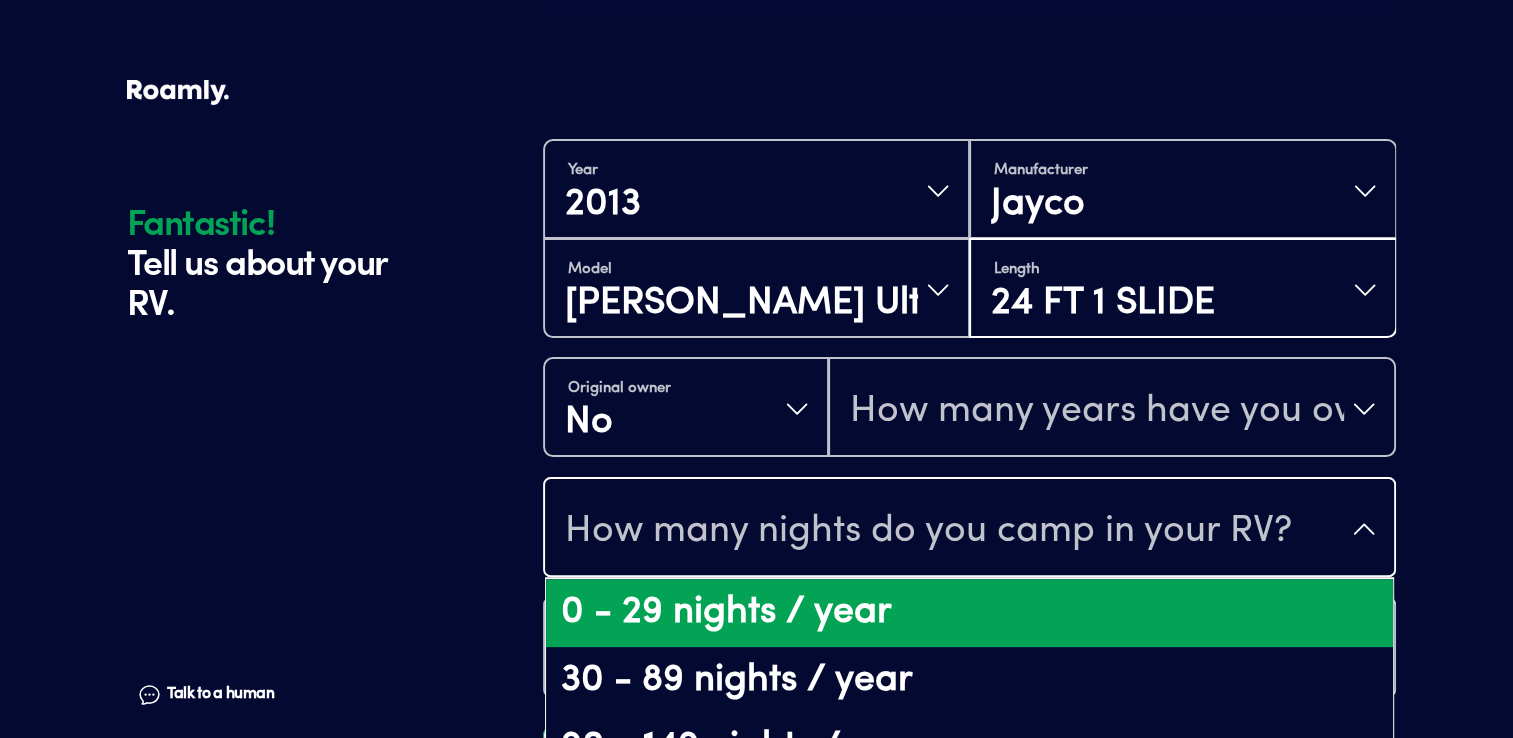 click on "0 - 29 nights / year" at bounding box center (969, 613) 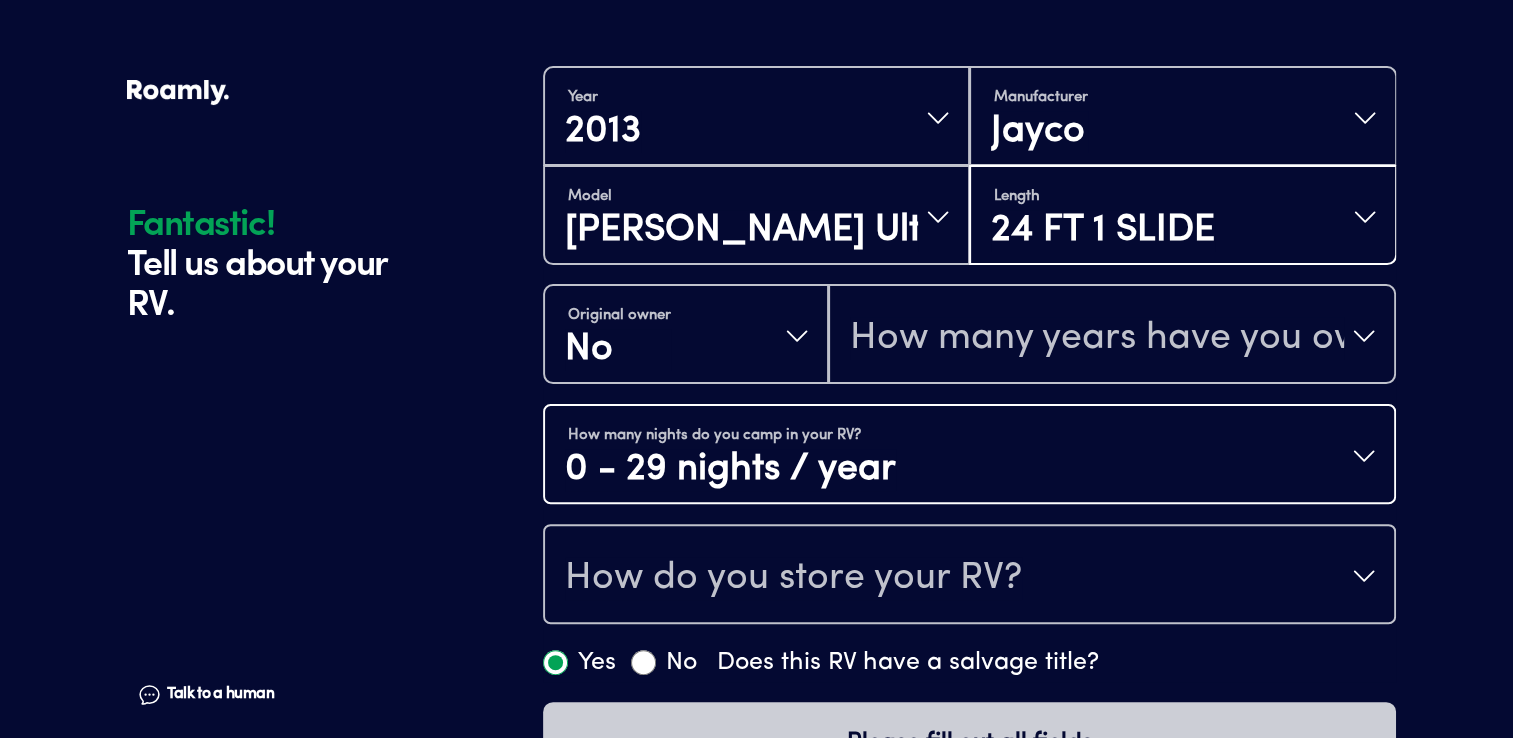 scroll, scrollTop: 538, scrollLeft: 0, axis: vertical 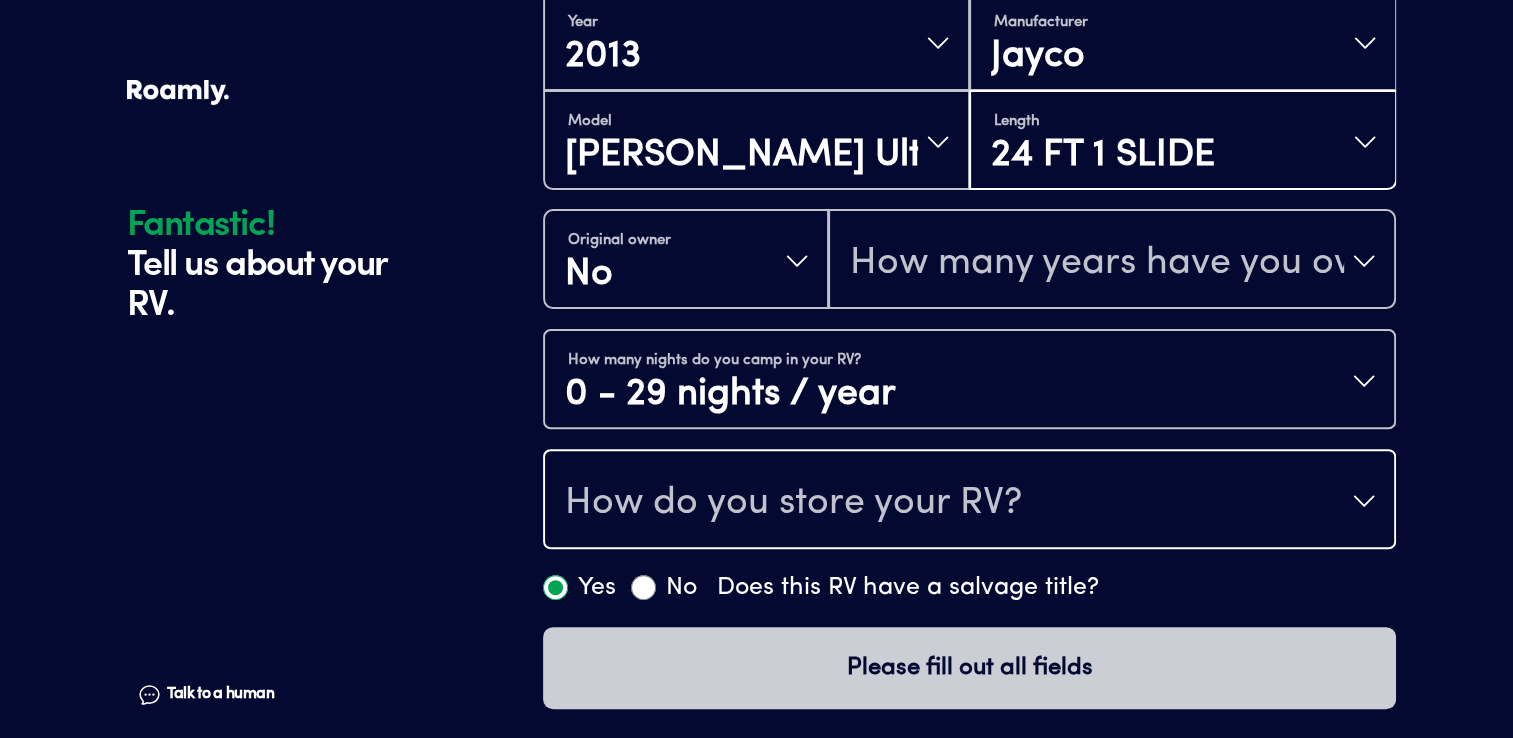 click on "How do you store your RV?" at bounding box center [969, 501] 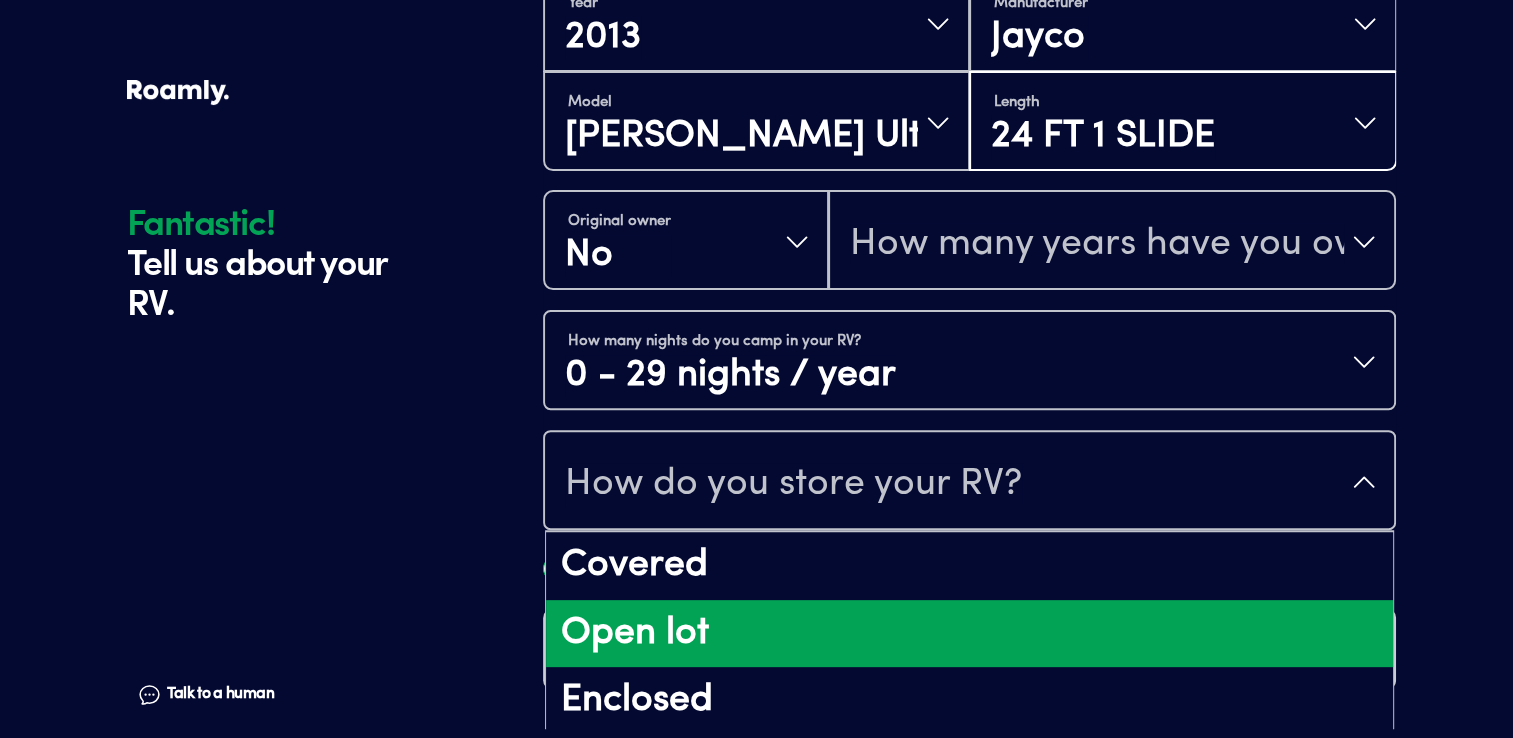 scroll, scrollTop: 24, scrollLeft: 0, axis: vertical 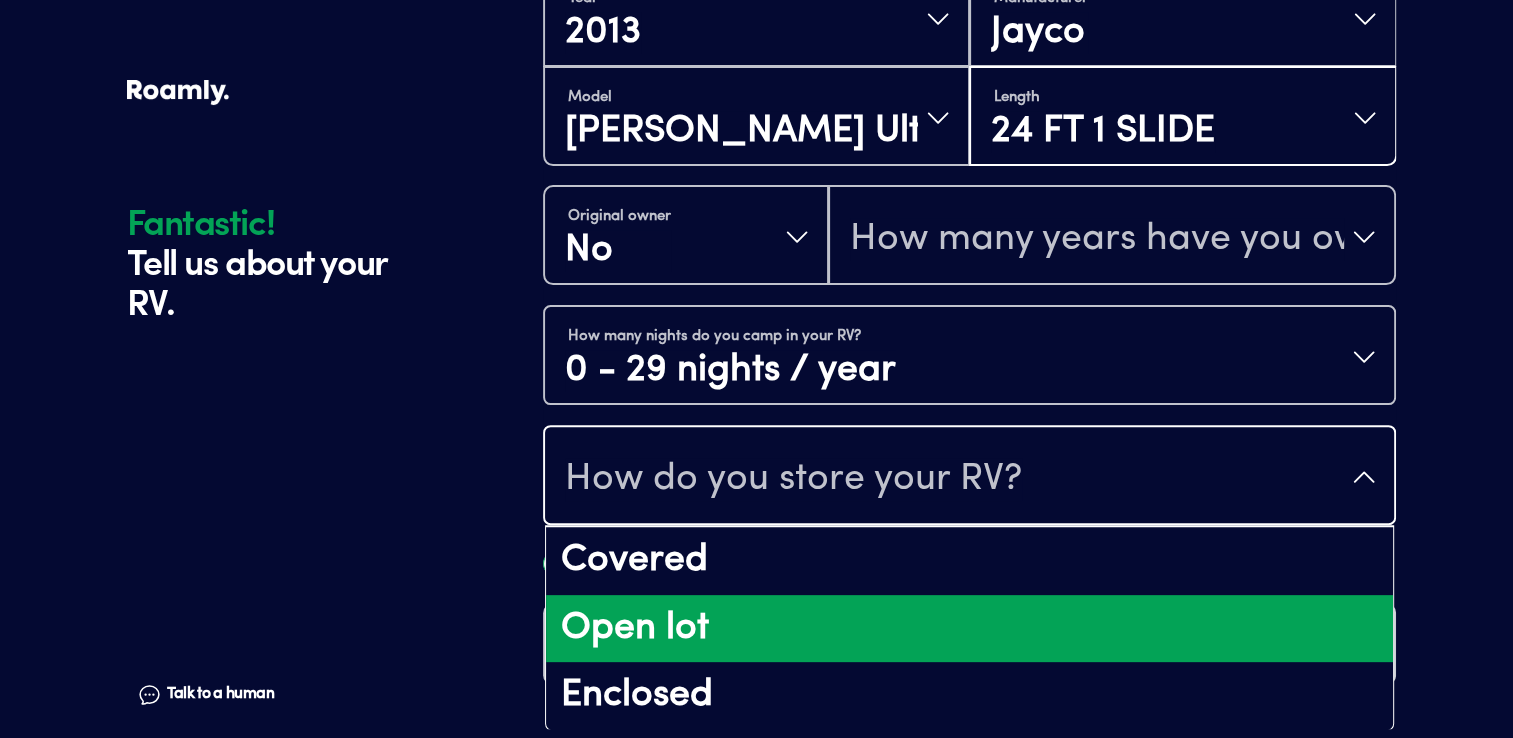click on "Open lot" at bounding box center [969, 629] 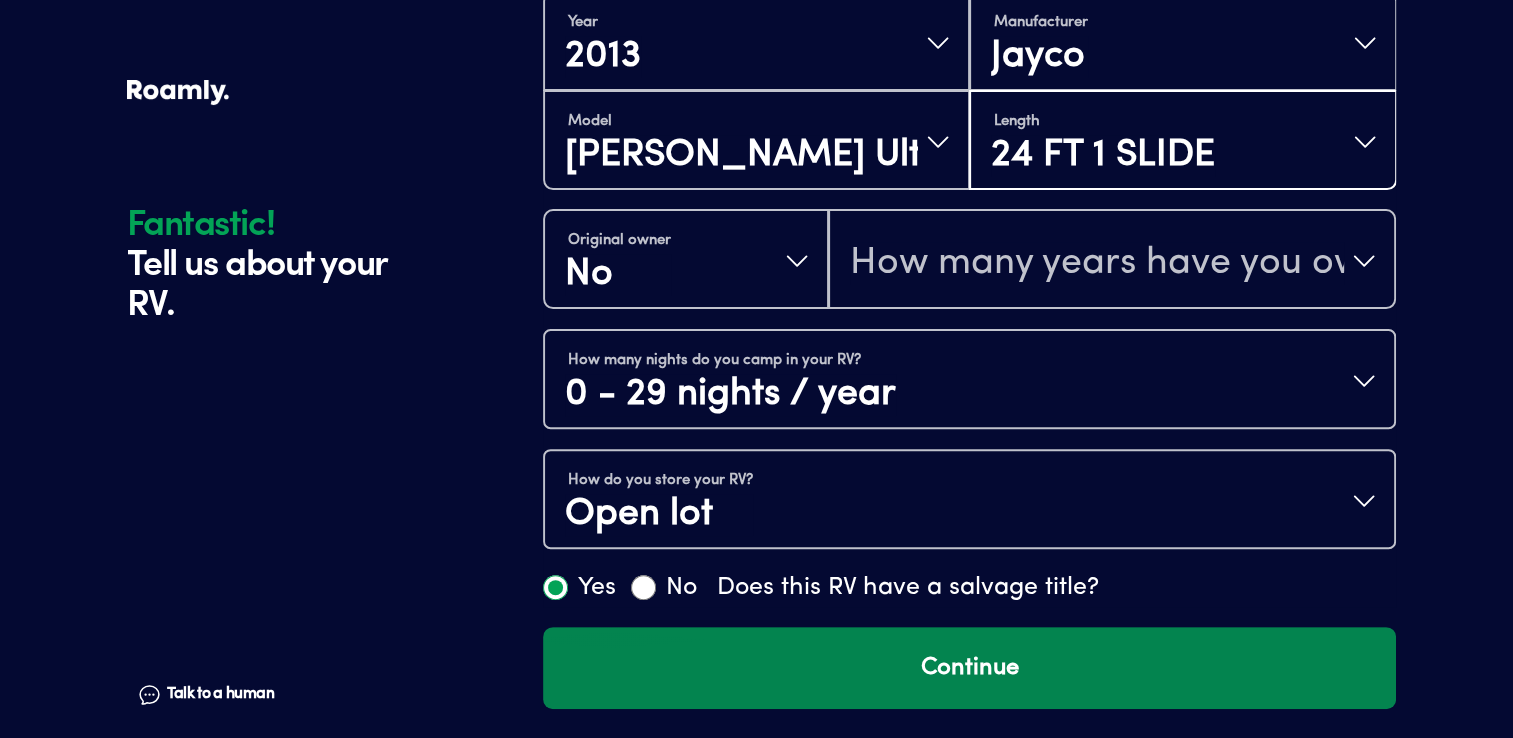 click on "Continue" at bounding box center (969, 668) 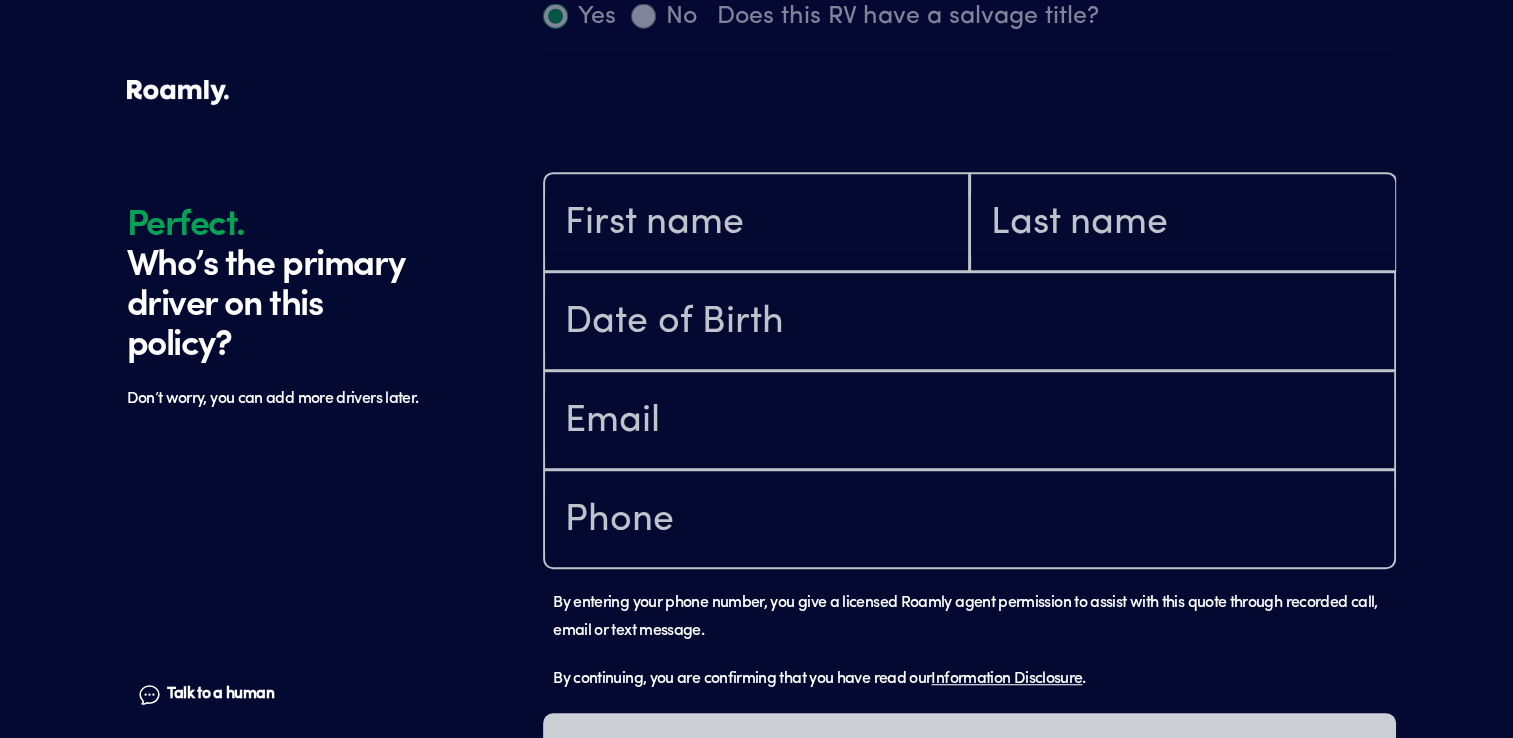 scroll, scrollTop: 1184, scrollLeft: 0, axis: vertical 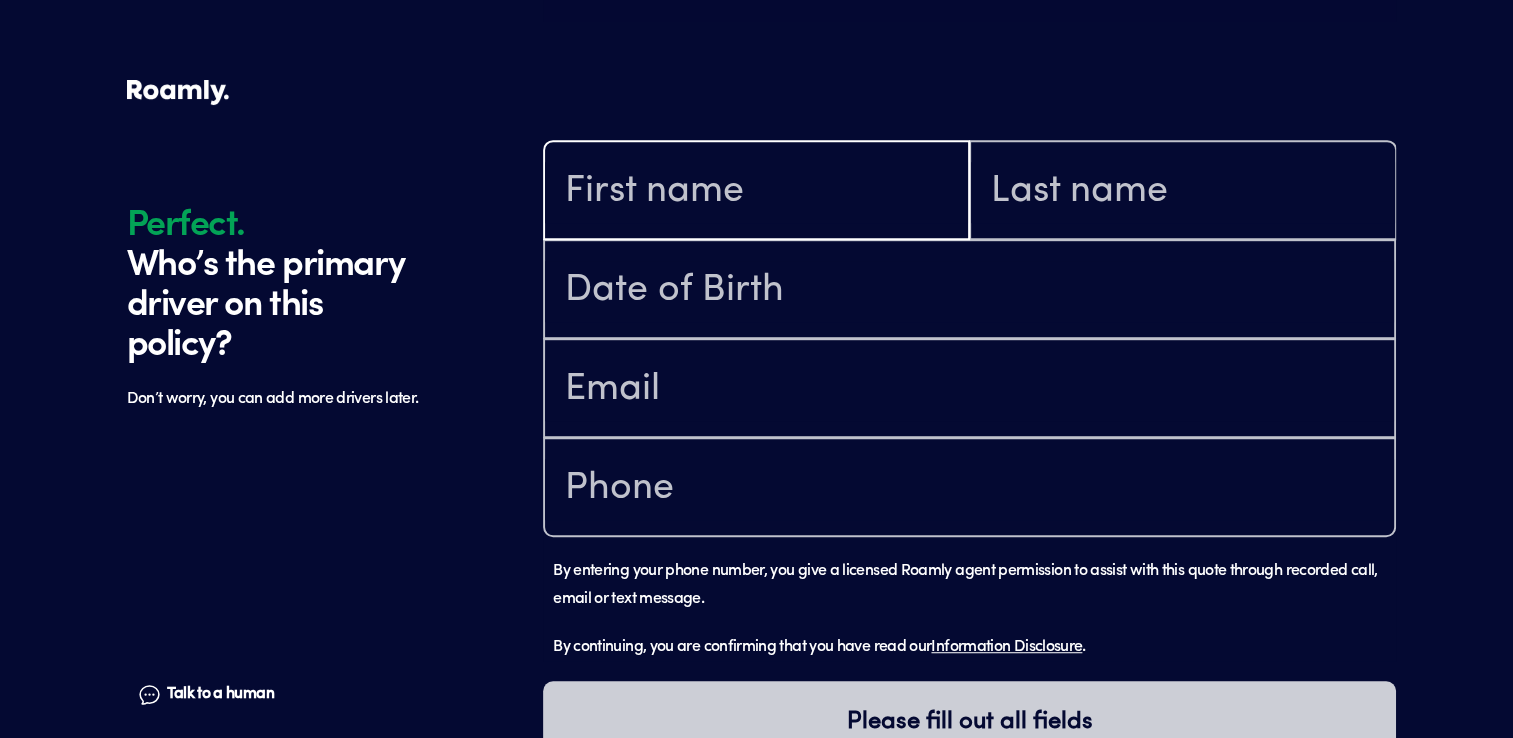 click at bounding box center (756, 192) 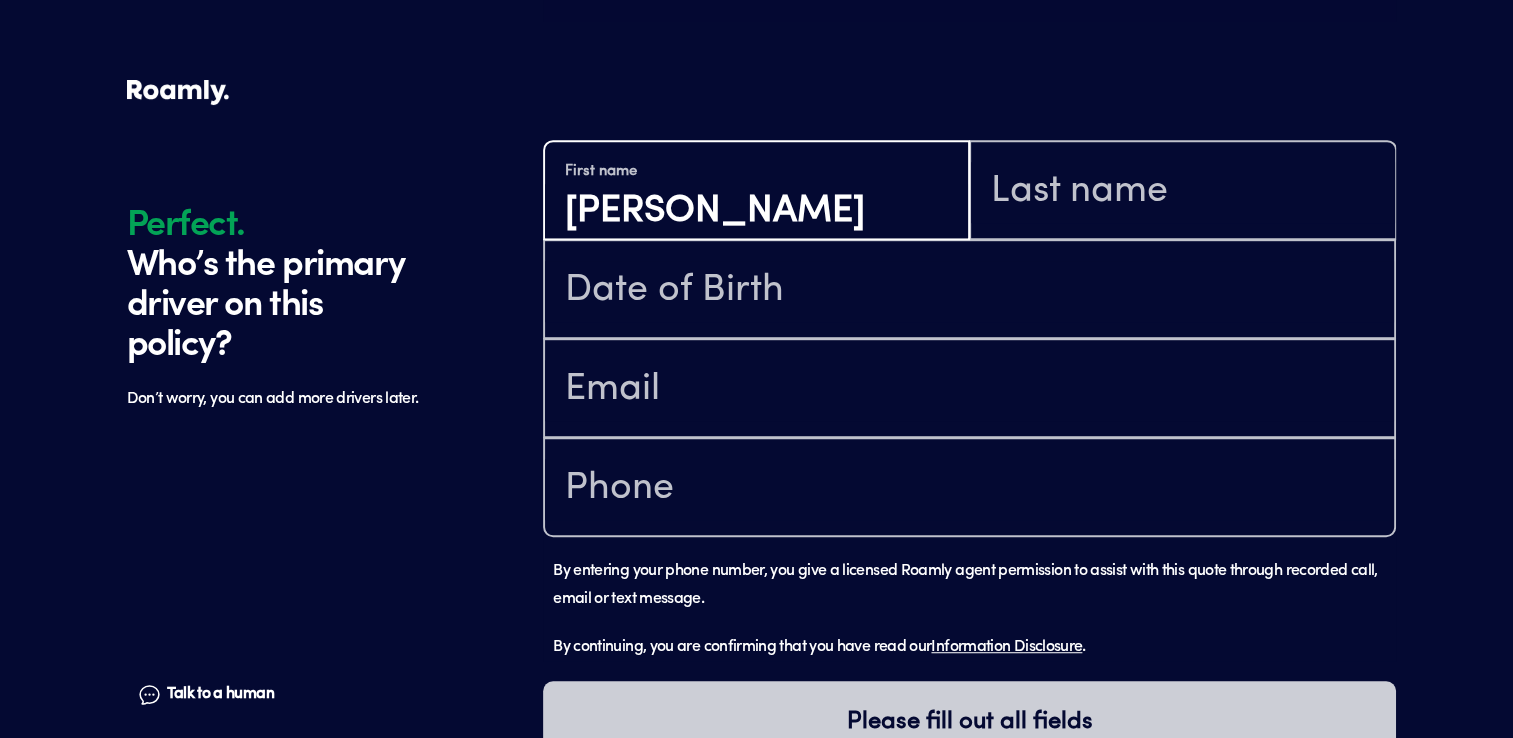 type on "Ashley" 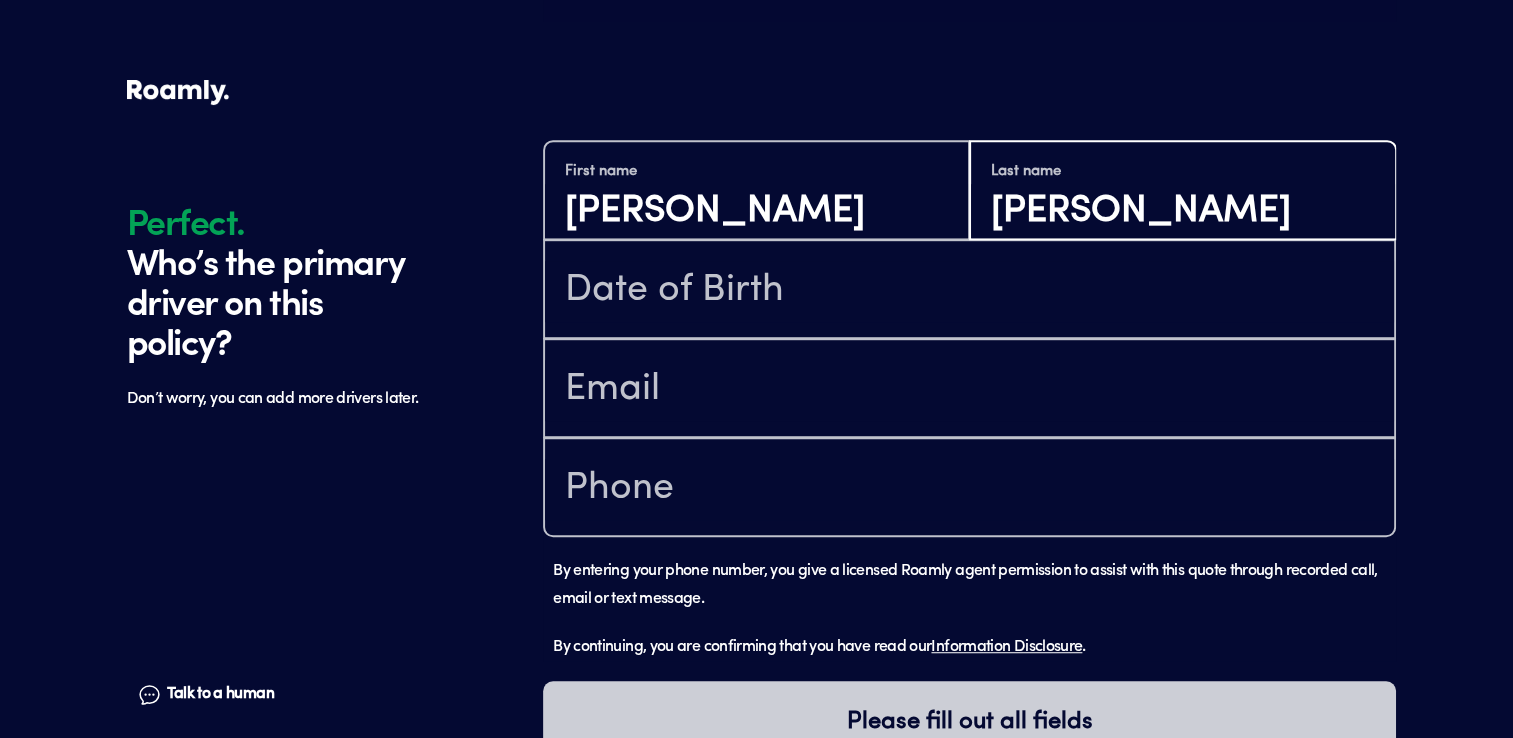 type on "[PERSON_NAME]" 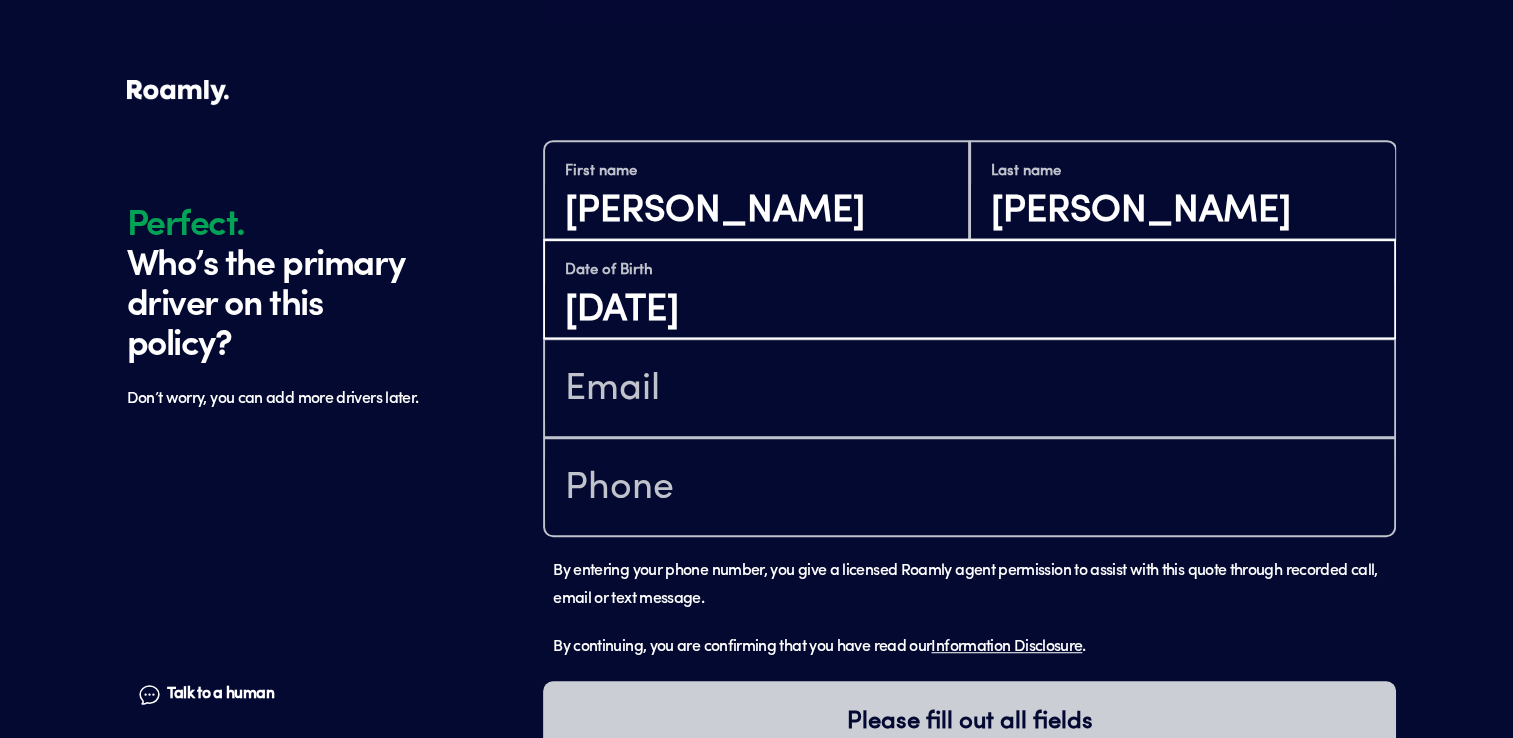 type on "[DATE]" 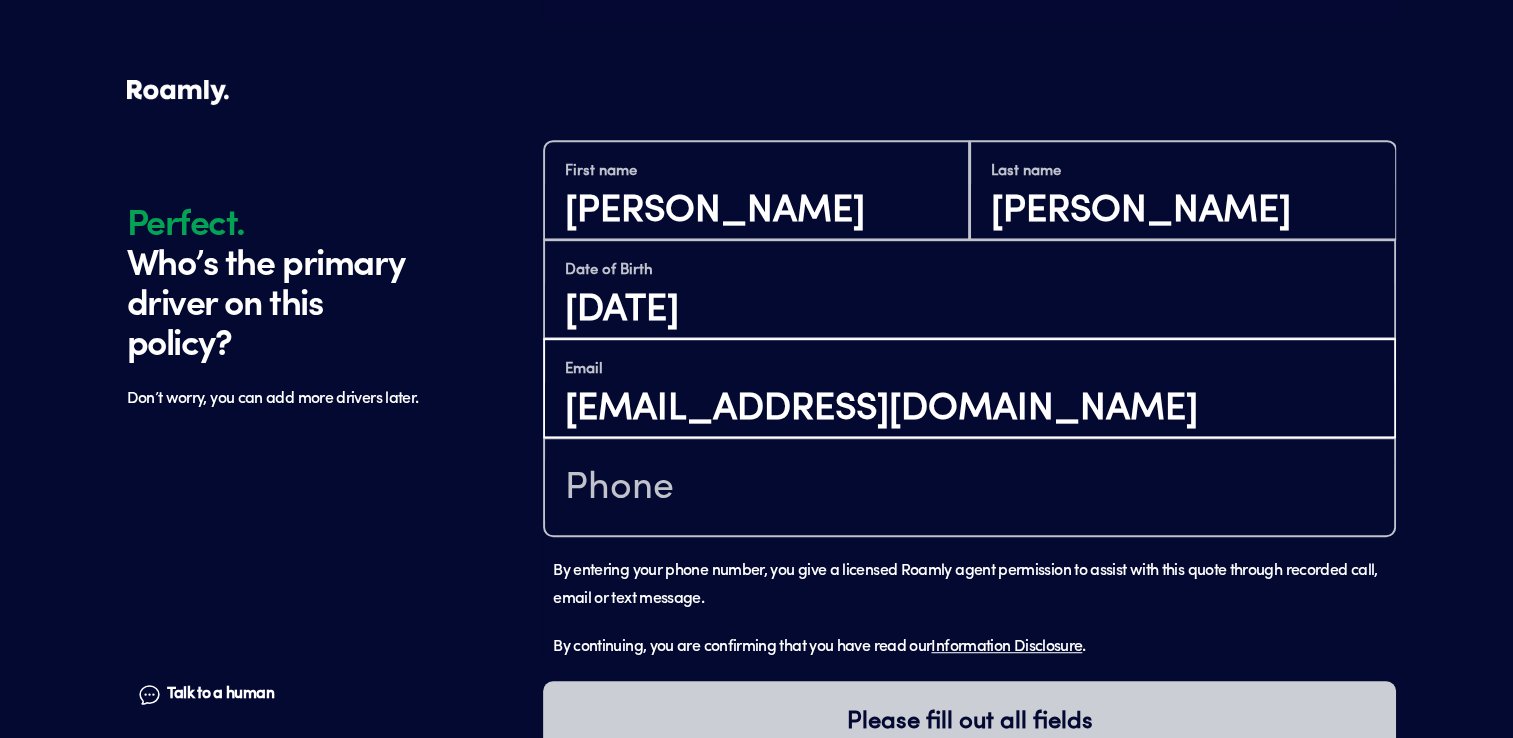 type on "[EMAIL_ADDRESS][DOMAIN_NAME]" 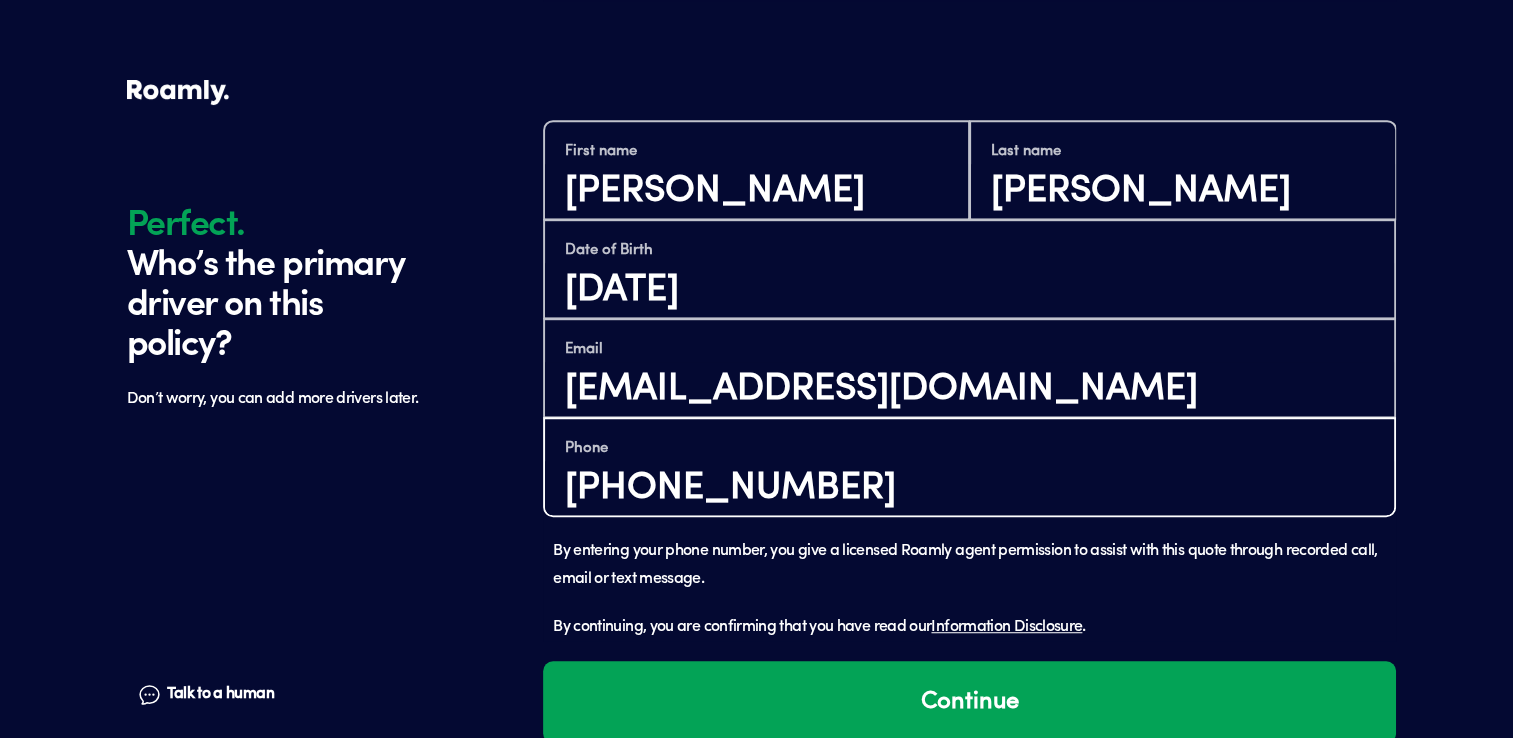scroll, scrollTop: 1238, scrollLeft: 0, axis: vertical 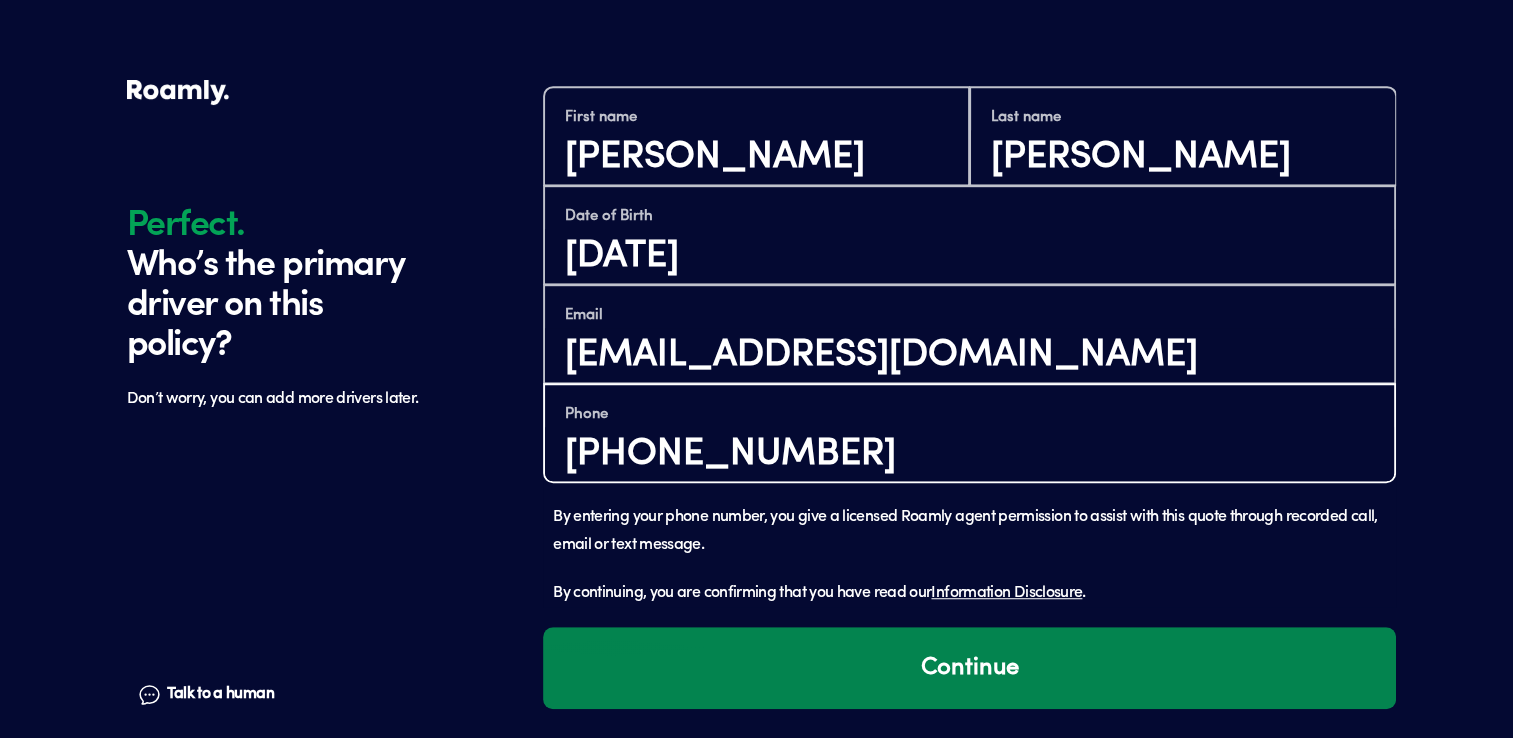 type on "[PHONE_NUMBER]" 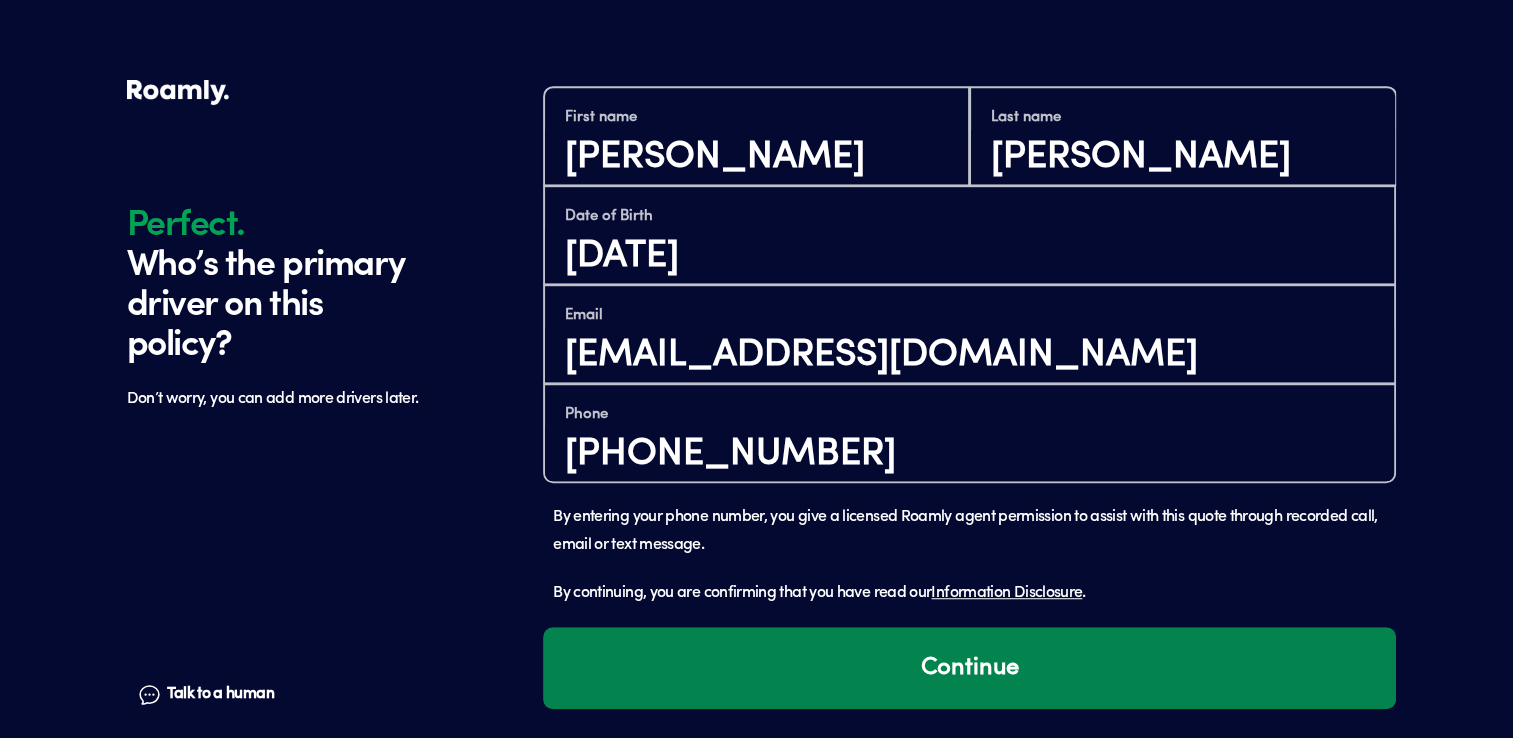click on "Continue" at bounding box center [969, 668] 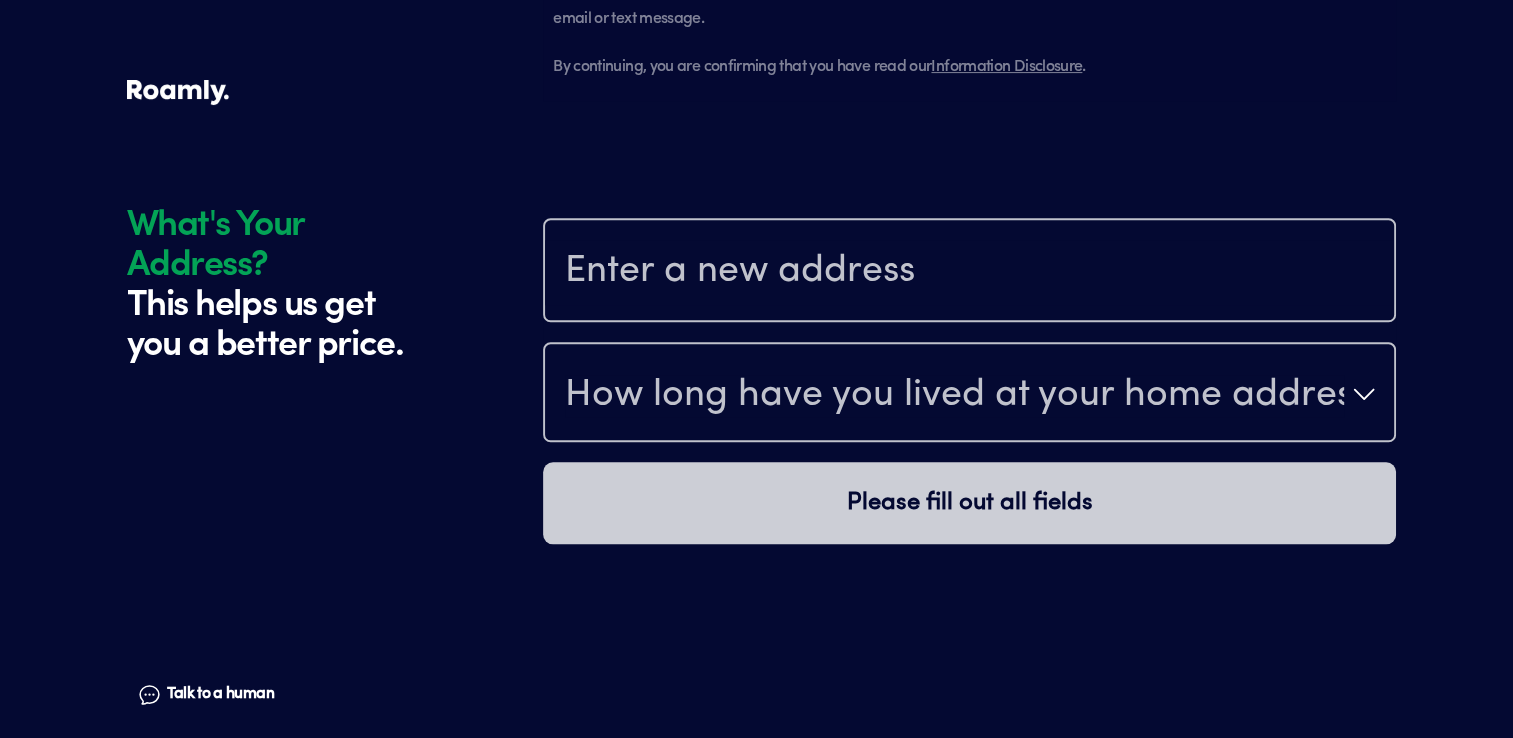 scroll, scrollTop: 1866, scrollLeft: 0, axis: vertical 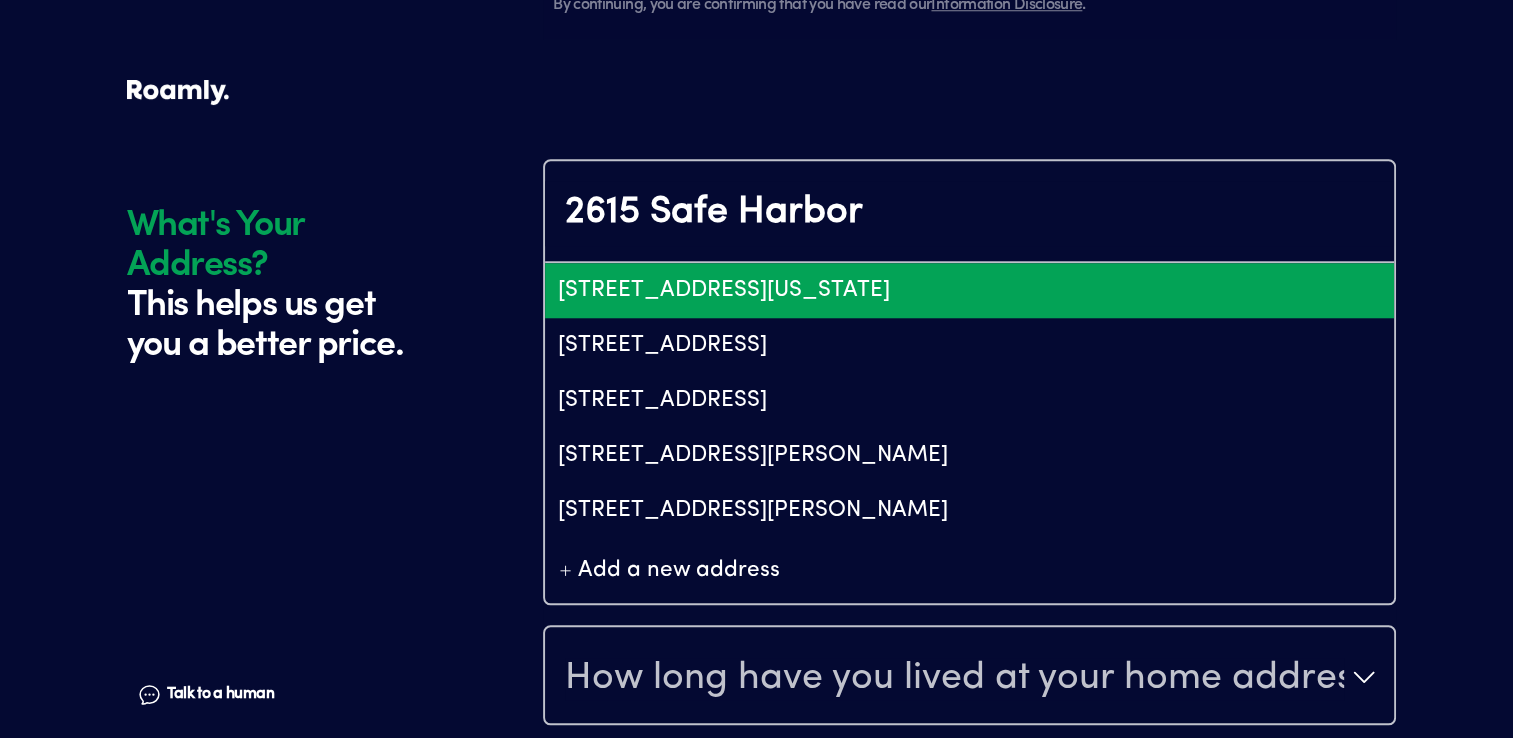 click on "[STREET_ADDRESS][US_STATE]" at bounding box center [969, 290] 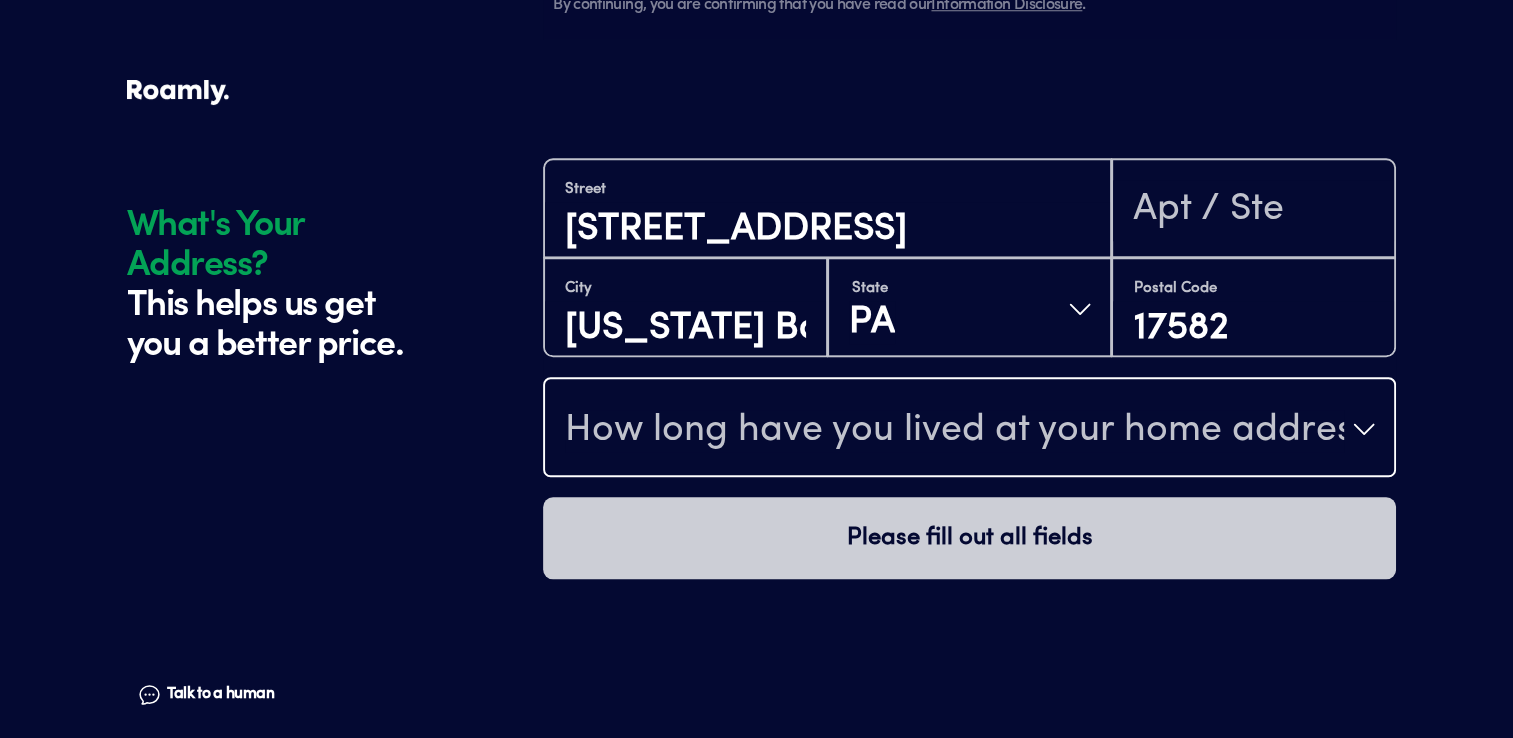 click on "How long have you lived at your home address?" at bounding box center [954, 431] 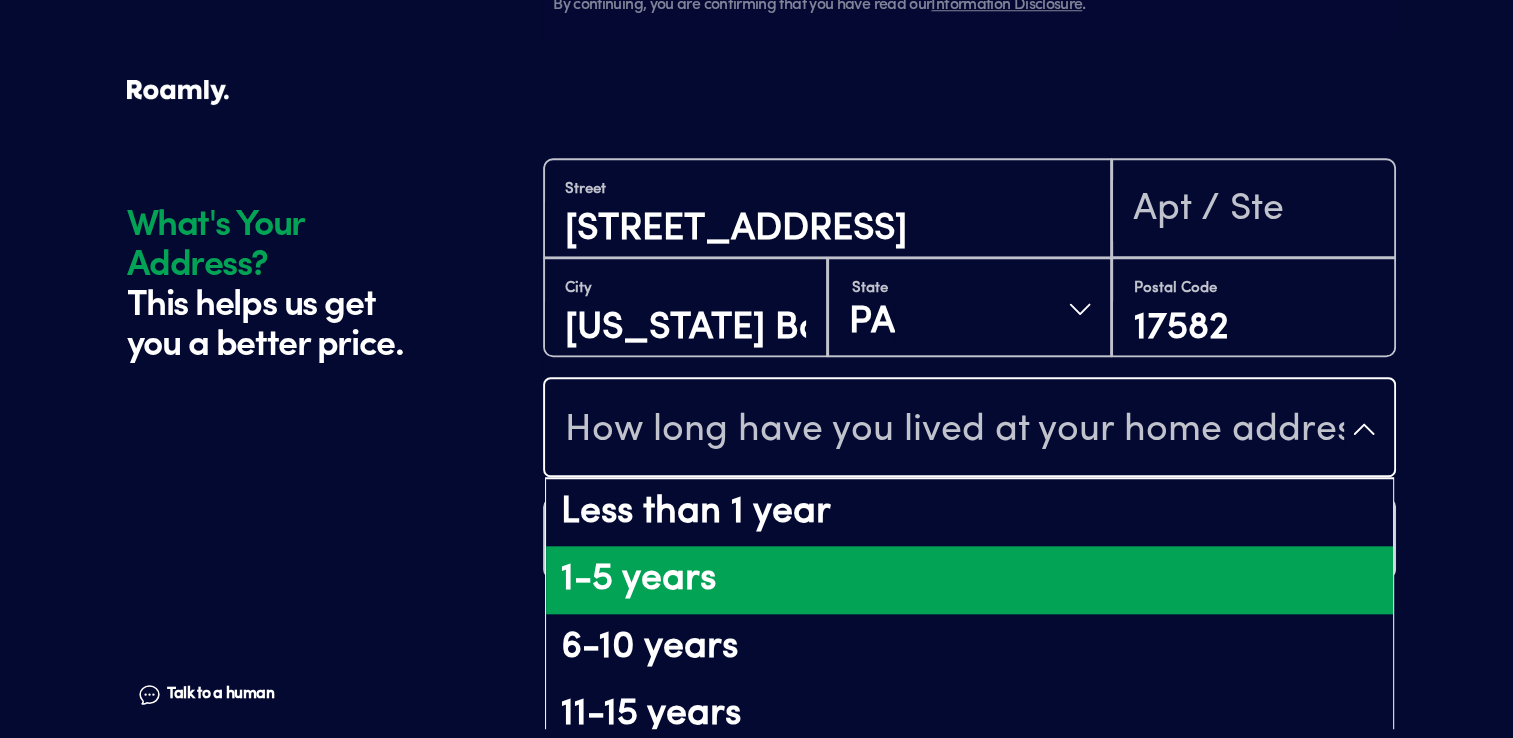 click on "1-5 years" at bounding box center (969, 580) 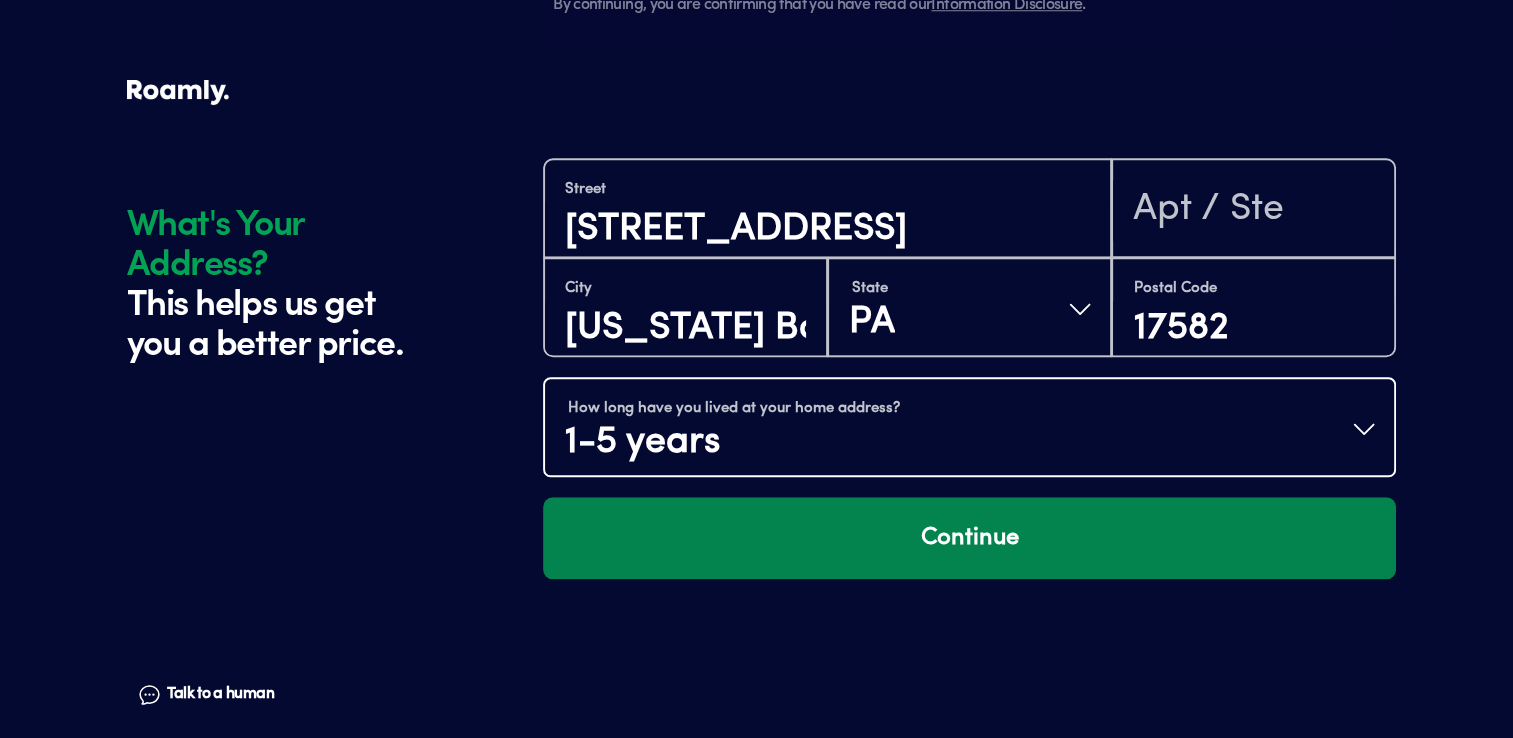 click on "Continue" at bounding box center [969, 538] 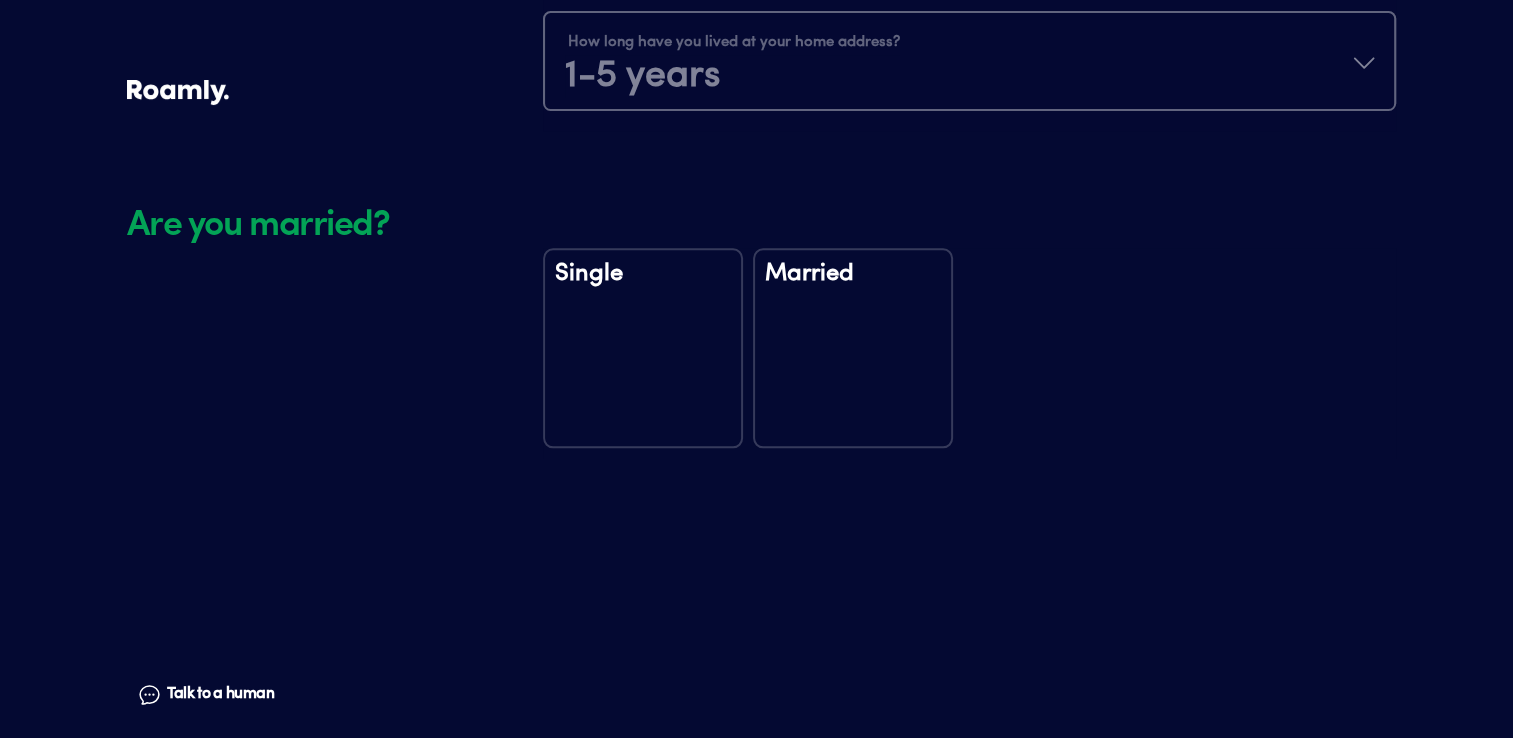 scroll, scrollTop: 2336, scrollLeft: 0, axis: vertical 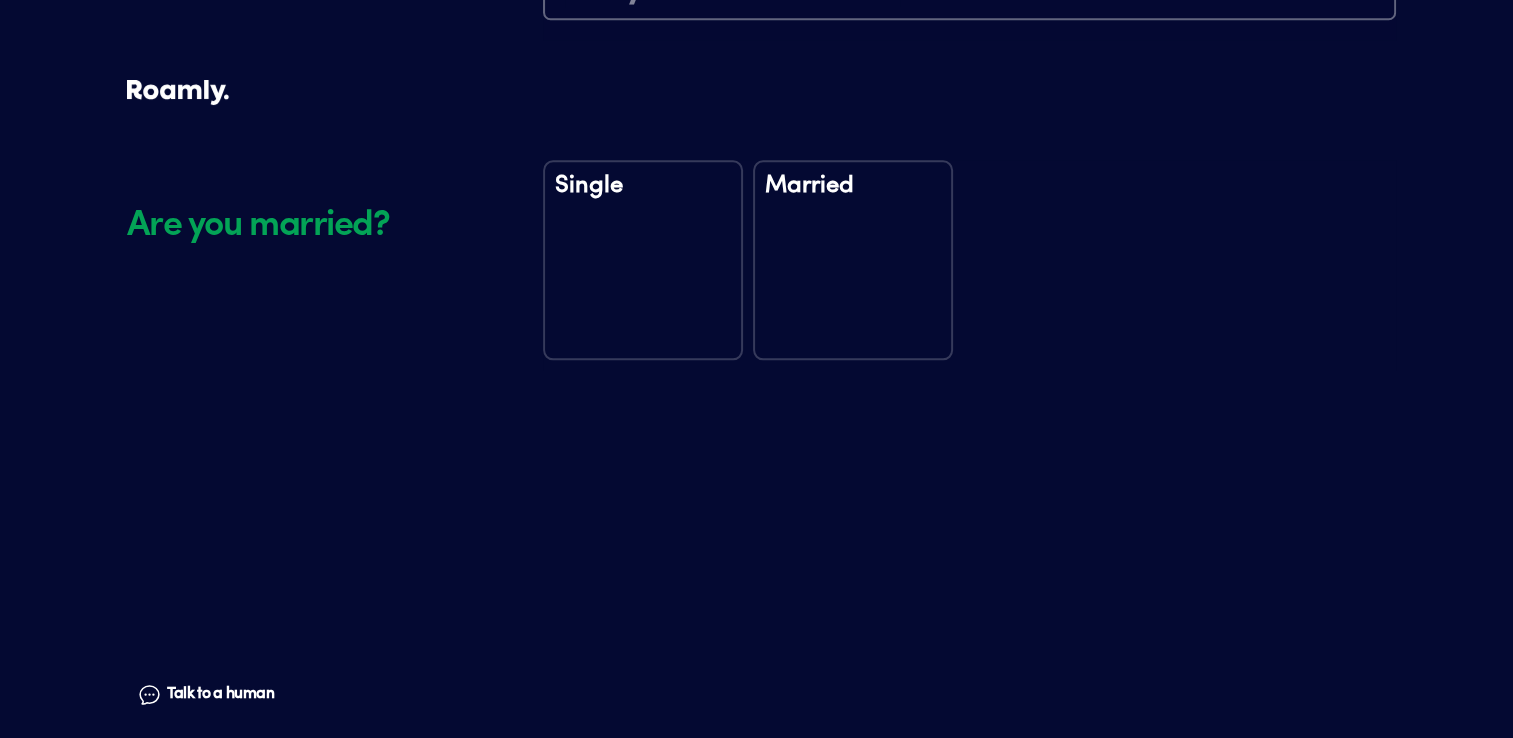 click on "Single" at bounding box center [643, 260] 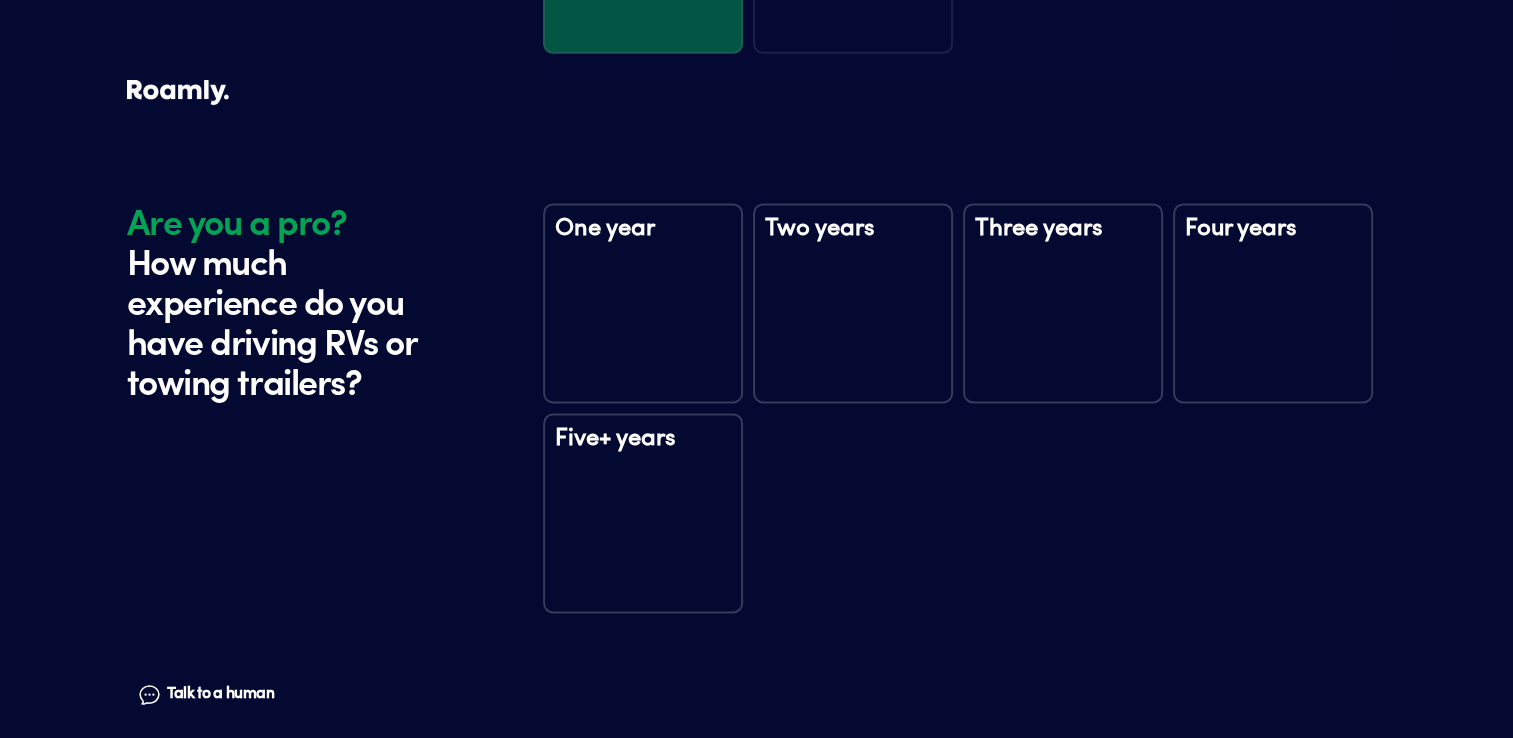 scroll, scrollTop: 2726, scrollLeft: 0, axis: vertical 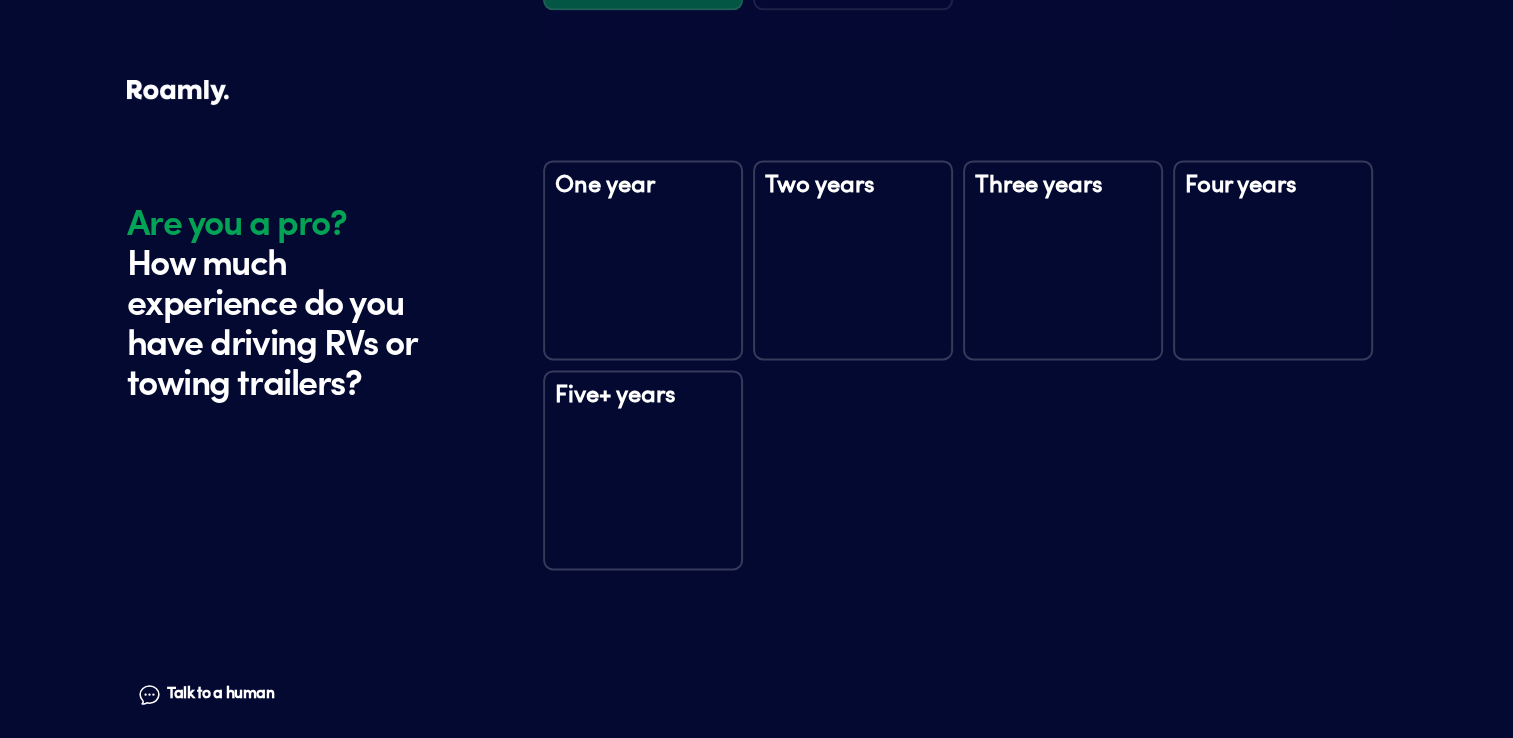 click on "One year" at bounding box center [643, 260] 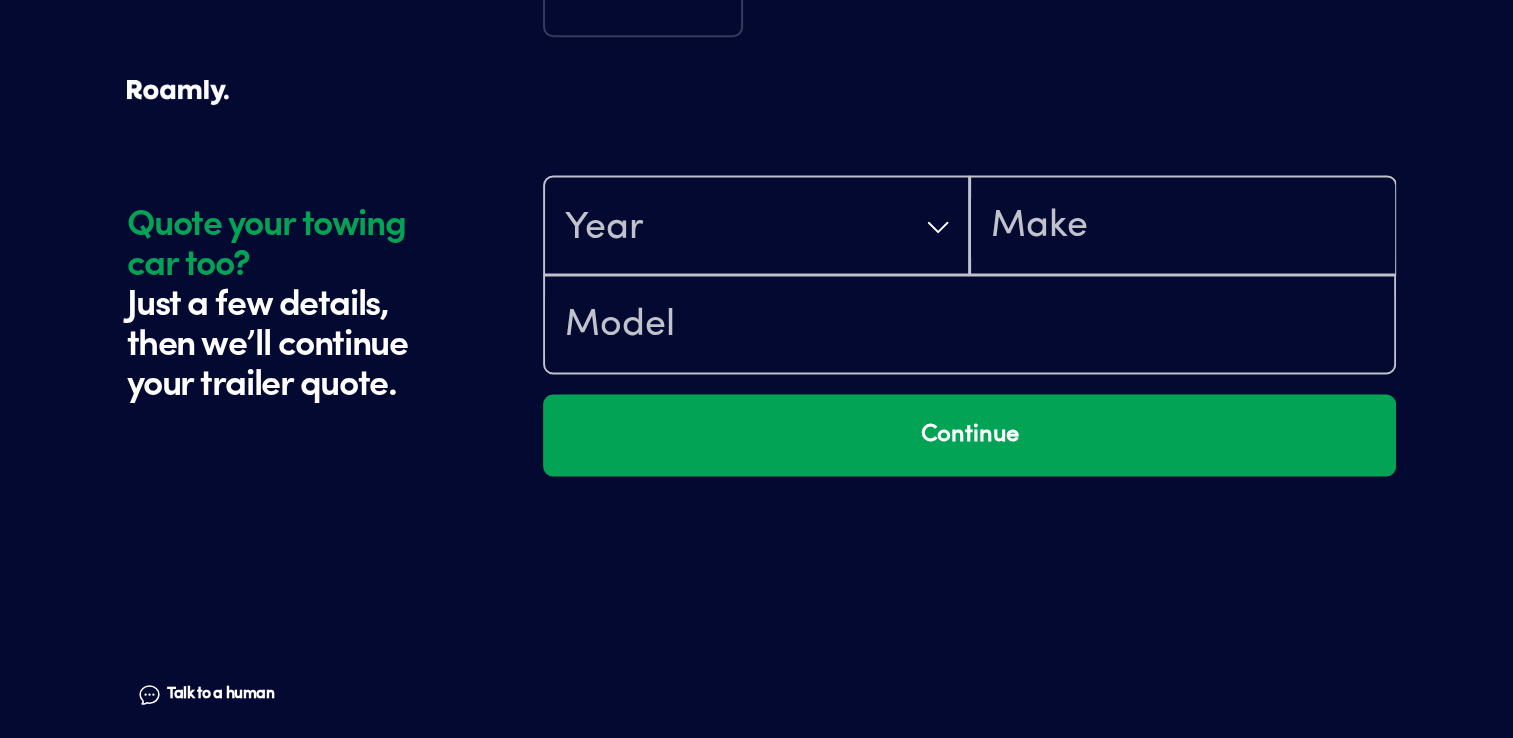 scroll, scrollTop: 3316, scrollLeft: 0, axis: vertical 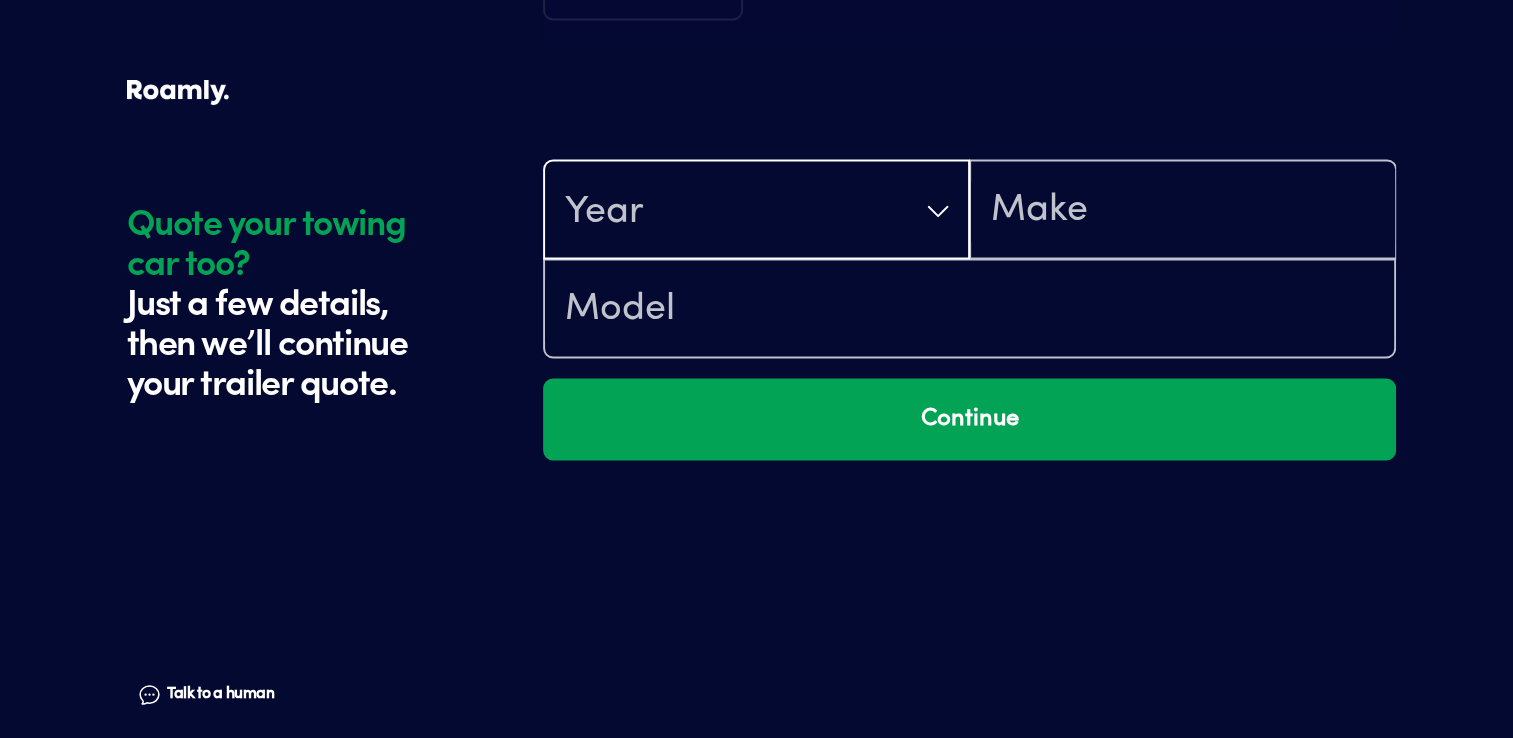 click on "Year" at bounding box center [756, 211] 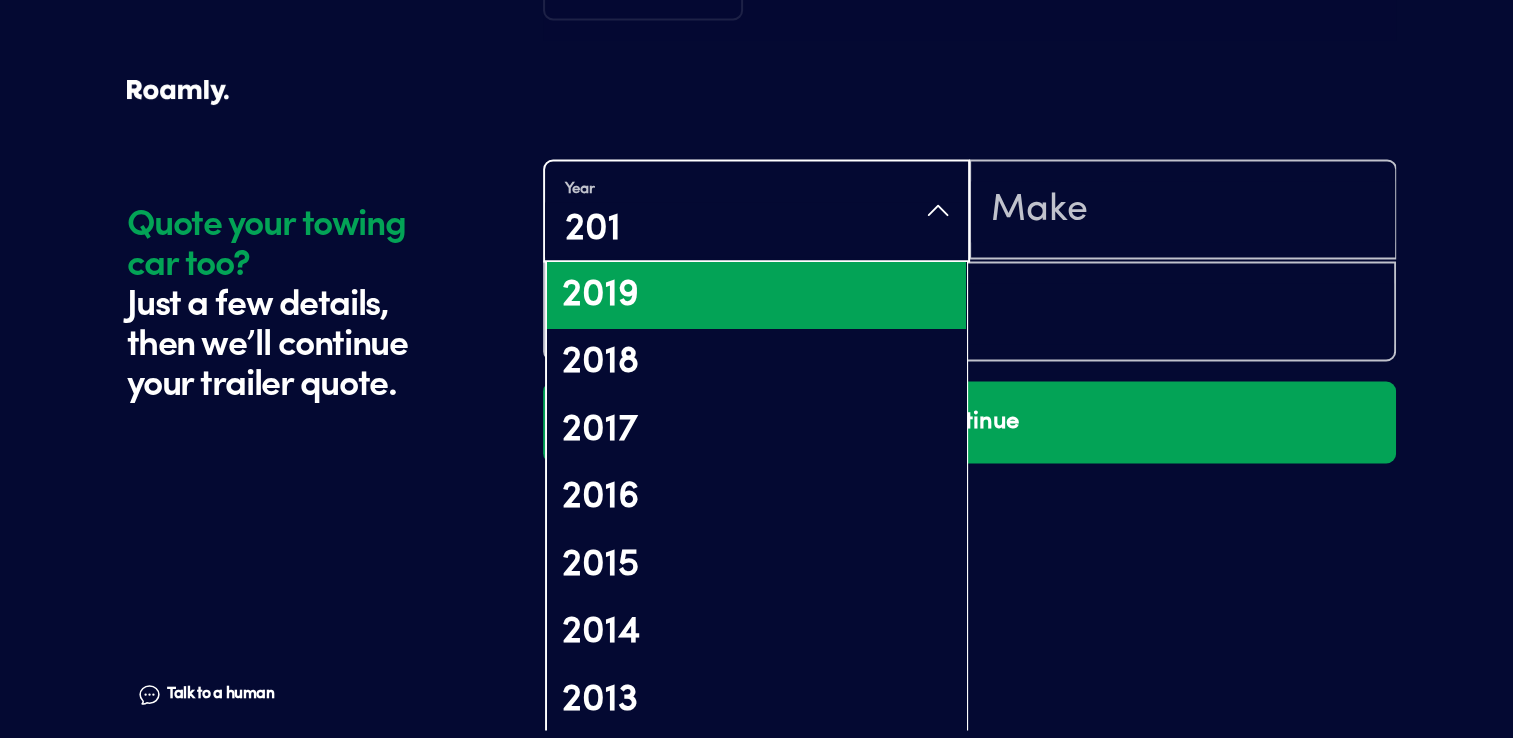 type on "2014" 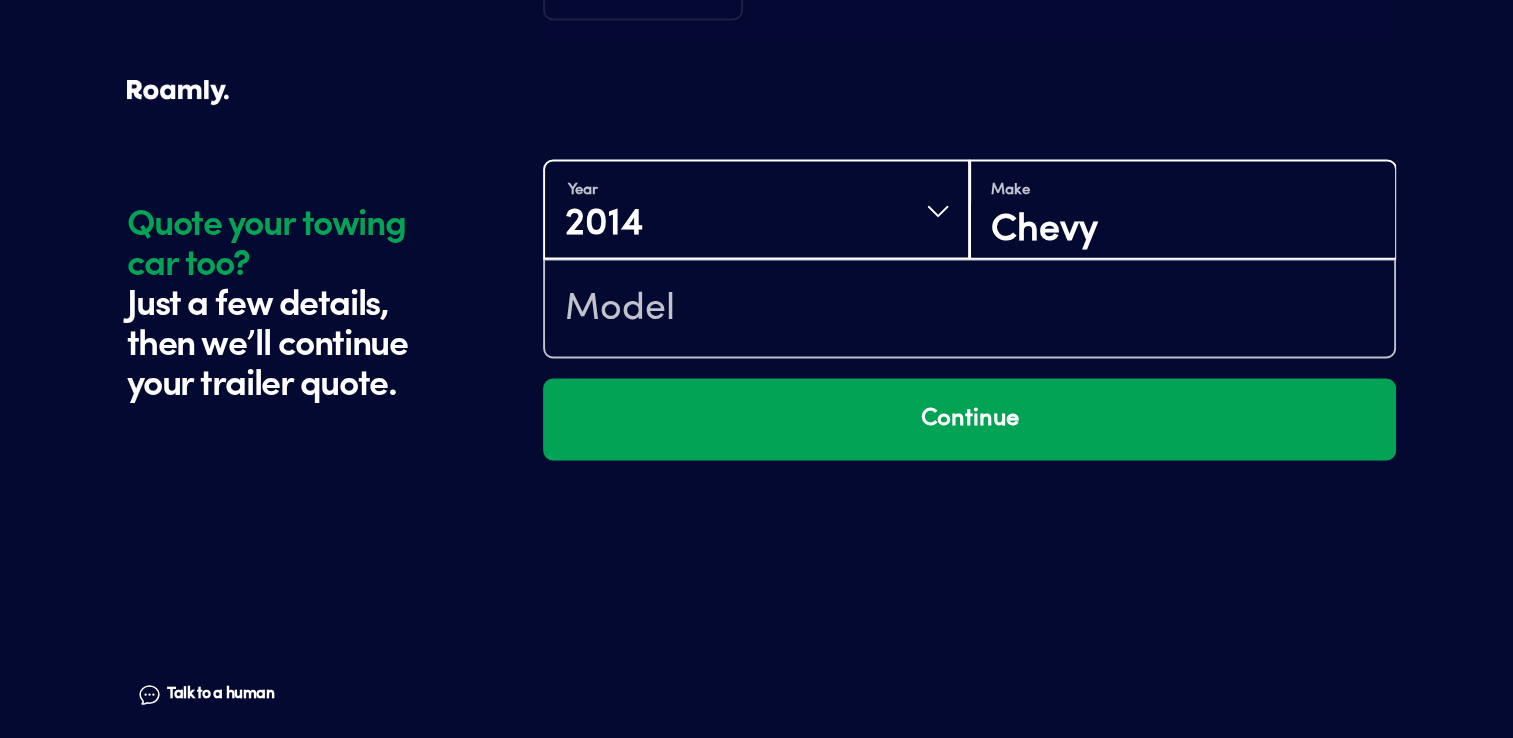 type on "Chevy" 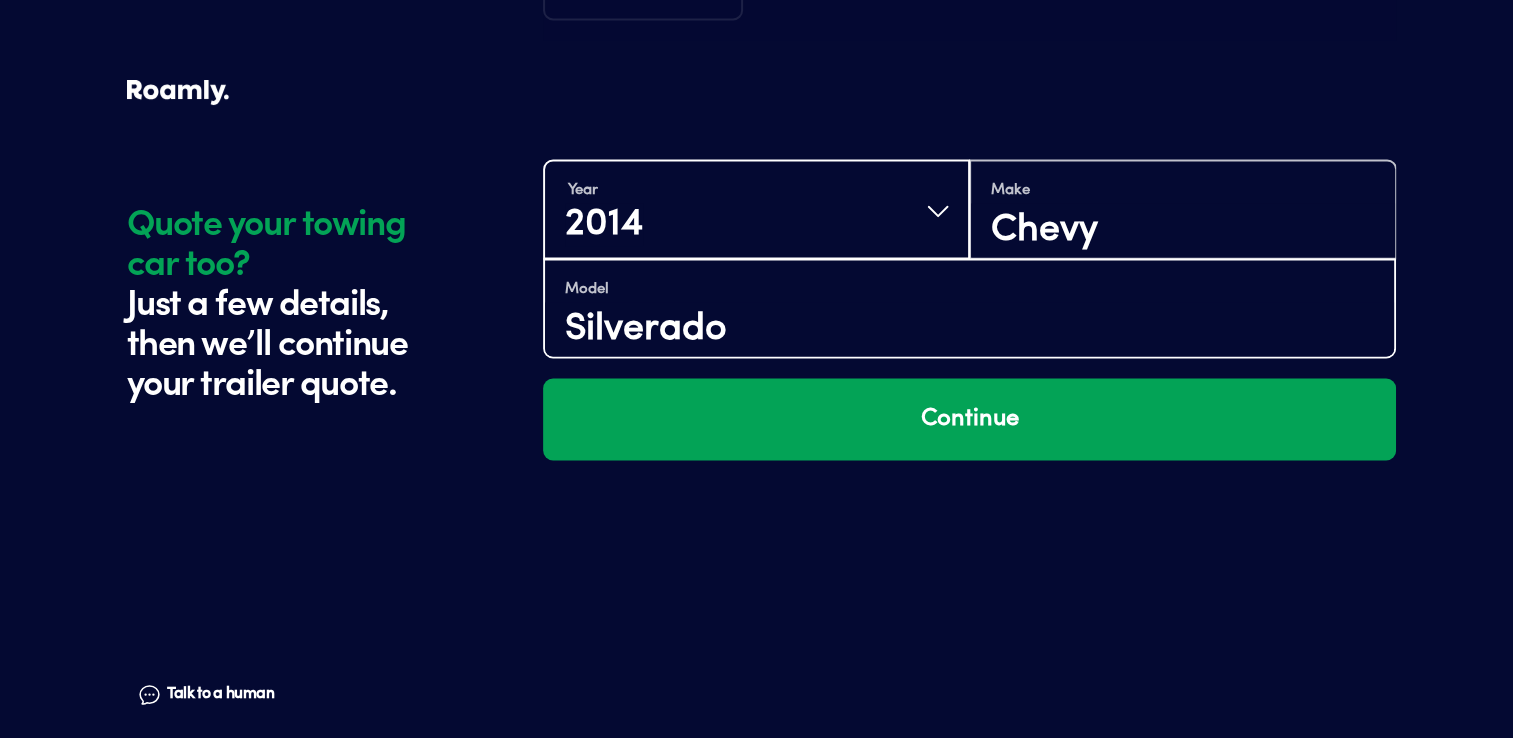 type on "Silverado" 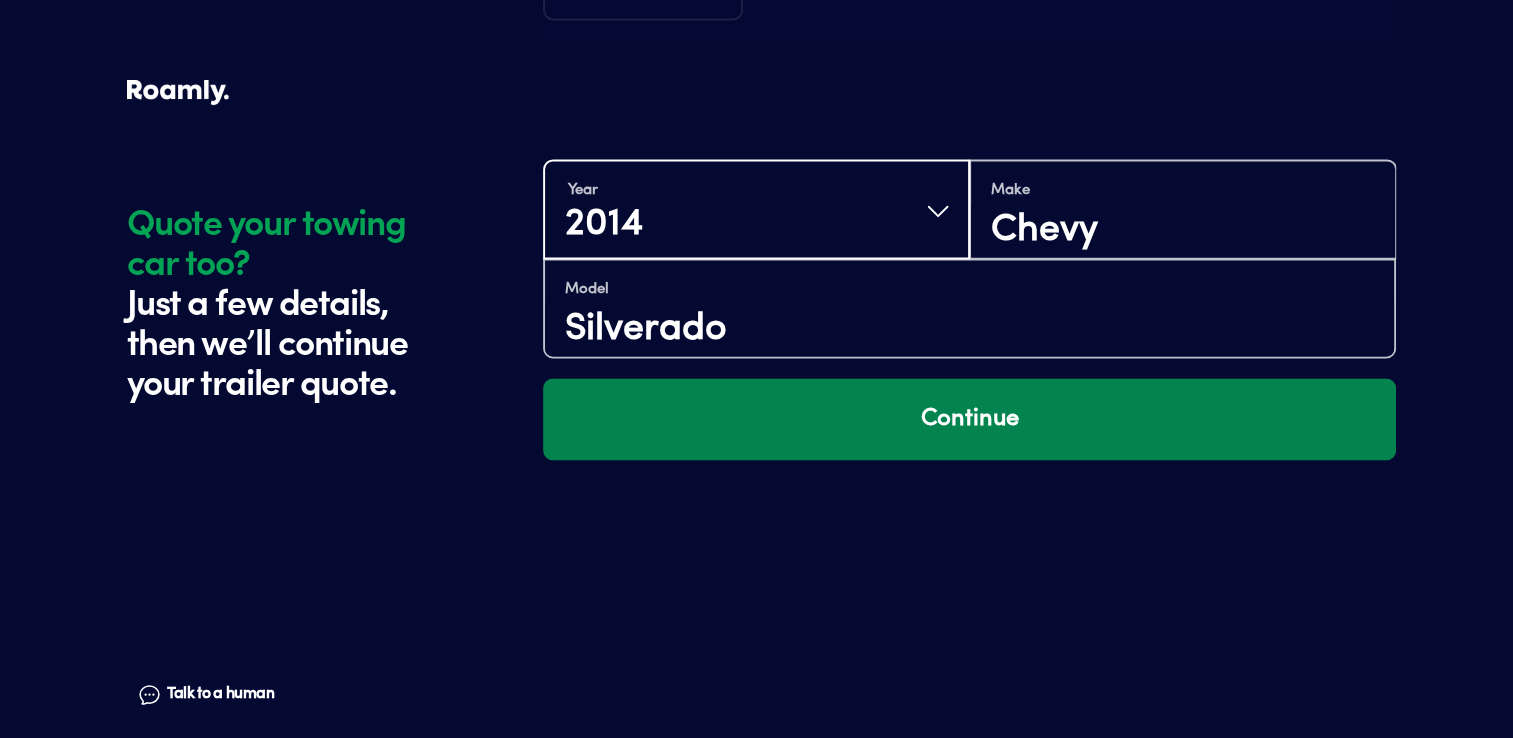 click on "Continue" at bounding box center [969, 419] 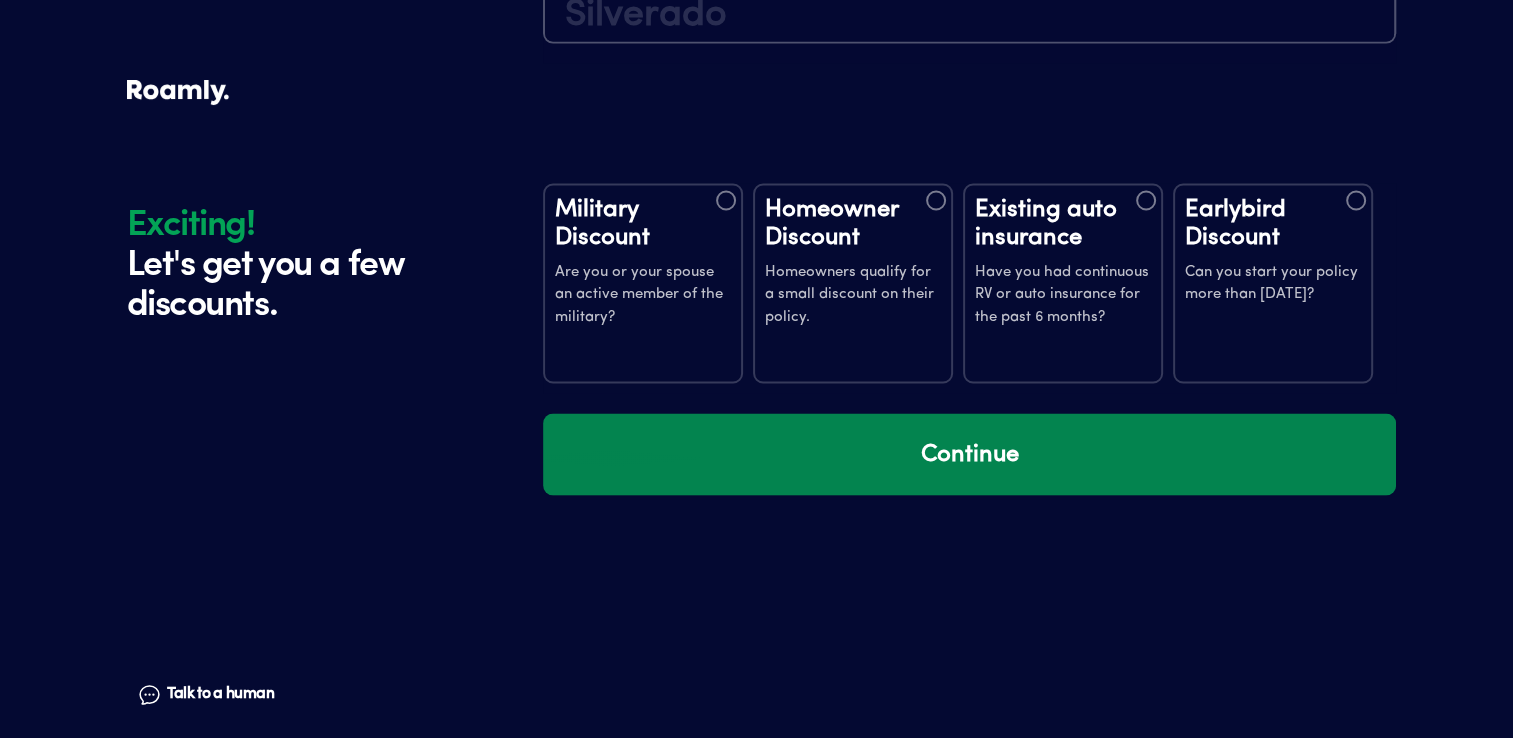 scroll, scrollTop: 3694, scrollLeft: 0, axis: vertical 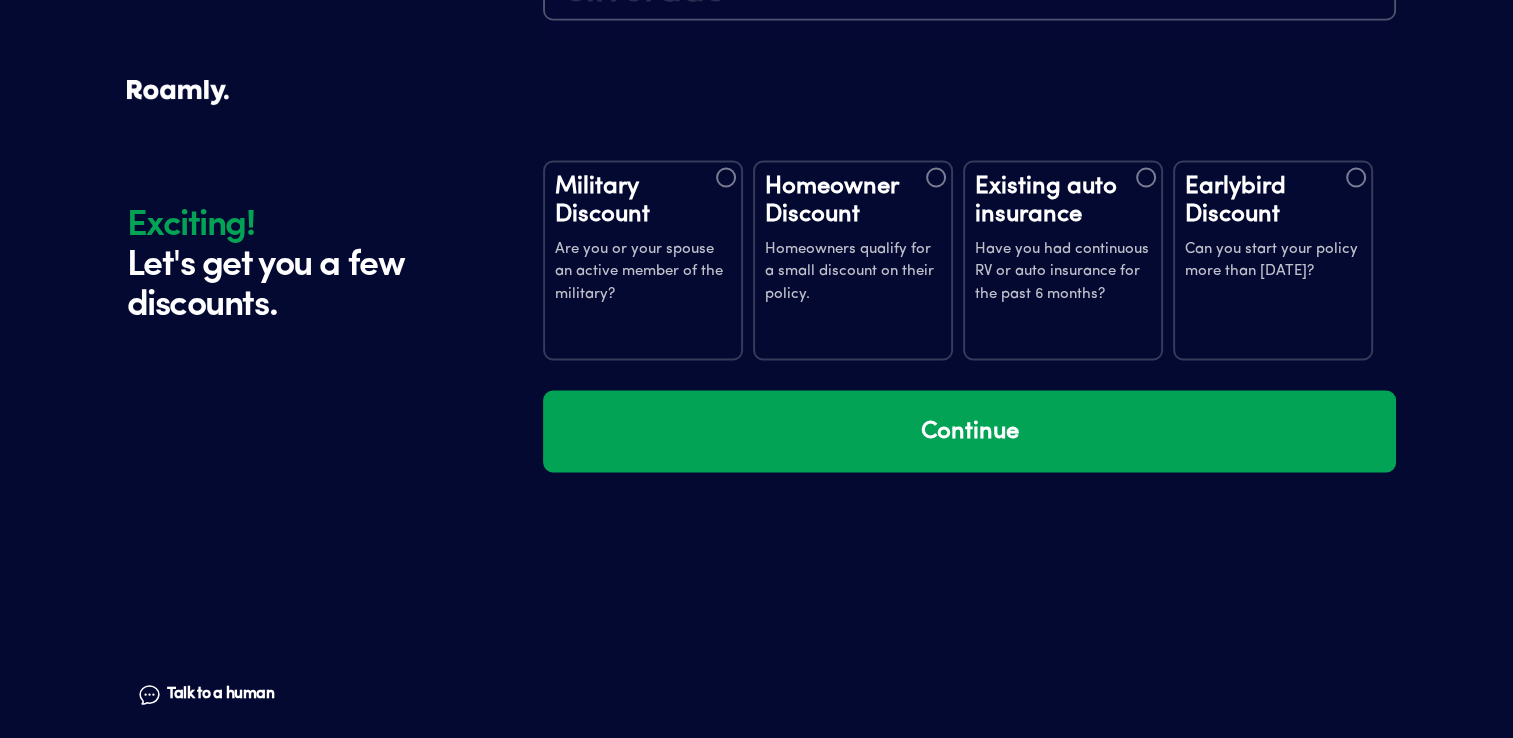 click on "Can you start your policy more than [DATE]?" at bounding box center [1273, 260] 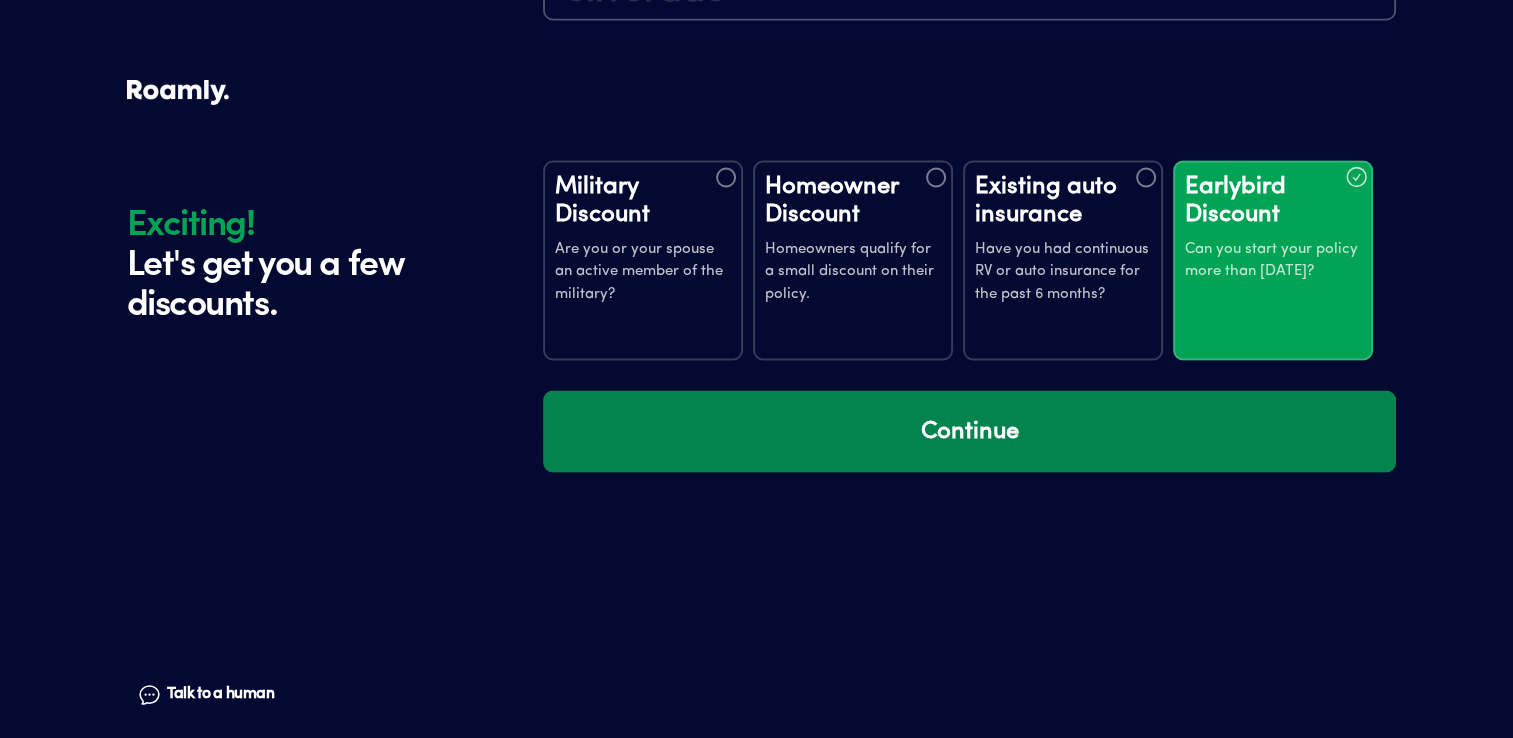 click on "Continue" at bounding box center (969, 431) 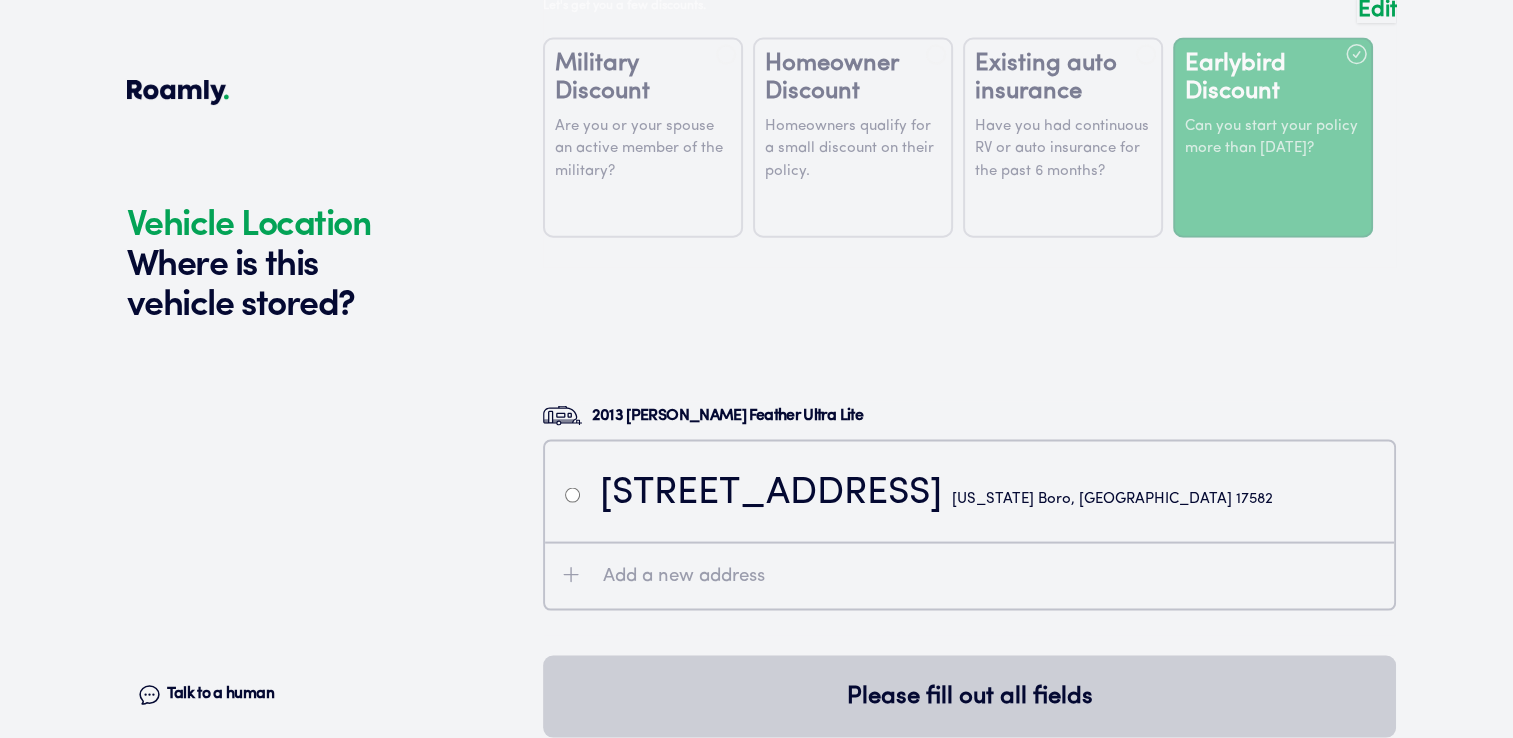 scroll, scrollTop: 4084, scrollLeft: 0, axis: vertical 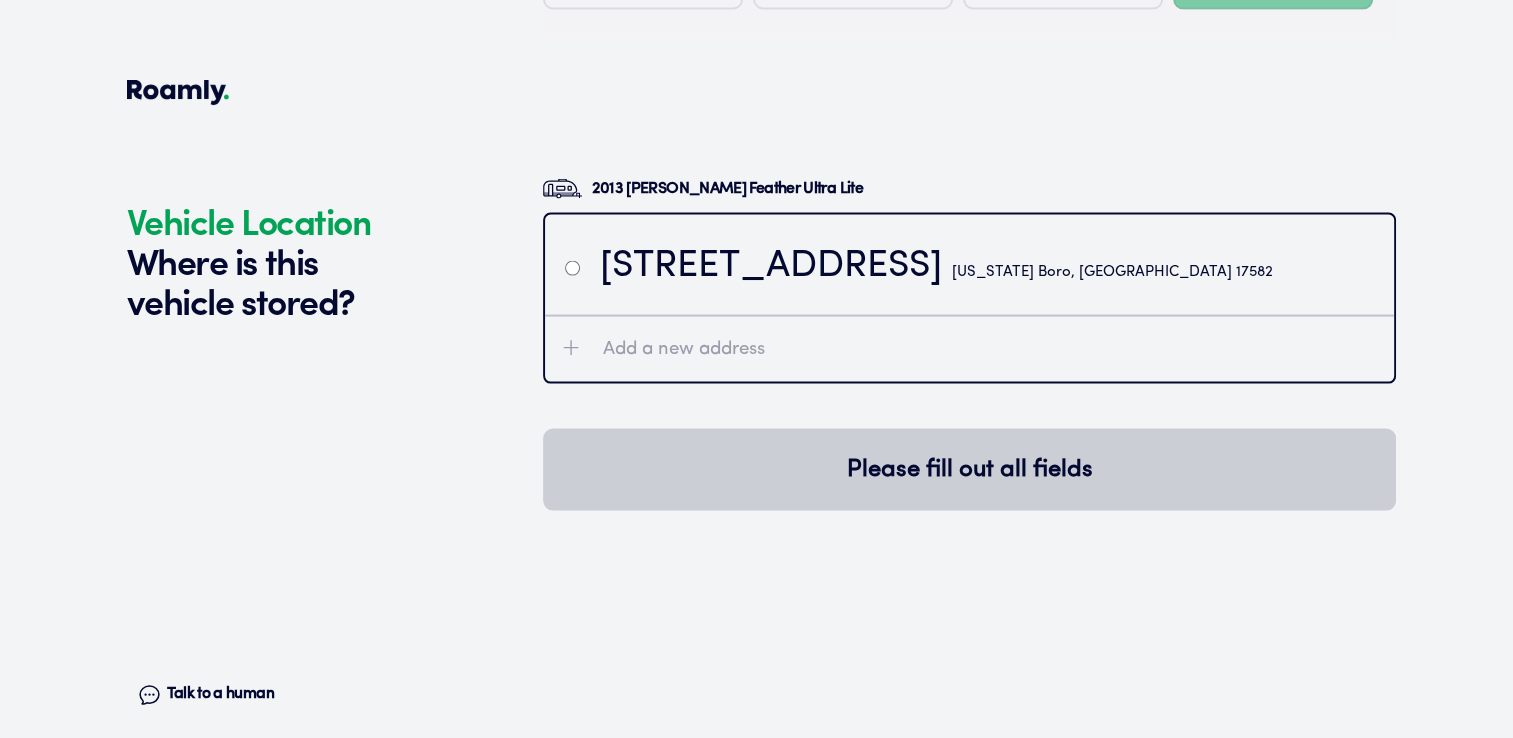 click on "[STREET_ADDRESS][US_STATE]" at bounding box center [936, 267] 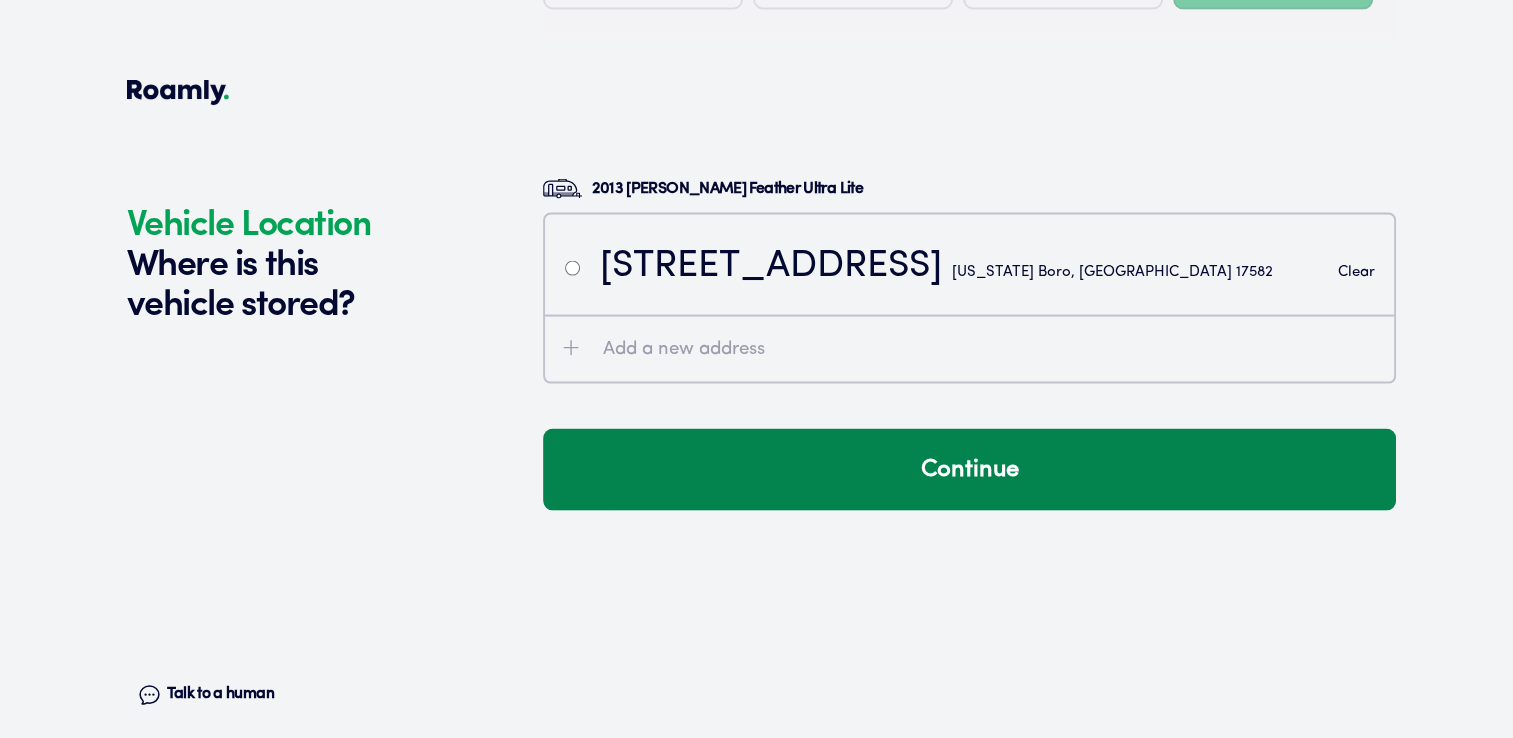 click on "Continue" at bounding box center (969, 470) 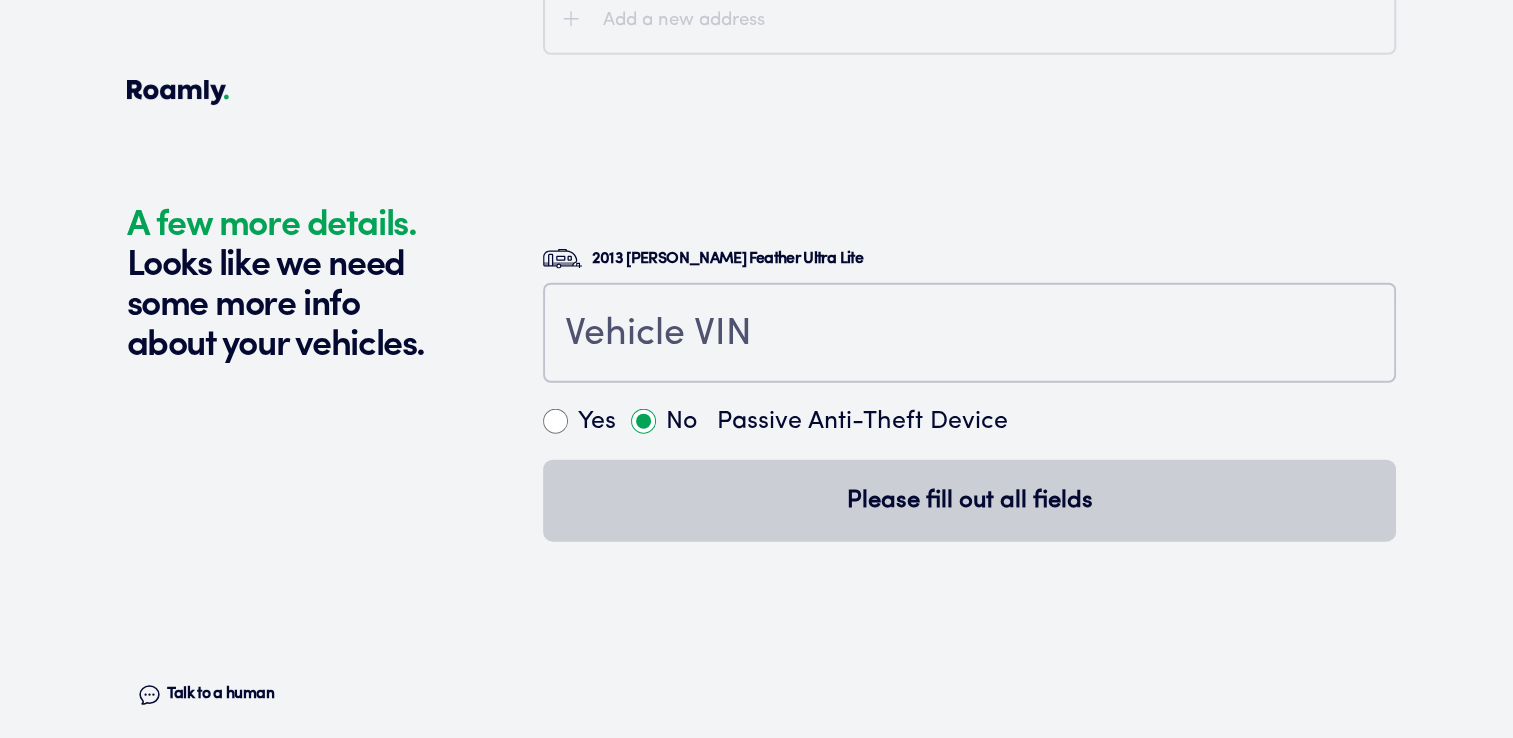 scroll, scrollTop: 4522, scrollLeft: 0, axis: vertical 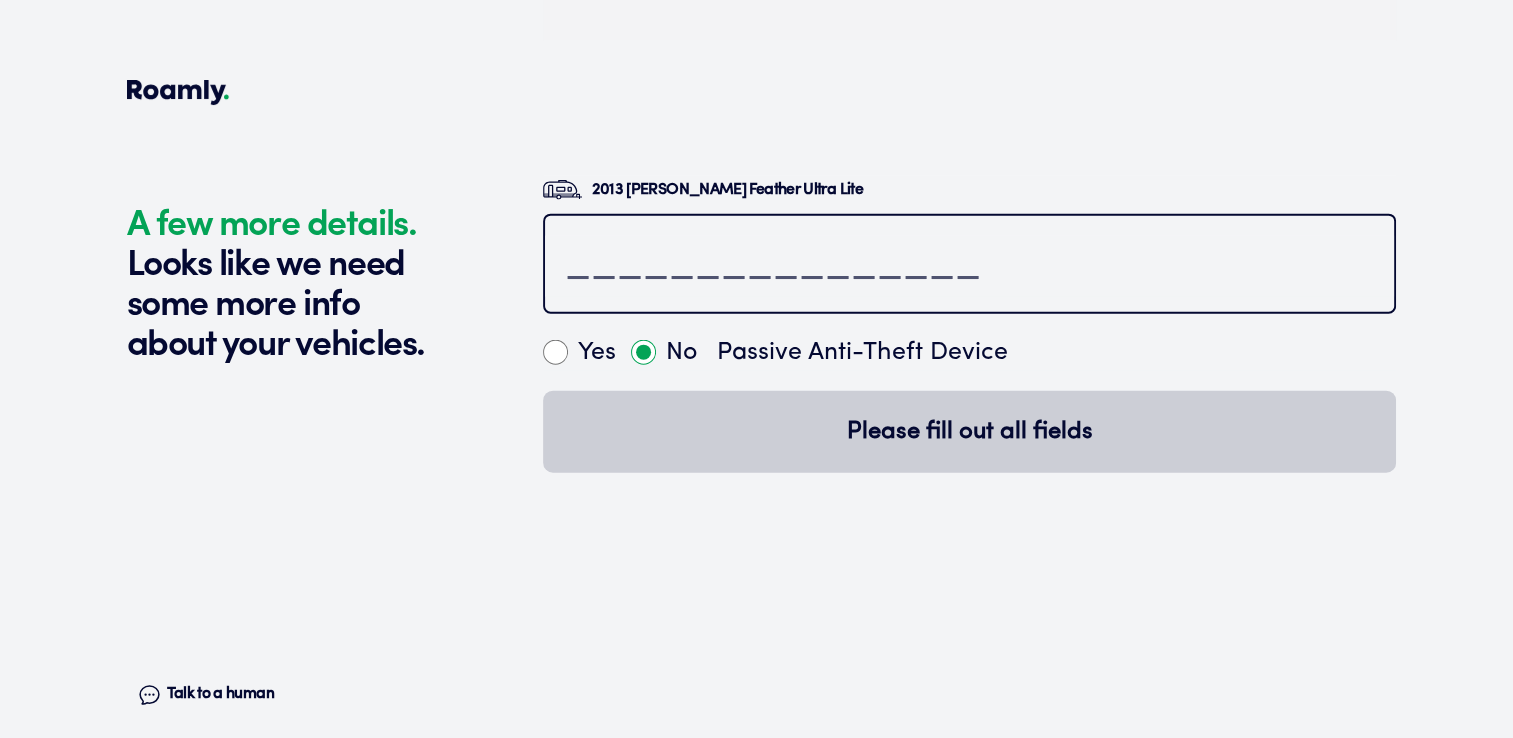 click at bounding box center [969, 266] 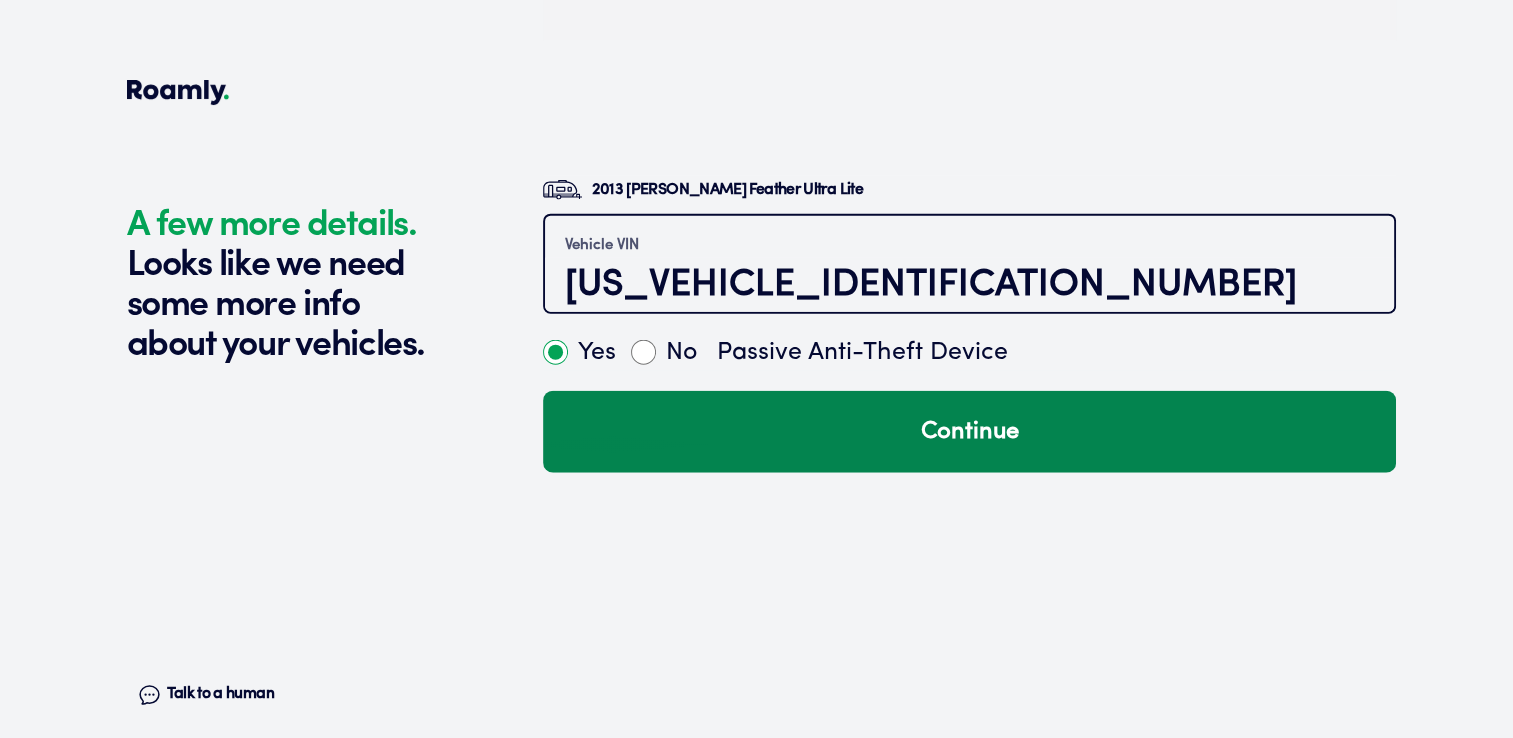 type on "[US_VEHICLE_IDENTIFICATION_NUMBER]" 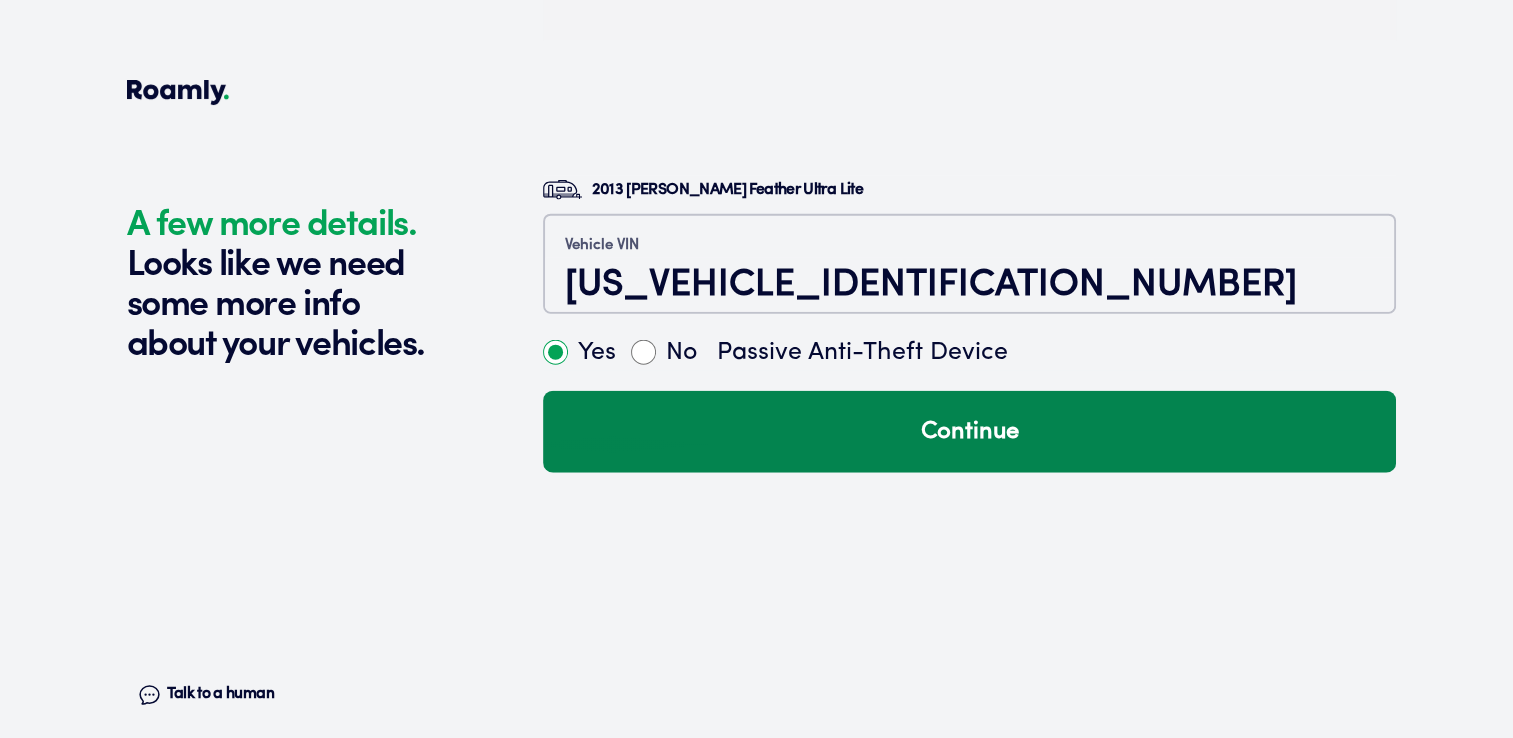 click on "Continue" at bounding box center (969, 432) 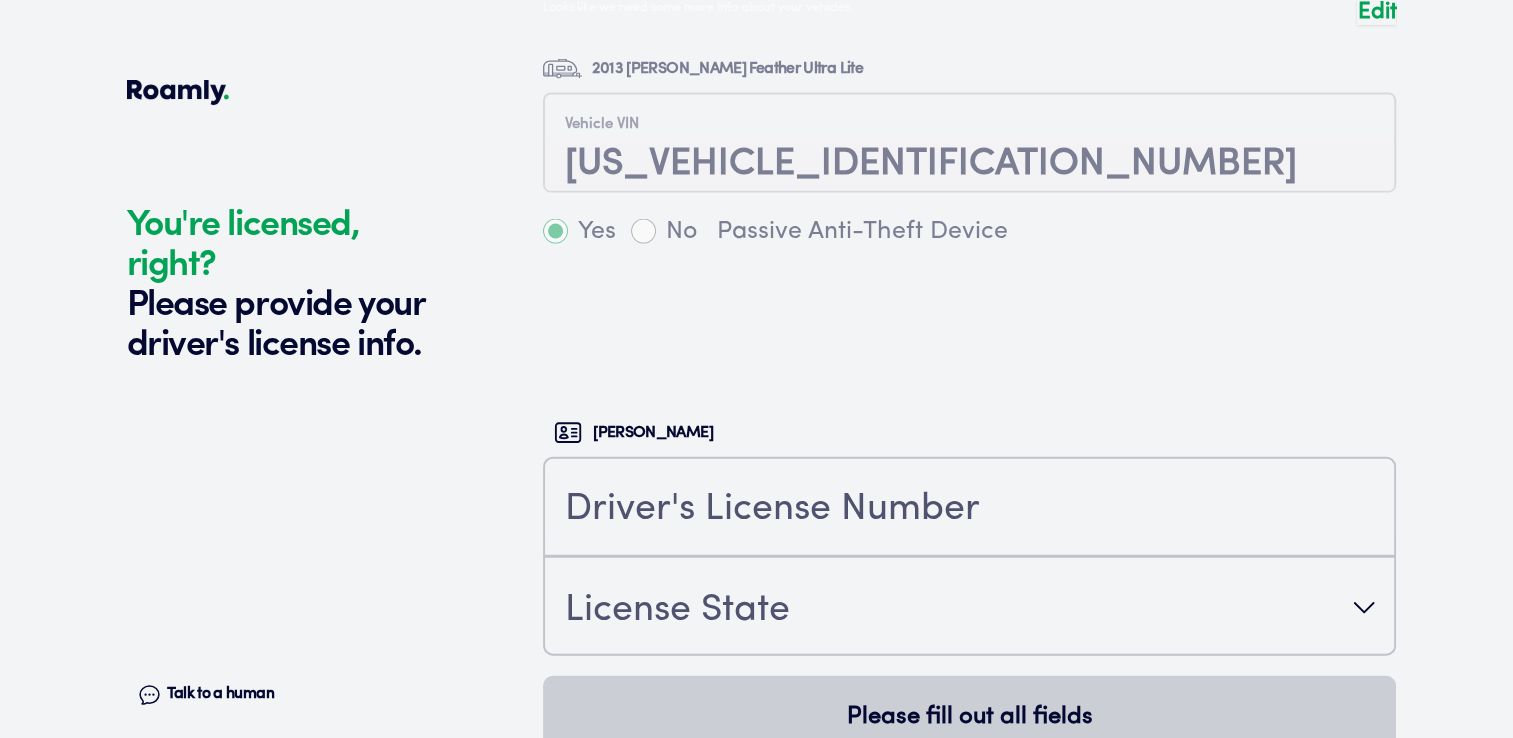 scroll, scrollTop: 4912, scrollLeft: 0, axis: vertical 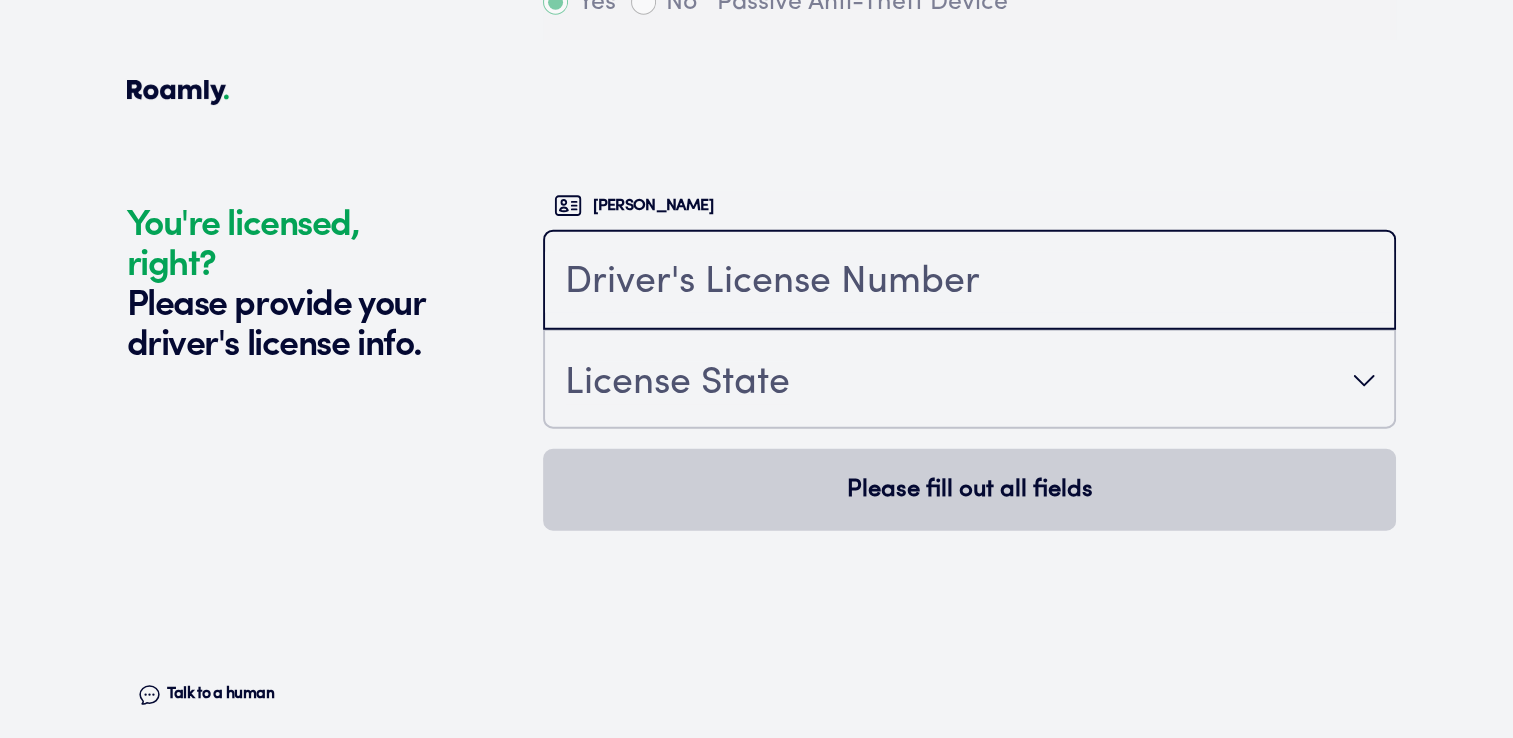 click at bounding box center [969, 282] 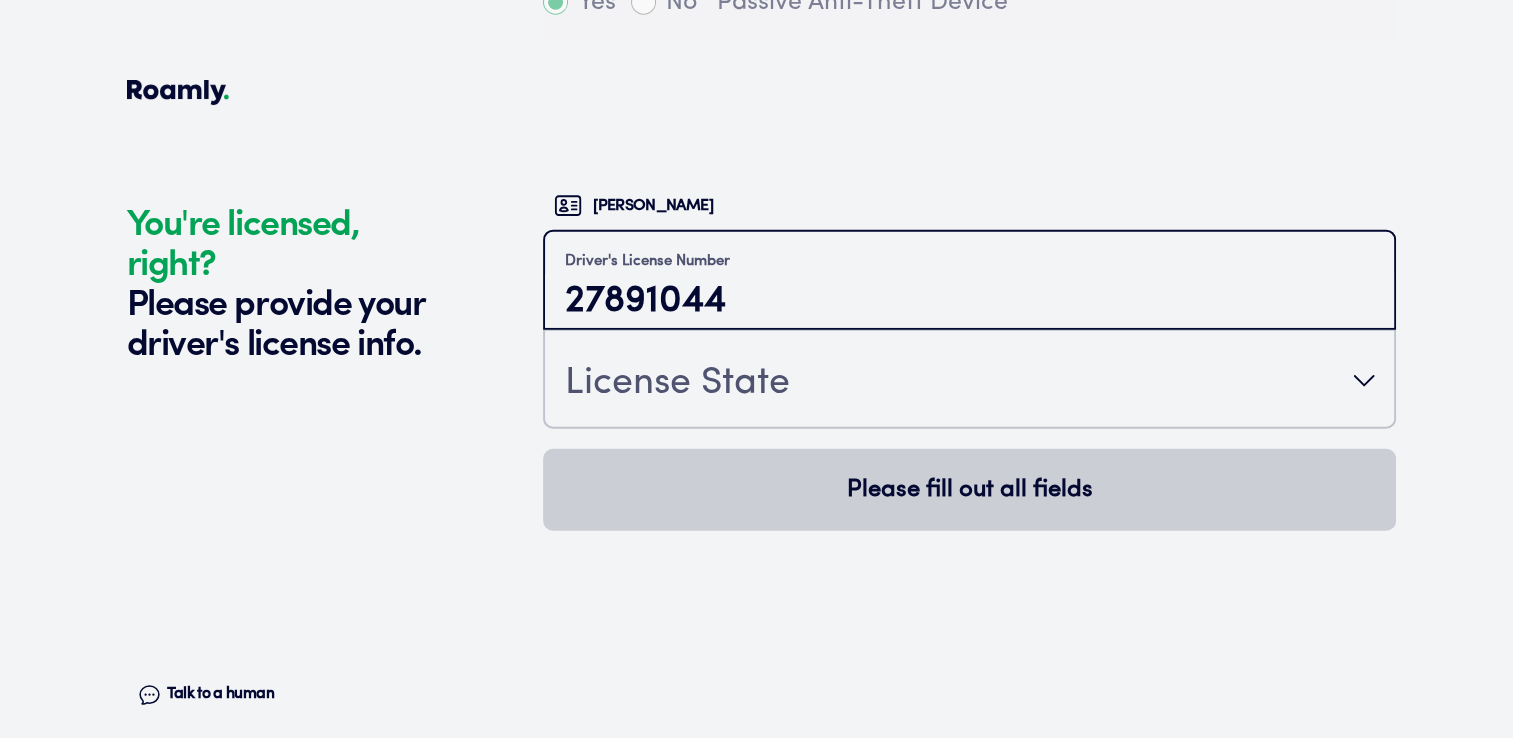 type on "27891044" 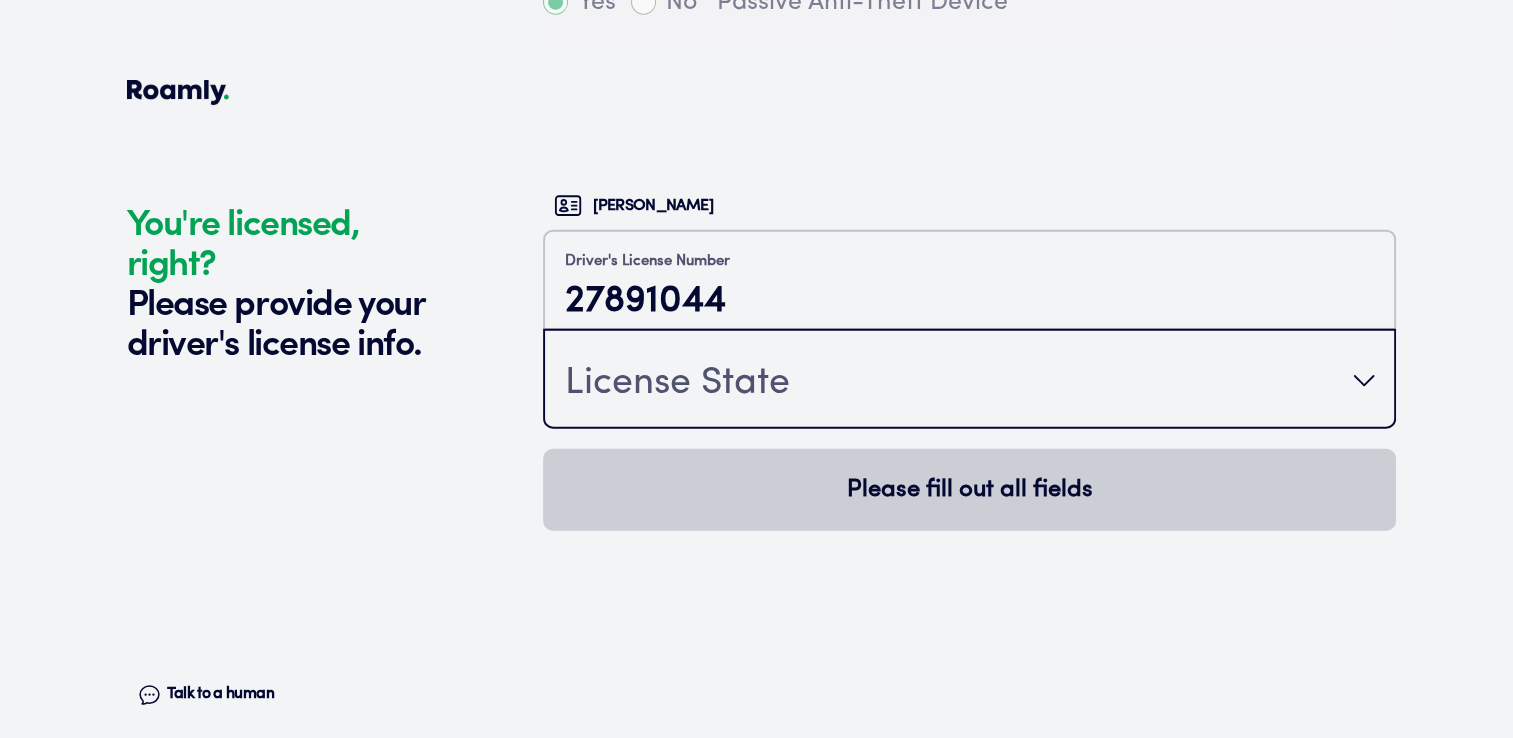 click on "License State" at bounding box center [969, 381] 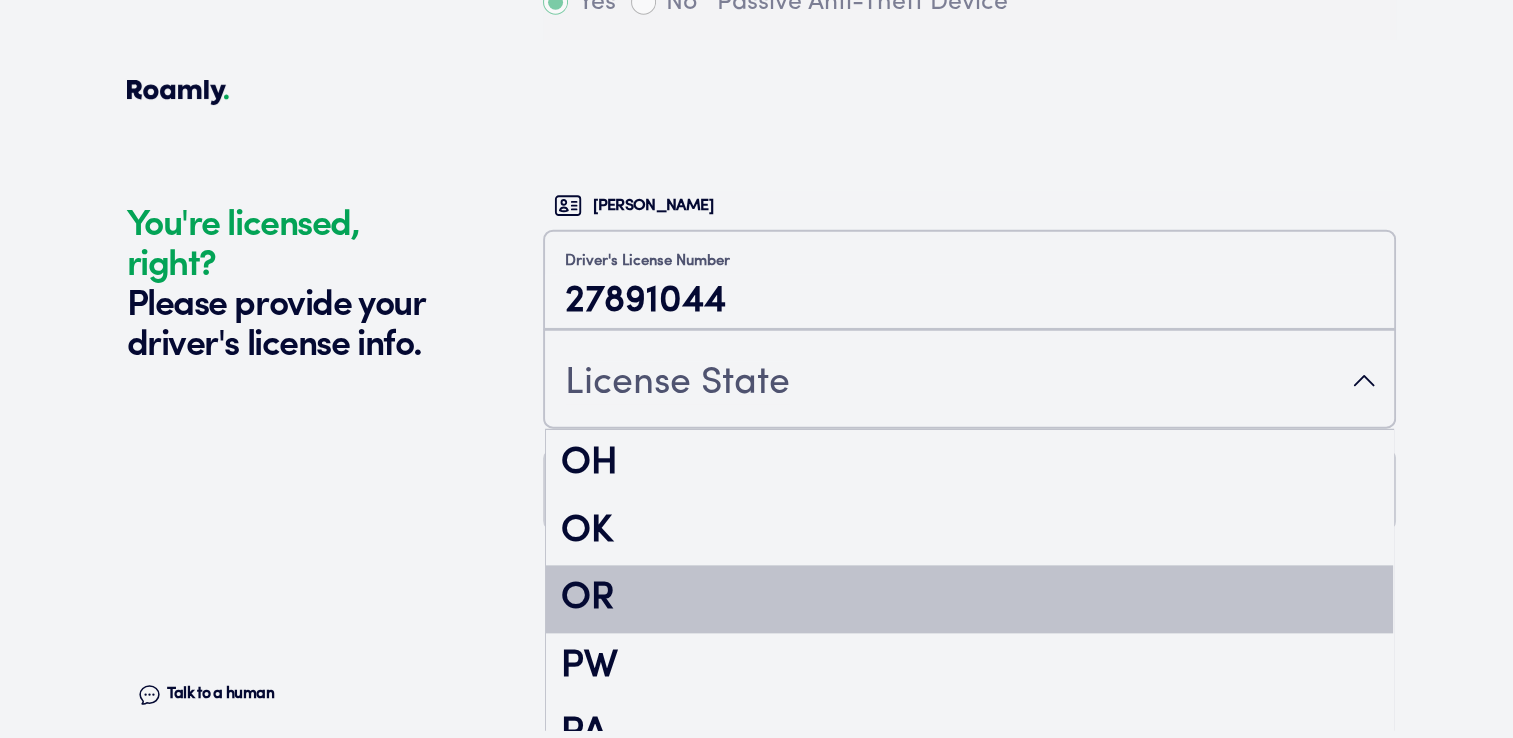 scroll, scrollTop: 2900, scrollLeft: 0, axis: vertical 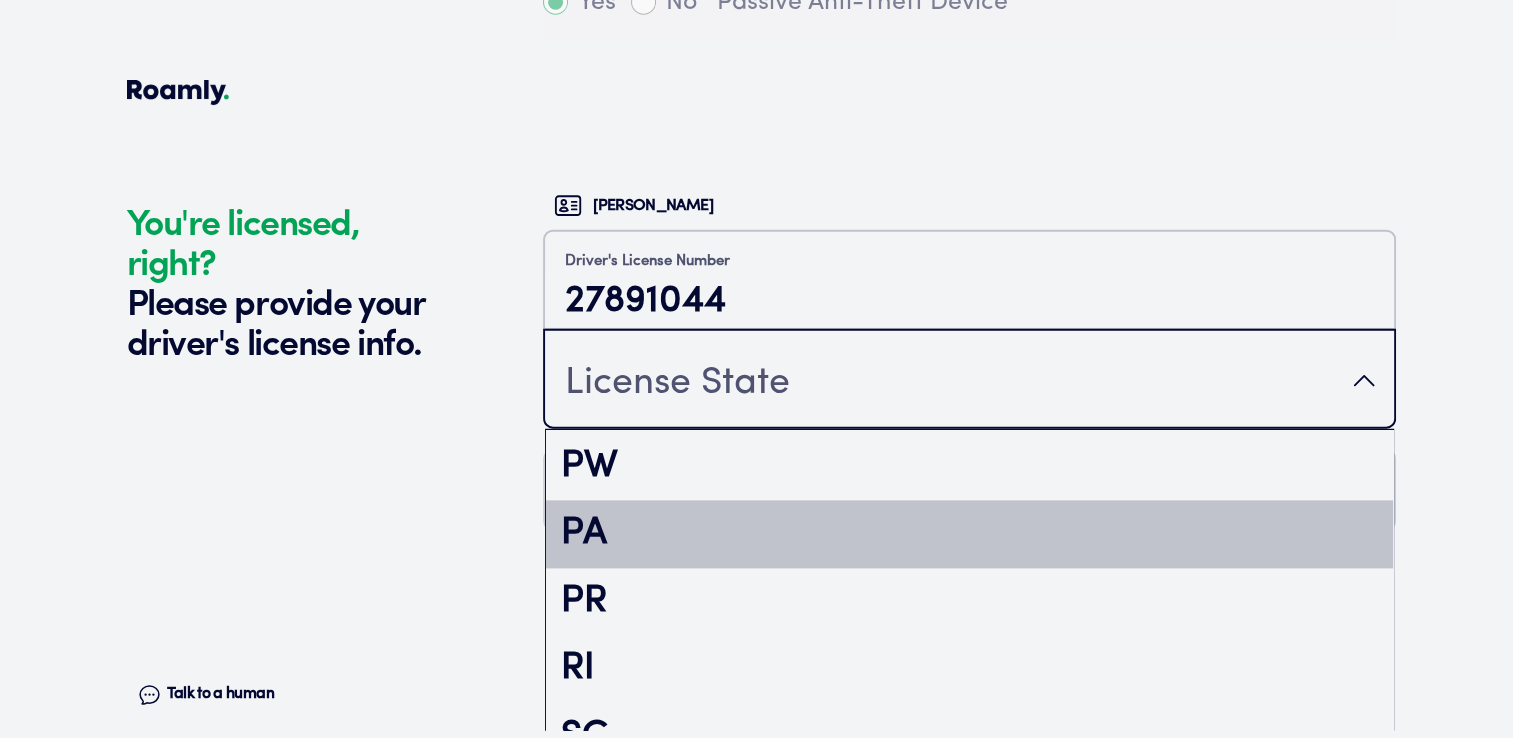 click on "PA" at bounding box center [969, 535] 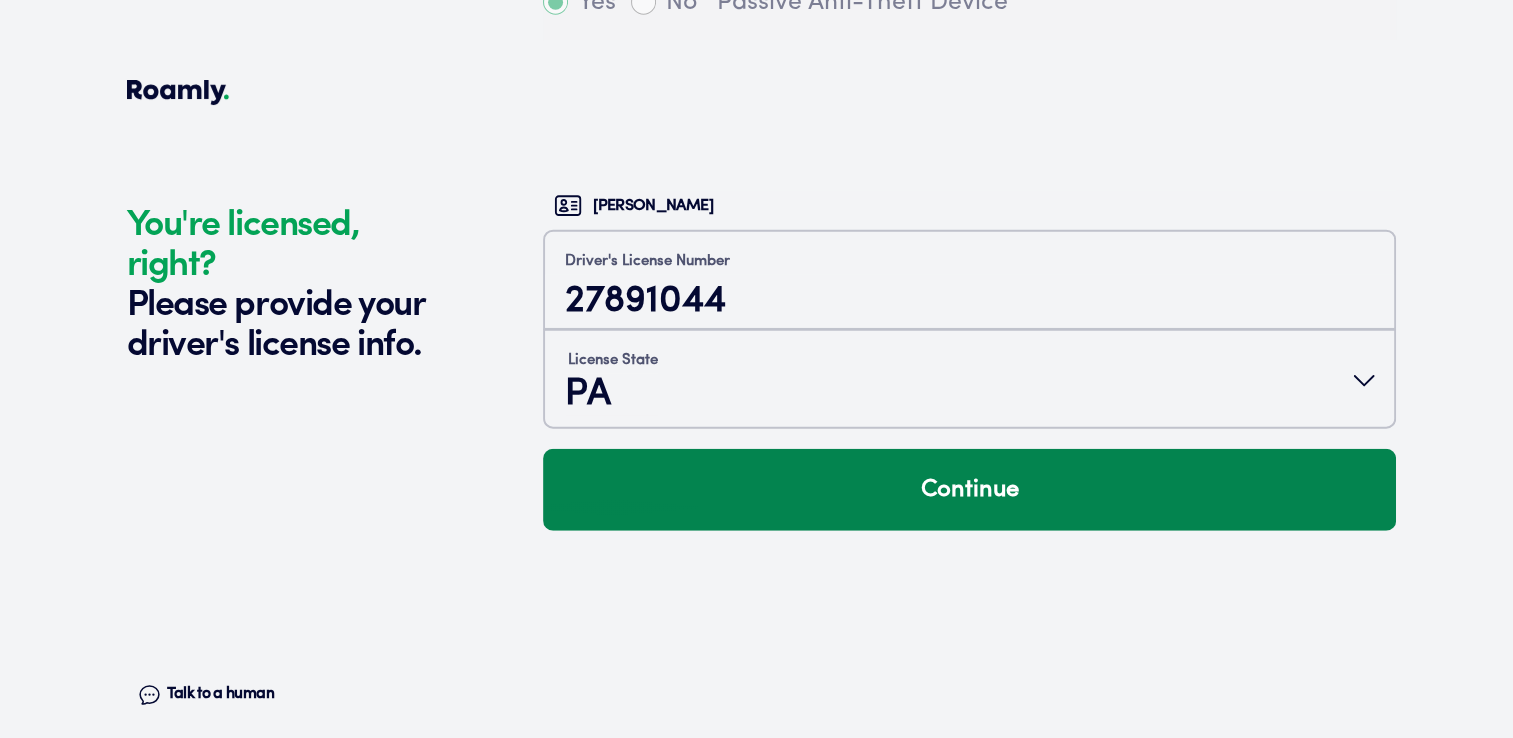click on "Continue" at bounding box center (969, 490) 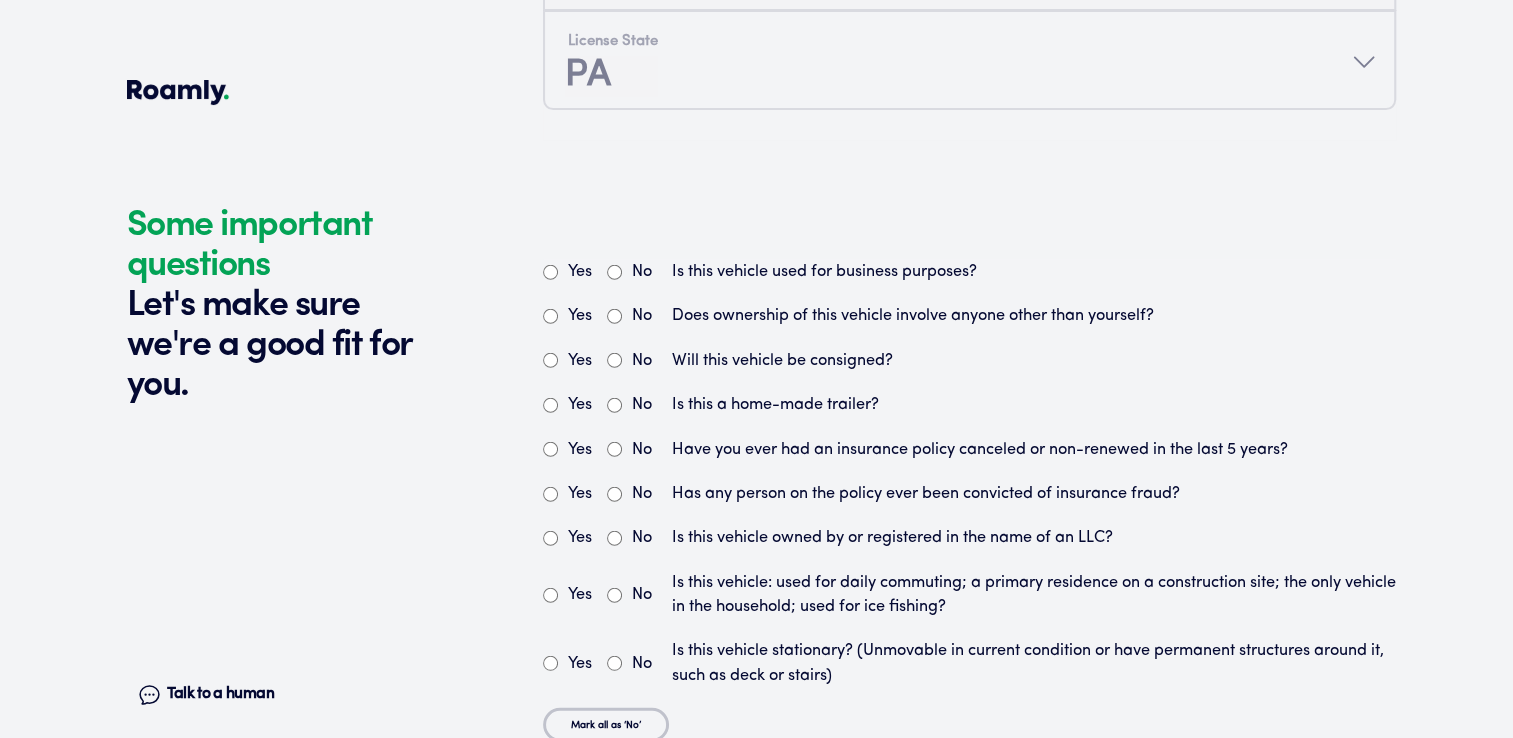 scroll, scrollTop: 5388, scrollLeft: 0, axis: vertical 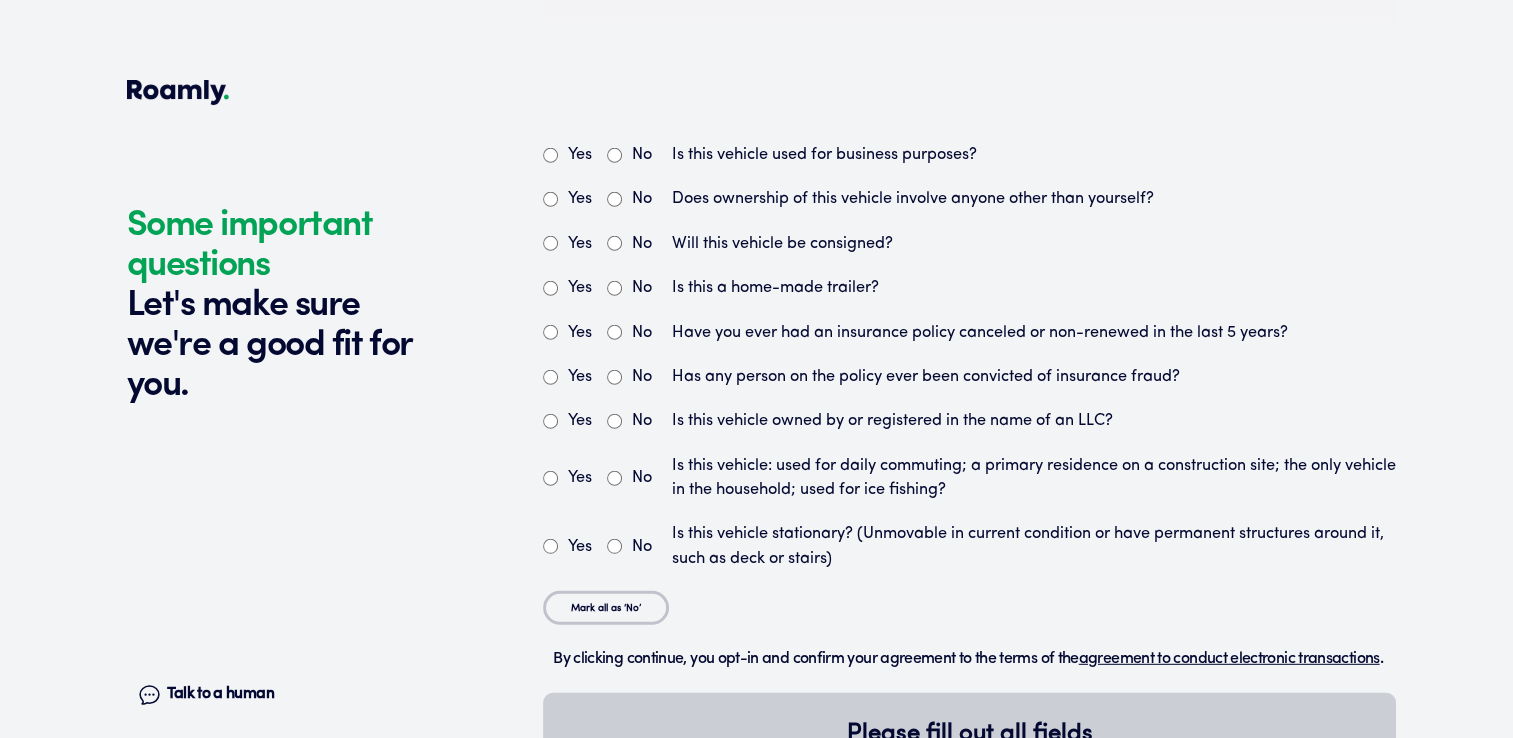 click on "Mark all as ‘No’" at bounding box center [606, 608] 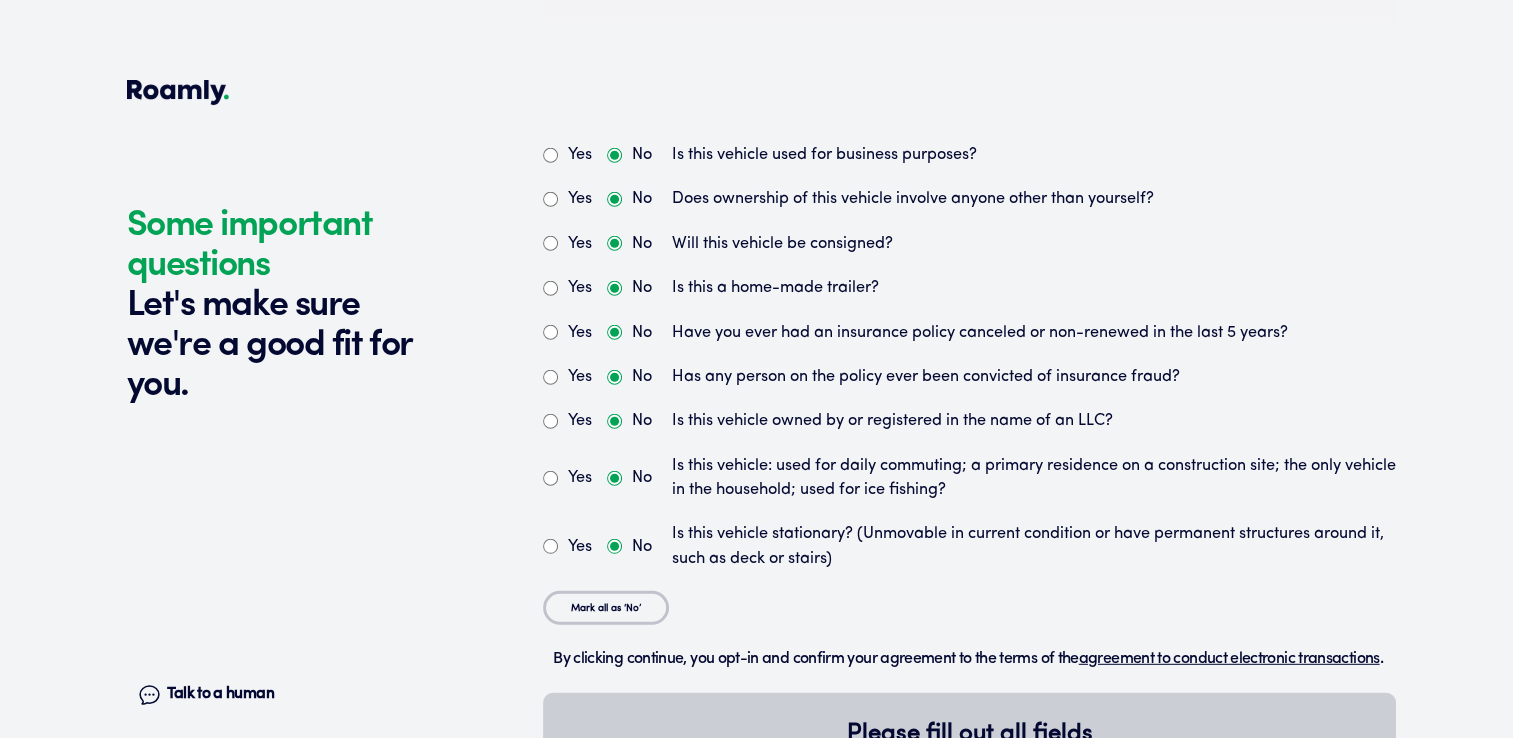 radio on "true" 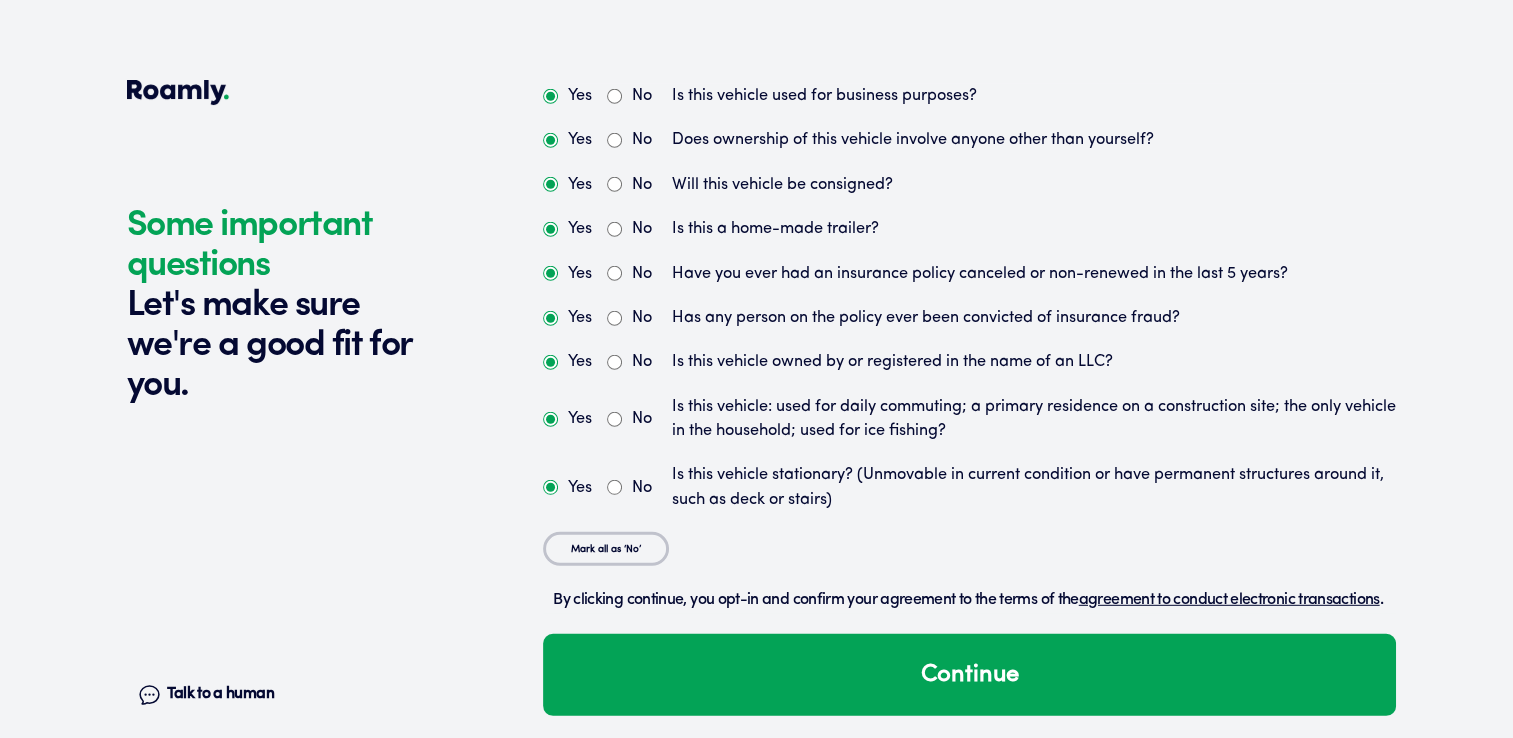scroll, scrollTop: 5479, scrollLeft: 0, axis: vertical 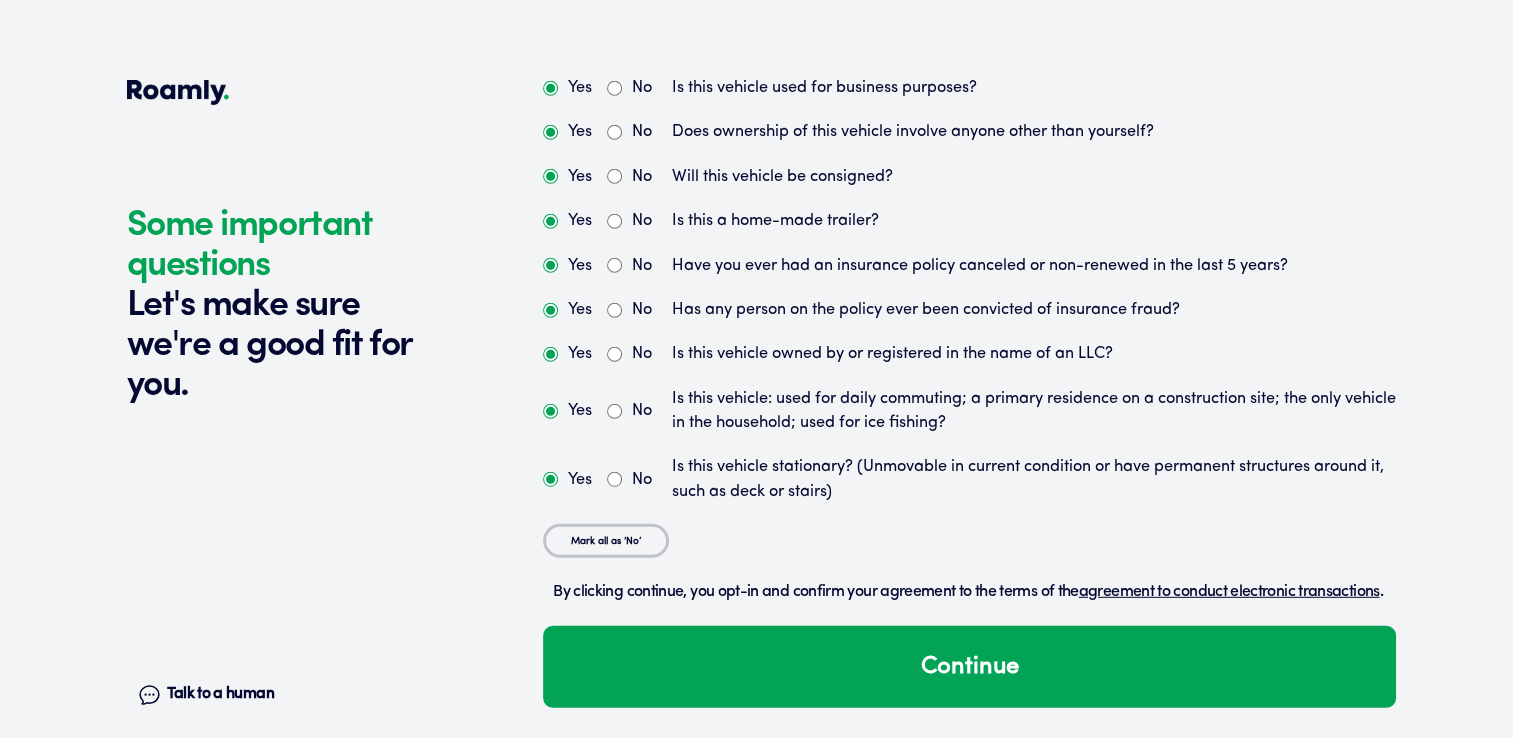 click on "Yes No Is this vehicle used for business purposes? Yes No Does ownership of this vehicle involve anyone other than yourself? Yes No Will this vehicle be consigned? Yes No Is this a home-made trailer? Yes No Have you ever had an insurance policy canceled or non-renewed in the last 5 years? Yes No Has any person on the policy ever been convicted of insurance fraud? Yes No Is this vehicle owned by or registered in the name of an LLC? Yes No Is this vehicle: used for daily commuting; a primary residence on a construction site; the only vehicle in the household; used for ice fishing? Yes No Is this vehicle stationary? (Unmovable in current condition or have permanent structures around it, such as deck or stairs) Mark all as ‘No’ By clicking continue, you opt-in and confirm your agreement to the terms of the  agreement to conduct electronic transactions . Continue" at bounding box center (969, 392) 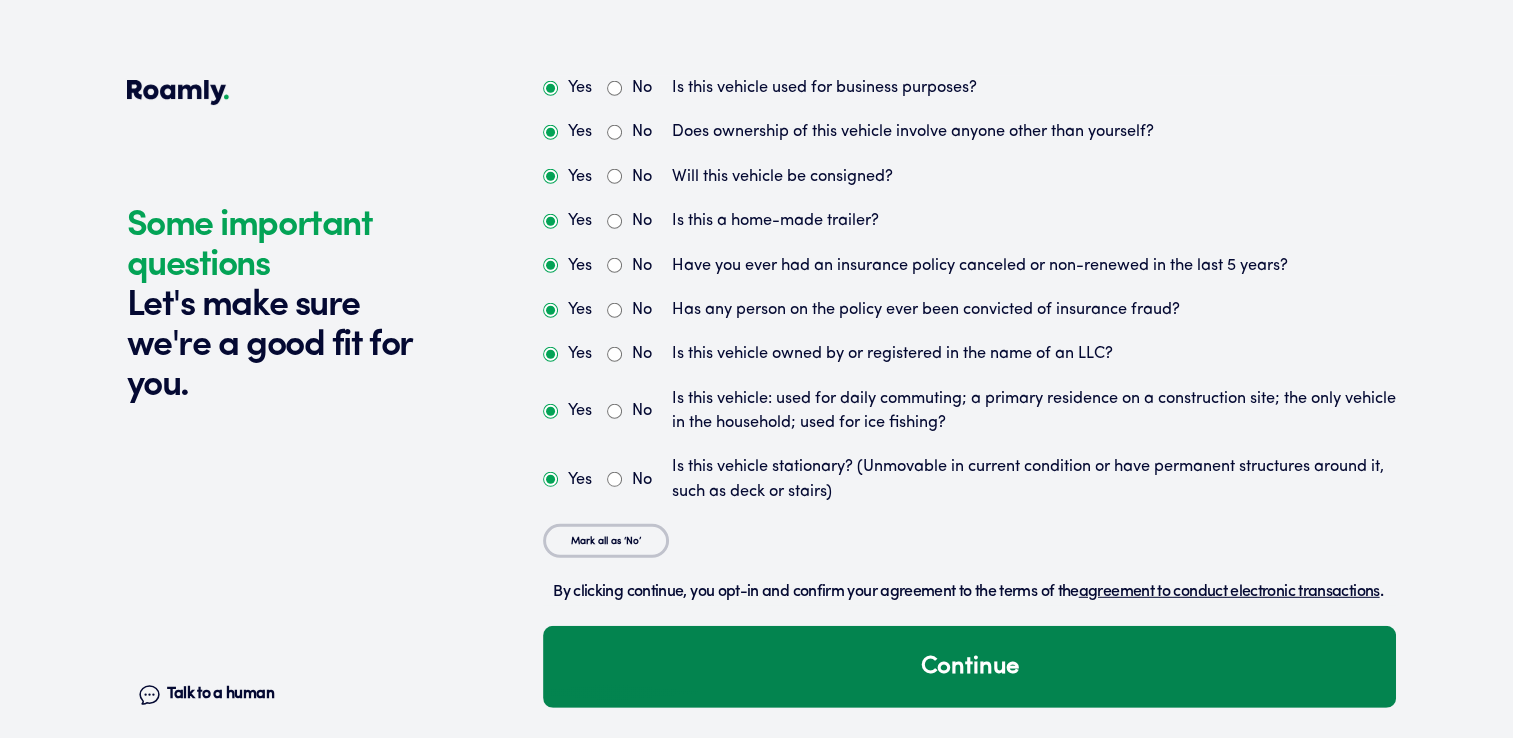click on "Continue" at bounding box center (969, 667) 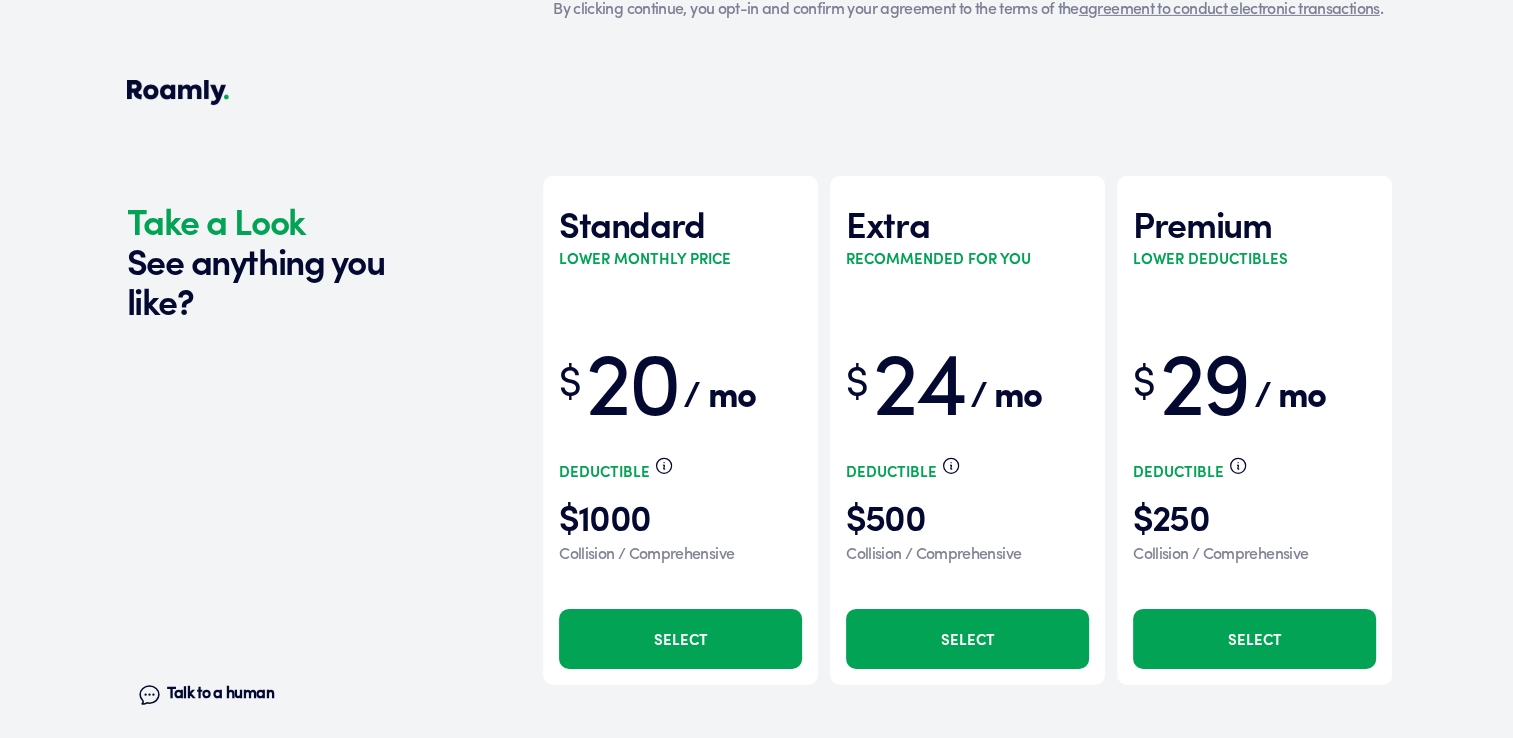 scroll, scrollTop: 6107, scrollLeft: 0, axis: vertical 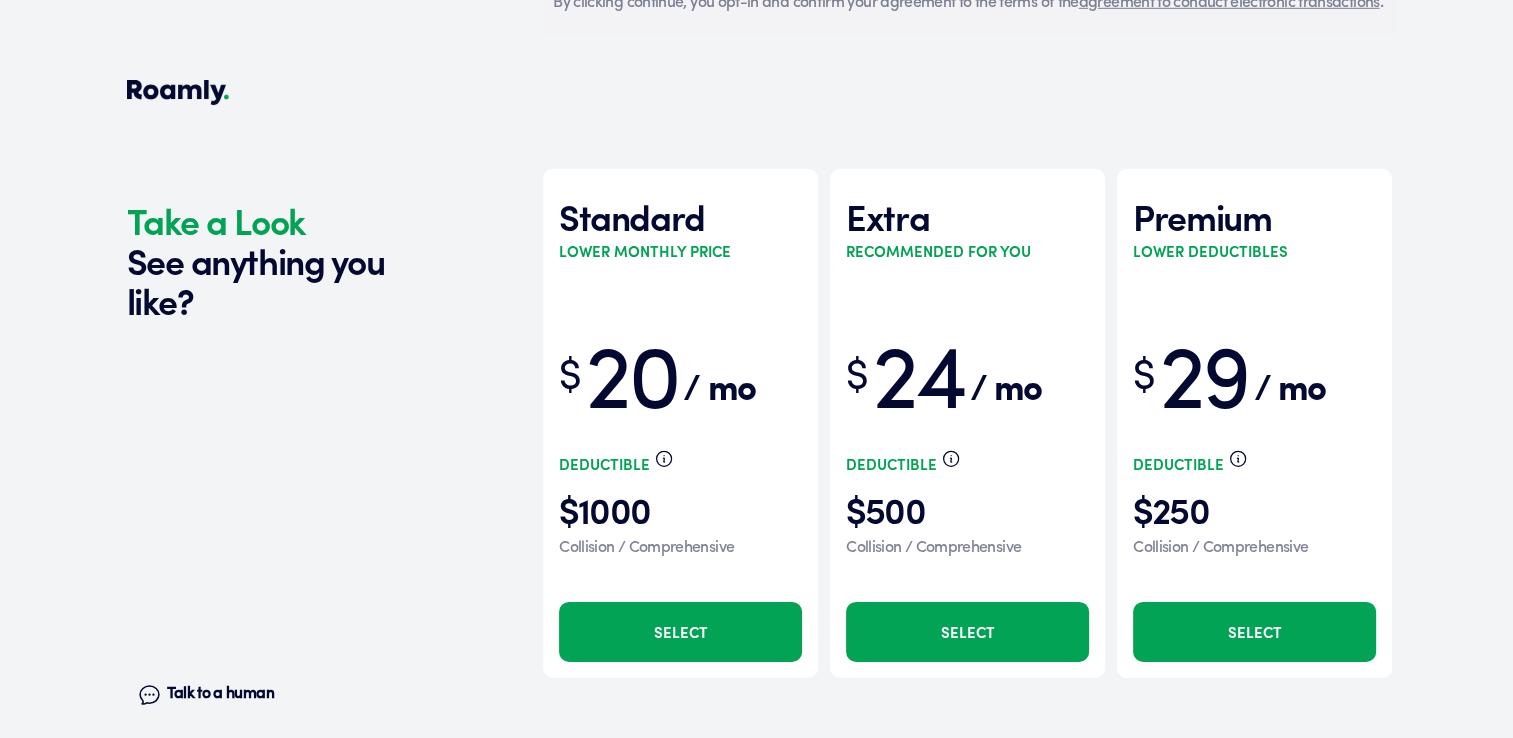 click on "Select" at bounding box center [680, 632] 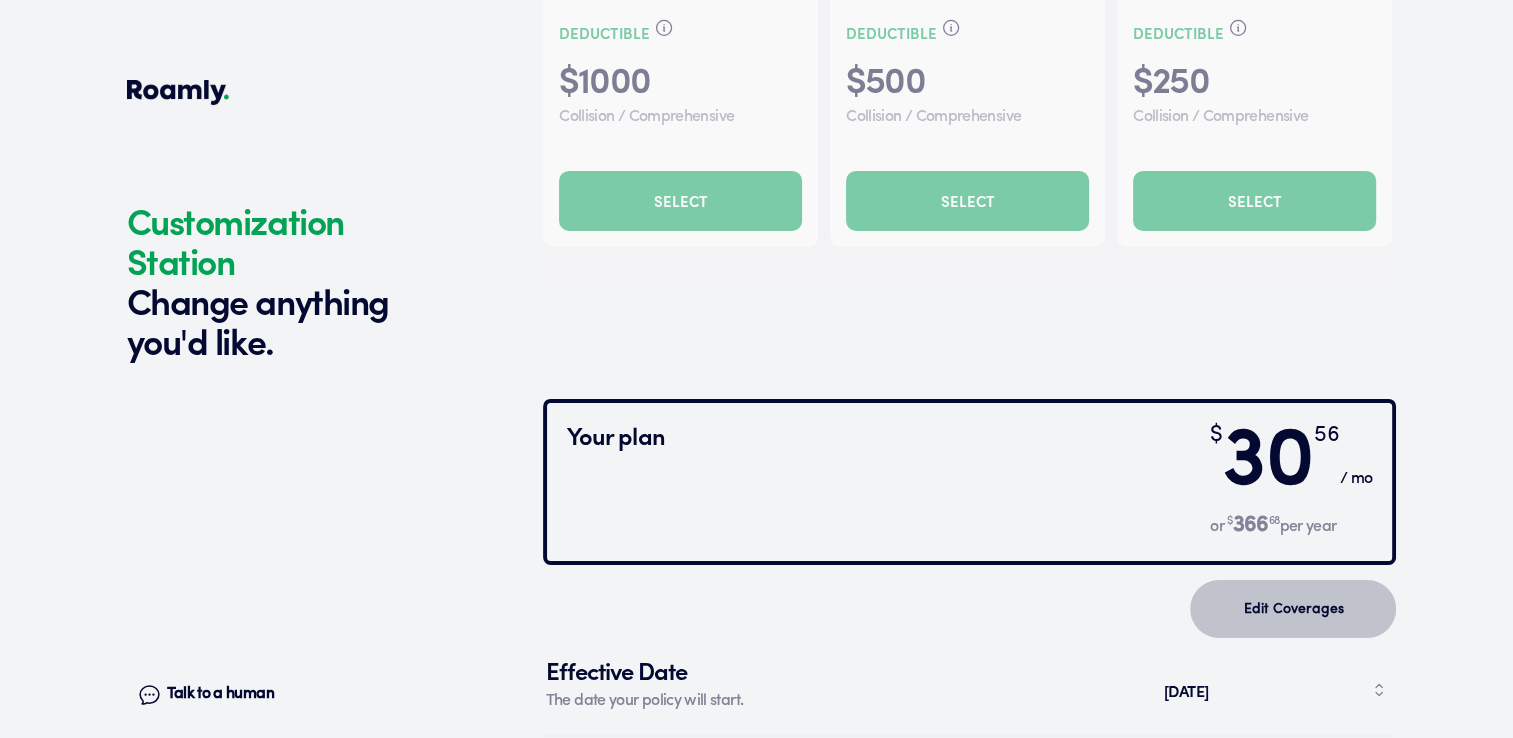 scroll, scrollTop: 6608, scrollLeft: 0, axis: vertical 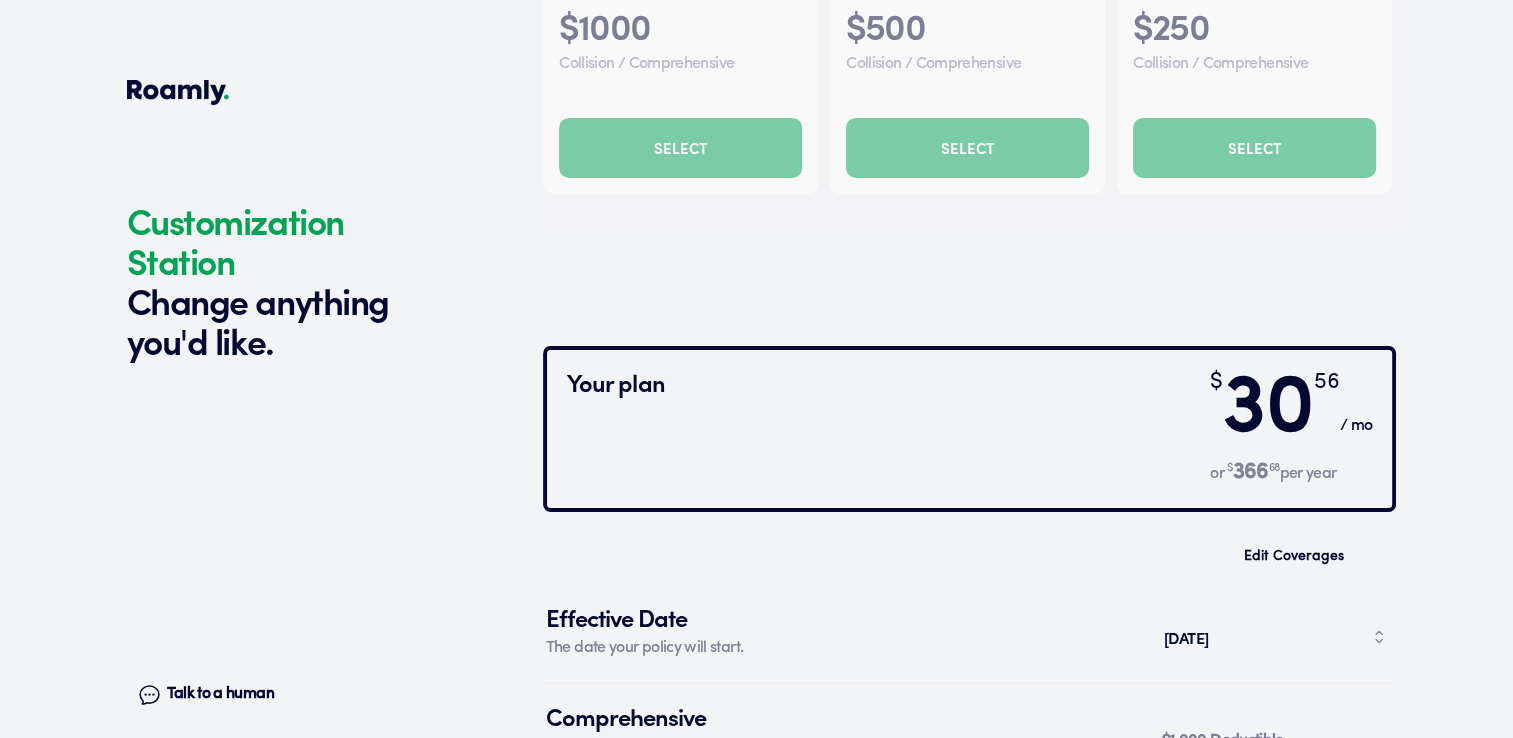 click on "[DATE]" at bounding box center (1274, 637) 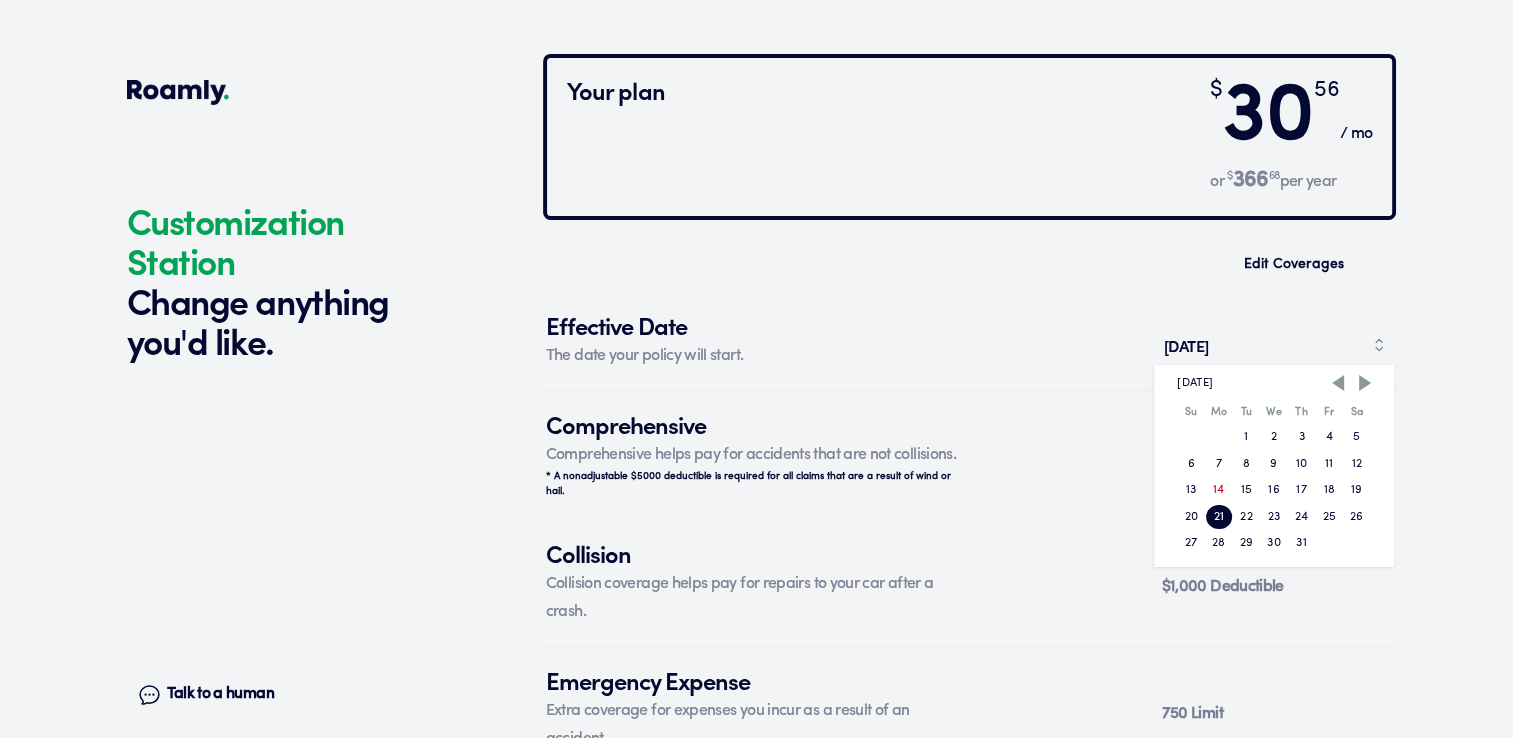 scroll, scrollTop: 6908, scrollLeft: 0, axis: vertical 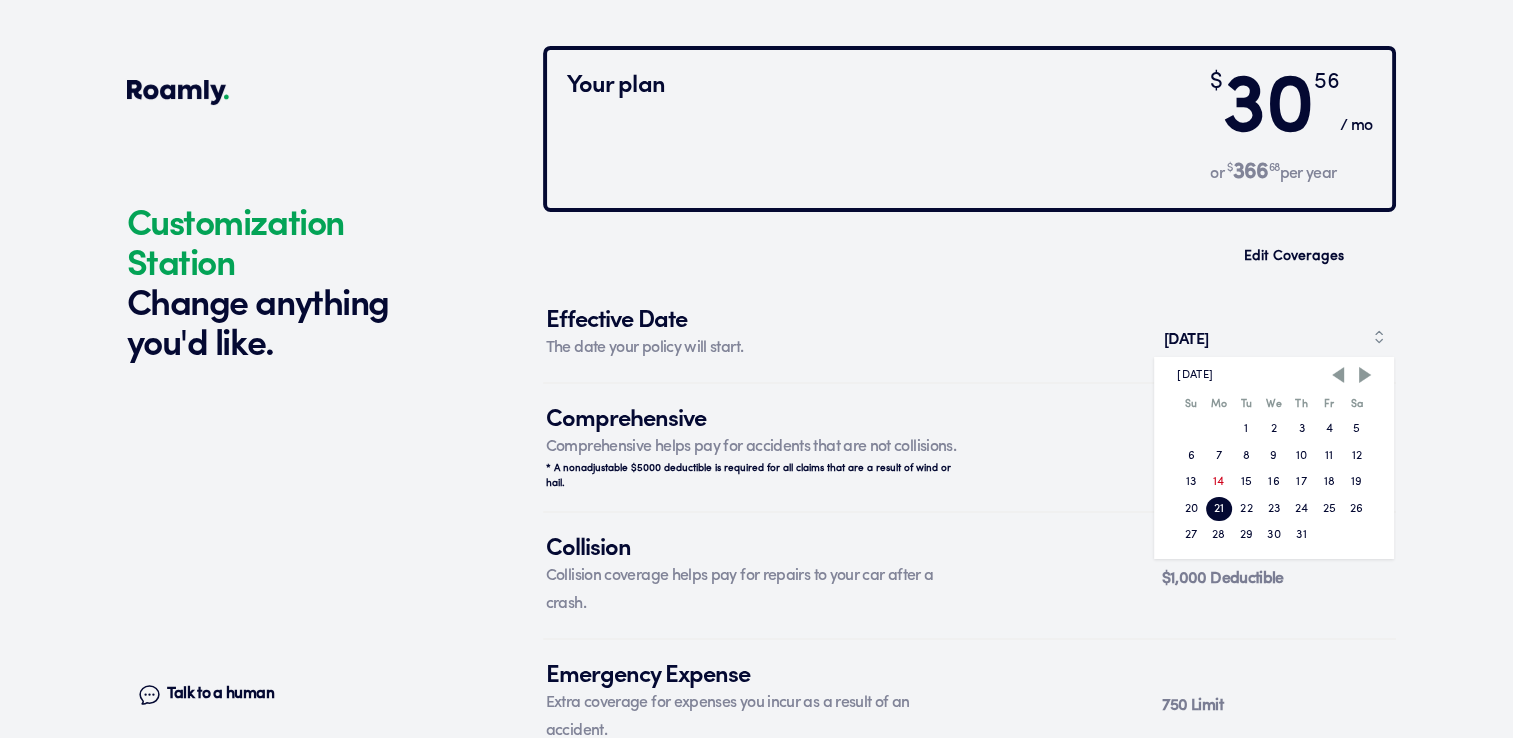 click on "15" at bounding box center [1247, 482] 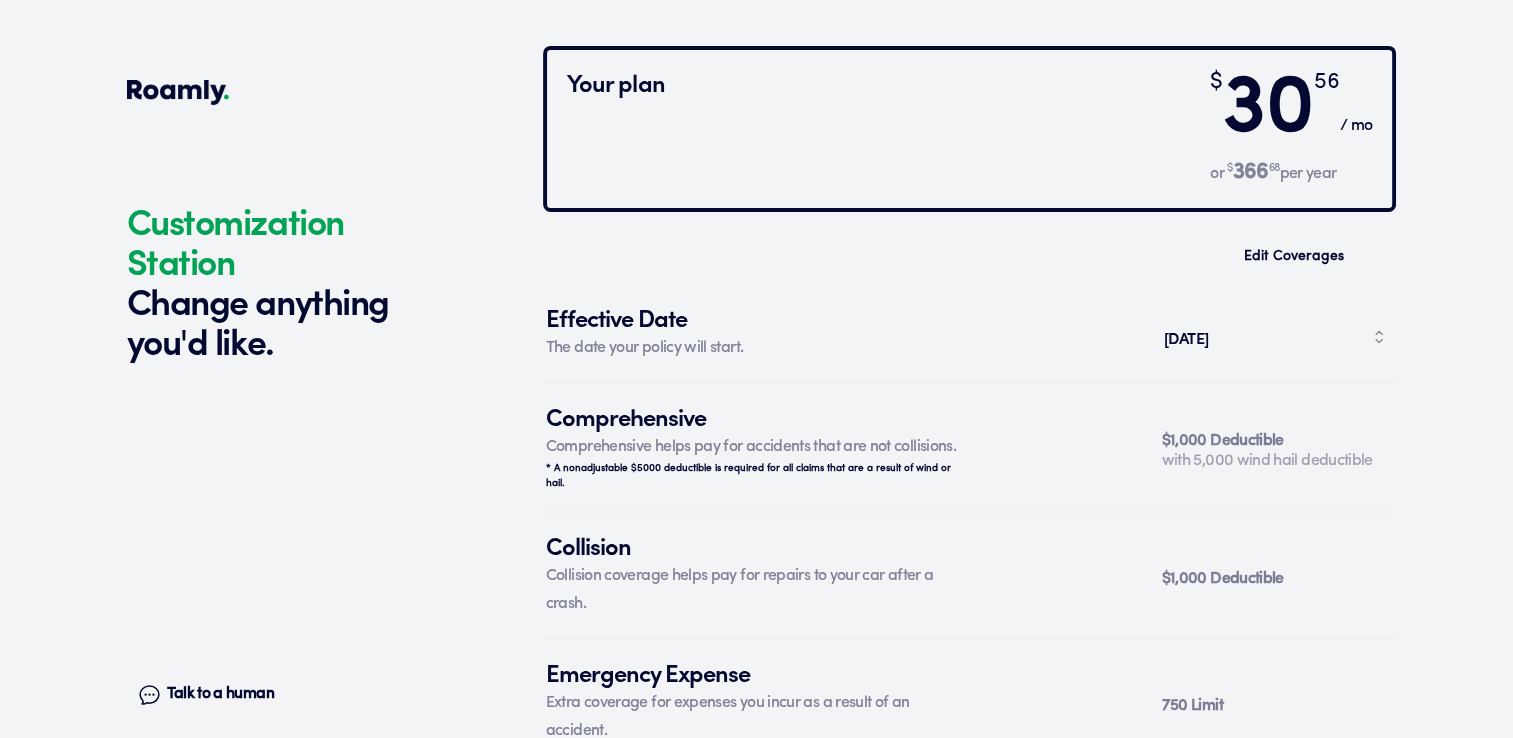 click on "Effective Date The date your policy will start. Jul 15, 2025" at bounding box center (969, 334) 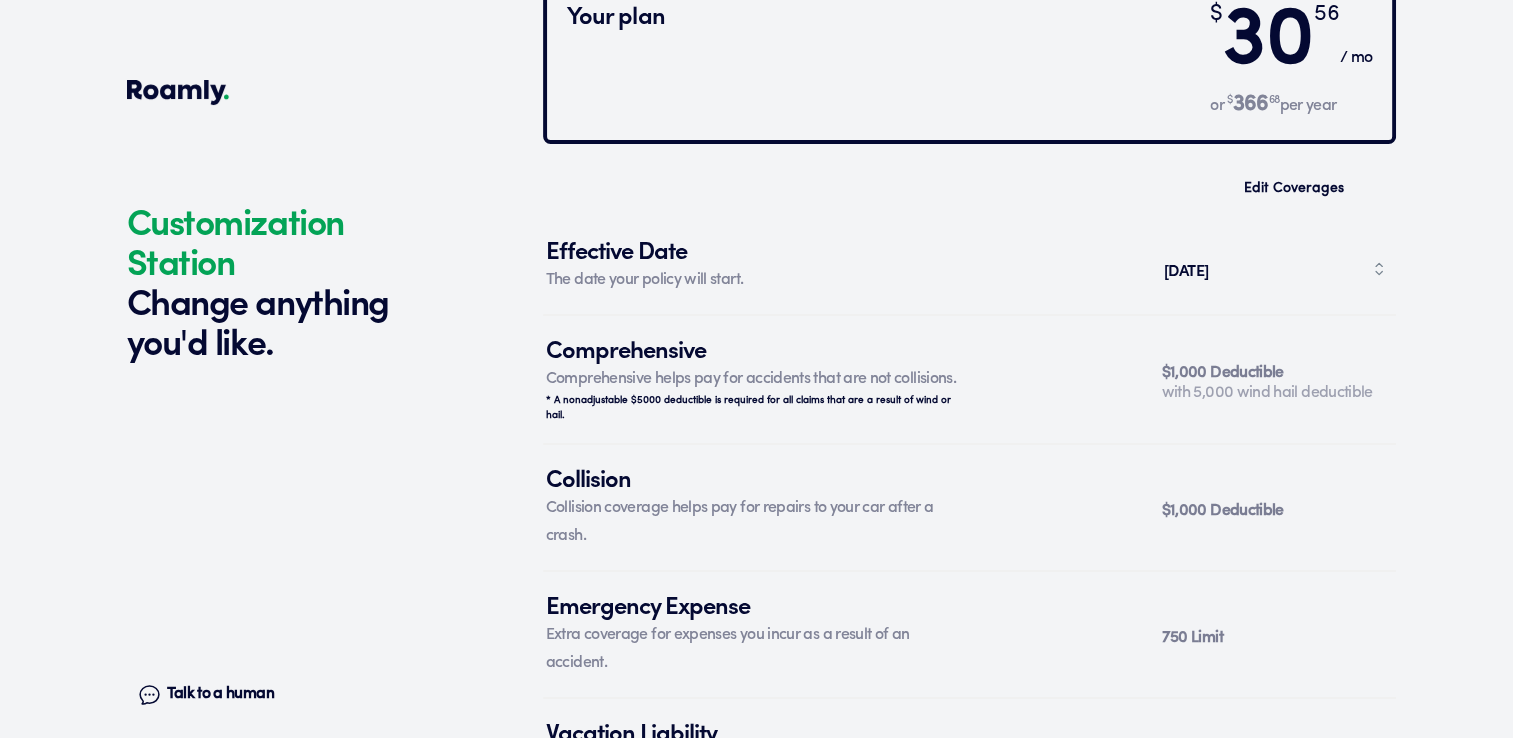 scroll, scrollTop: 7108, scrollLeft: 0, axis: vertical 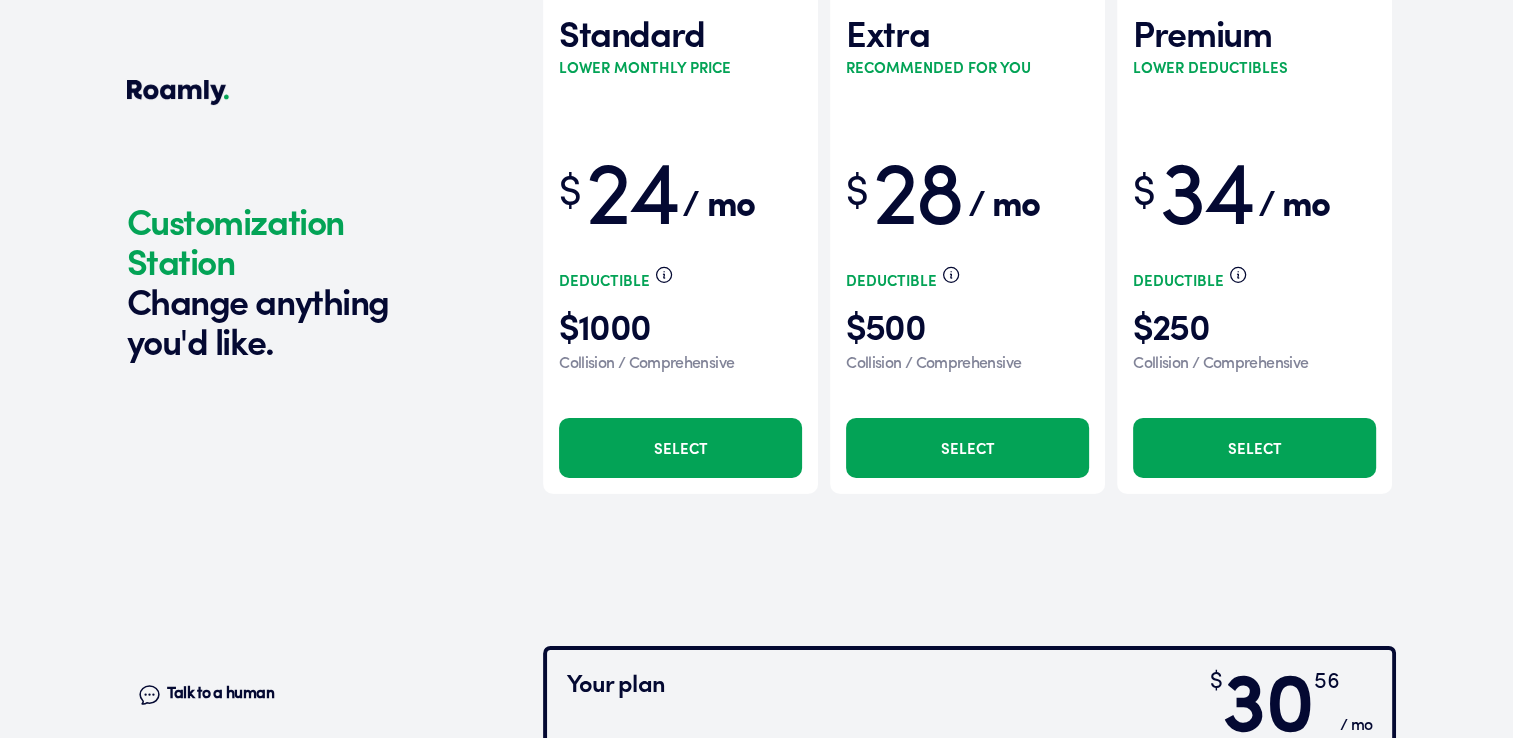 click at bounding box center [969, 229] 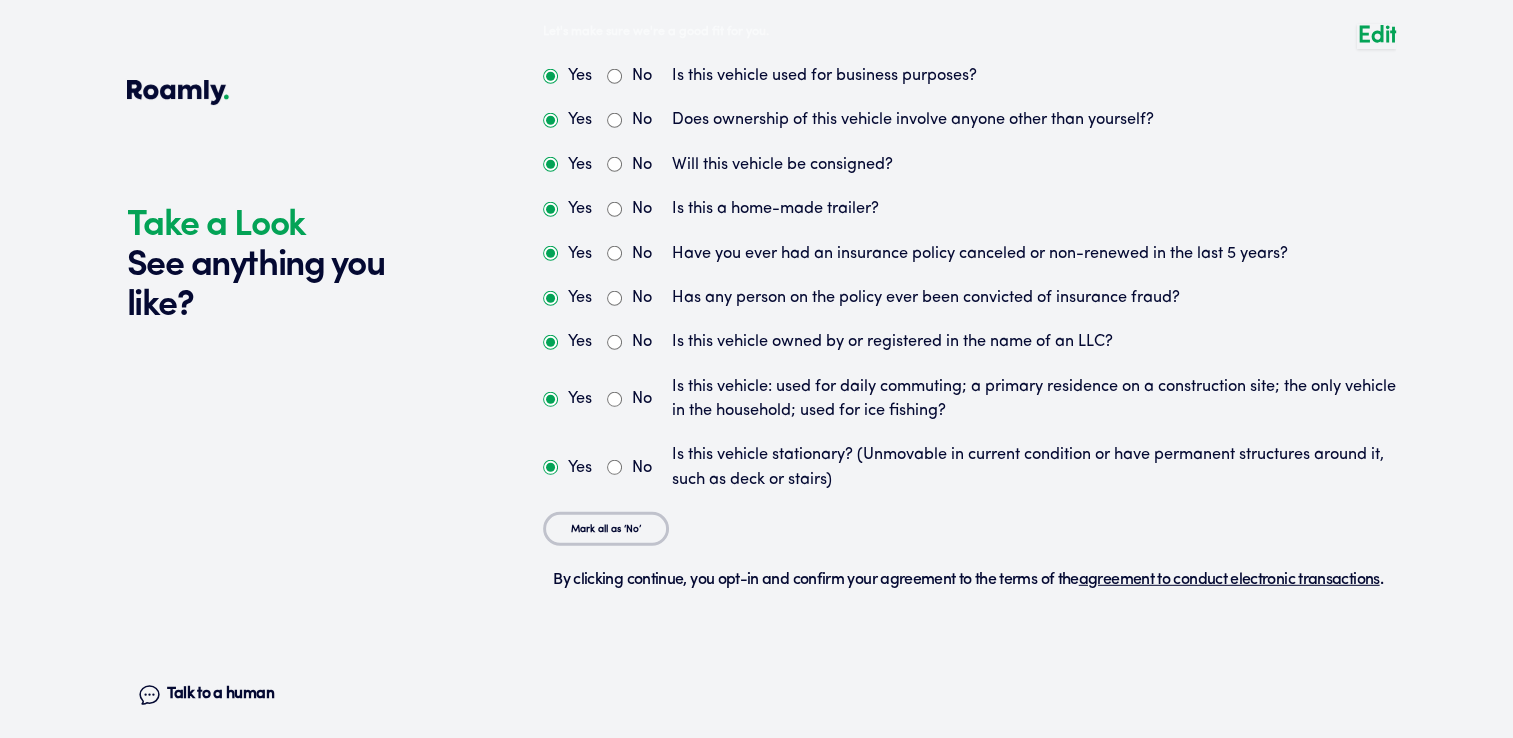 scroll, scrollTop: 6107, scrollLeft: 0, axis: vertical 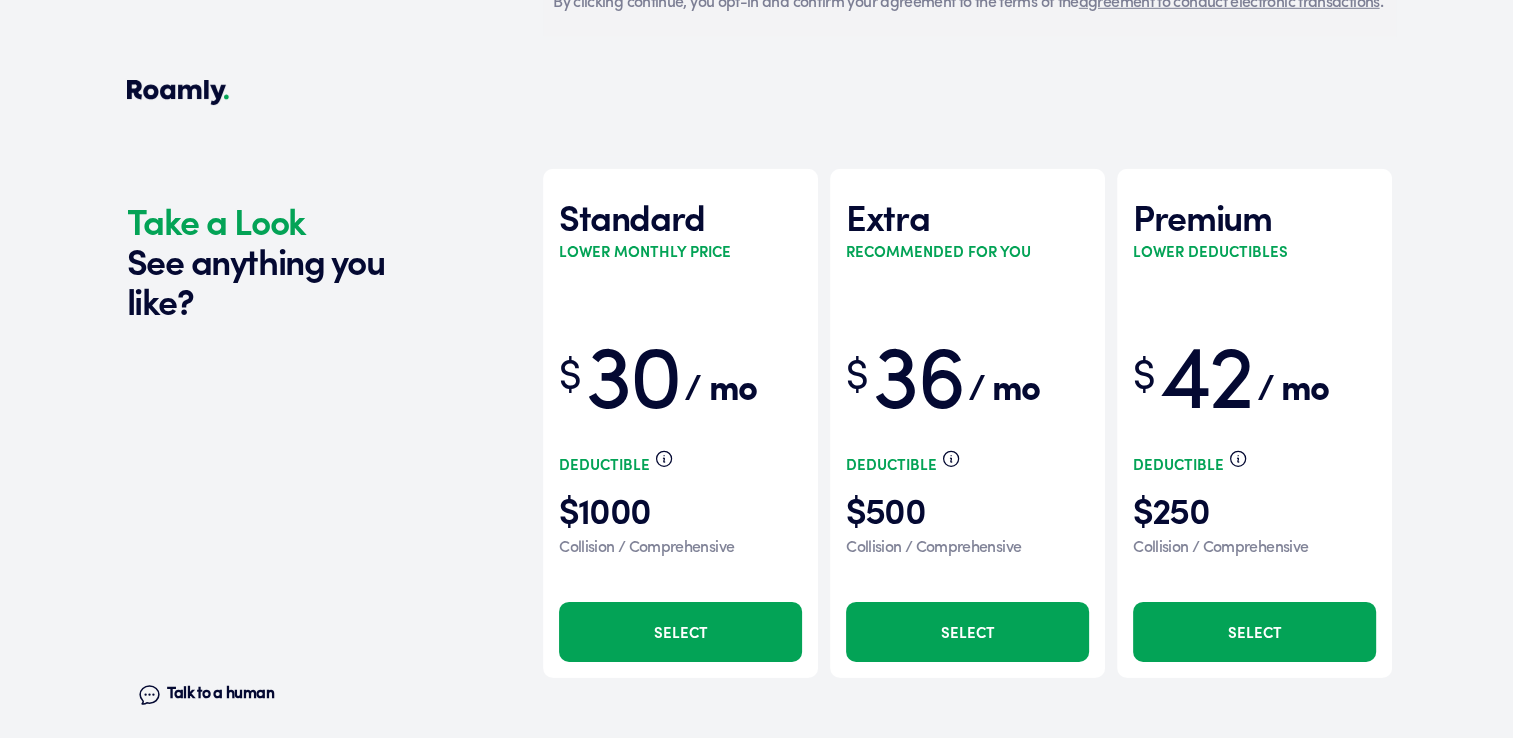 click on "Lower monthly price" at bounding box center [645, 251] 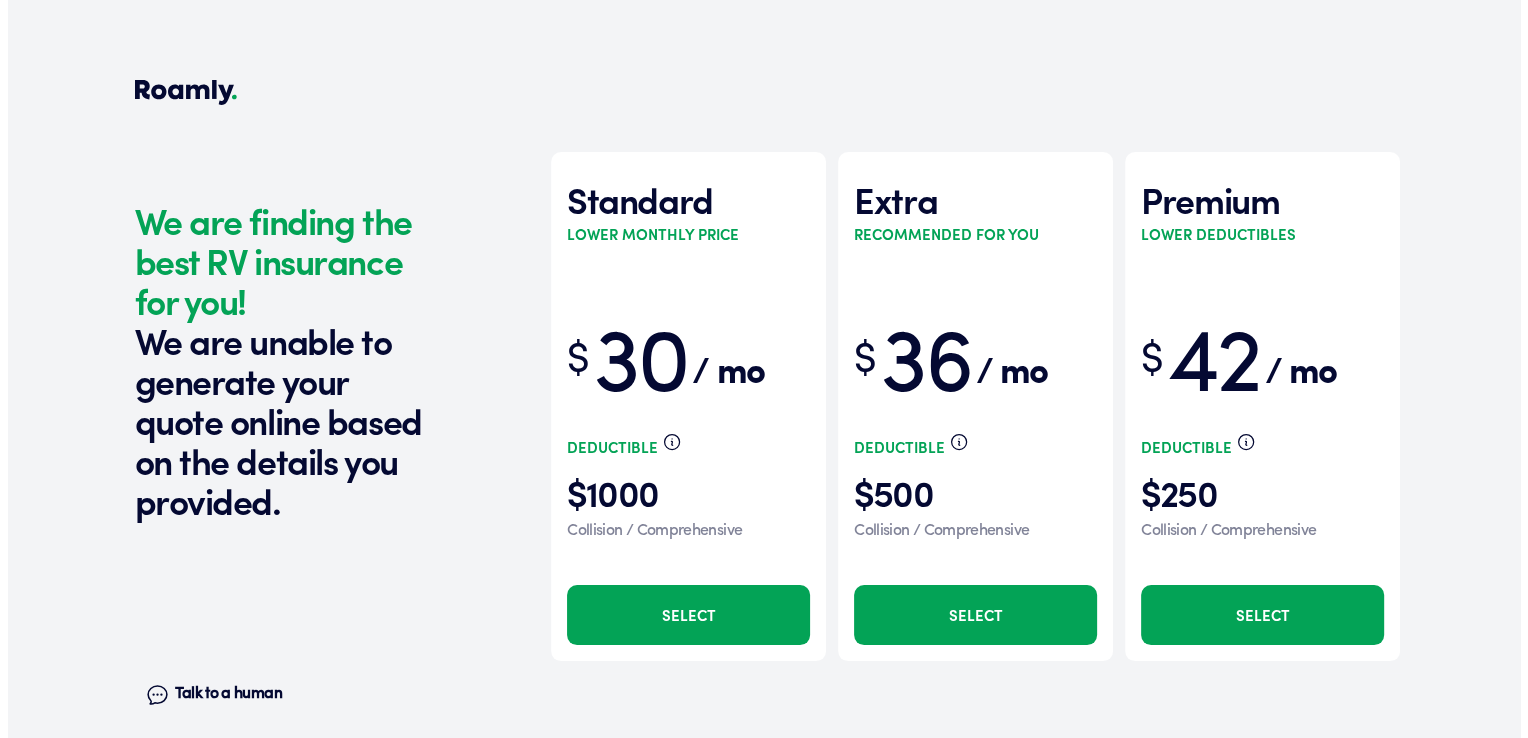 scroll, scrollTop: 0, scrollLeft: 0, axis: both 